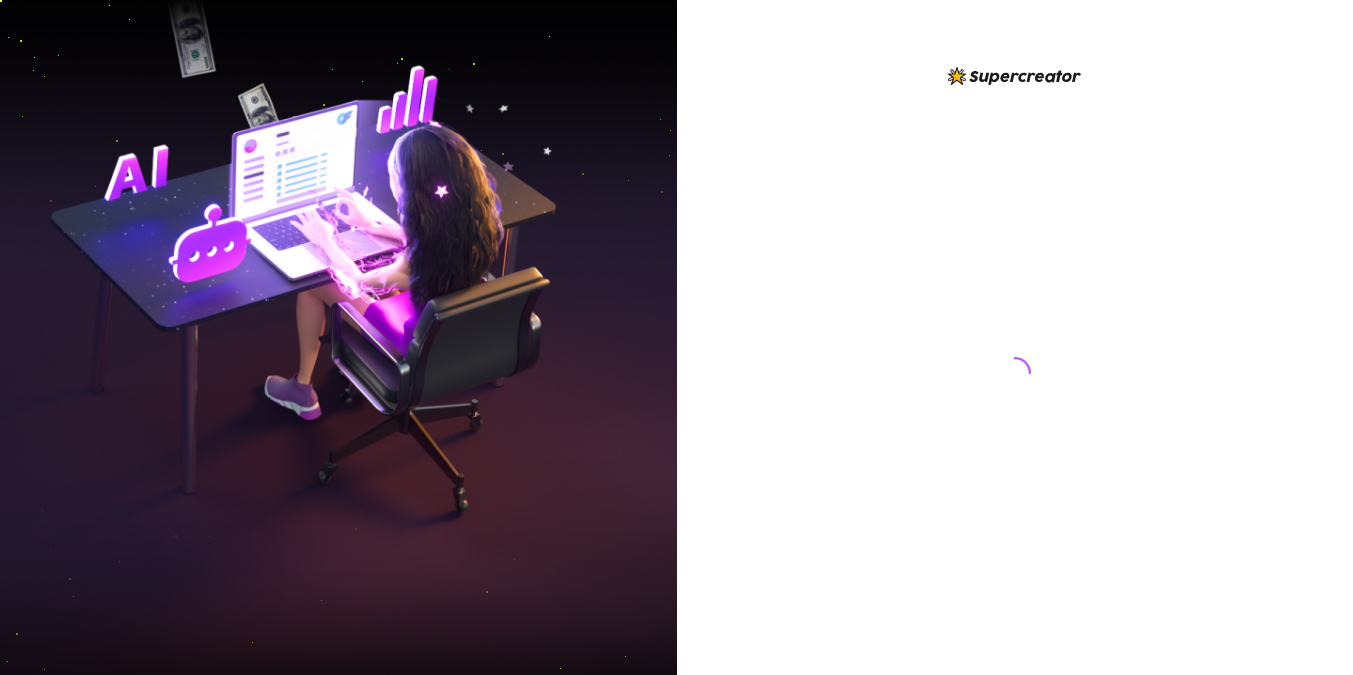 scroll, scrollTop: 0, scrollLeft: 0, axis: both 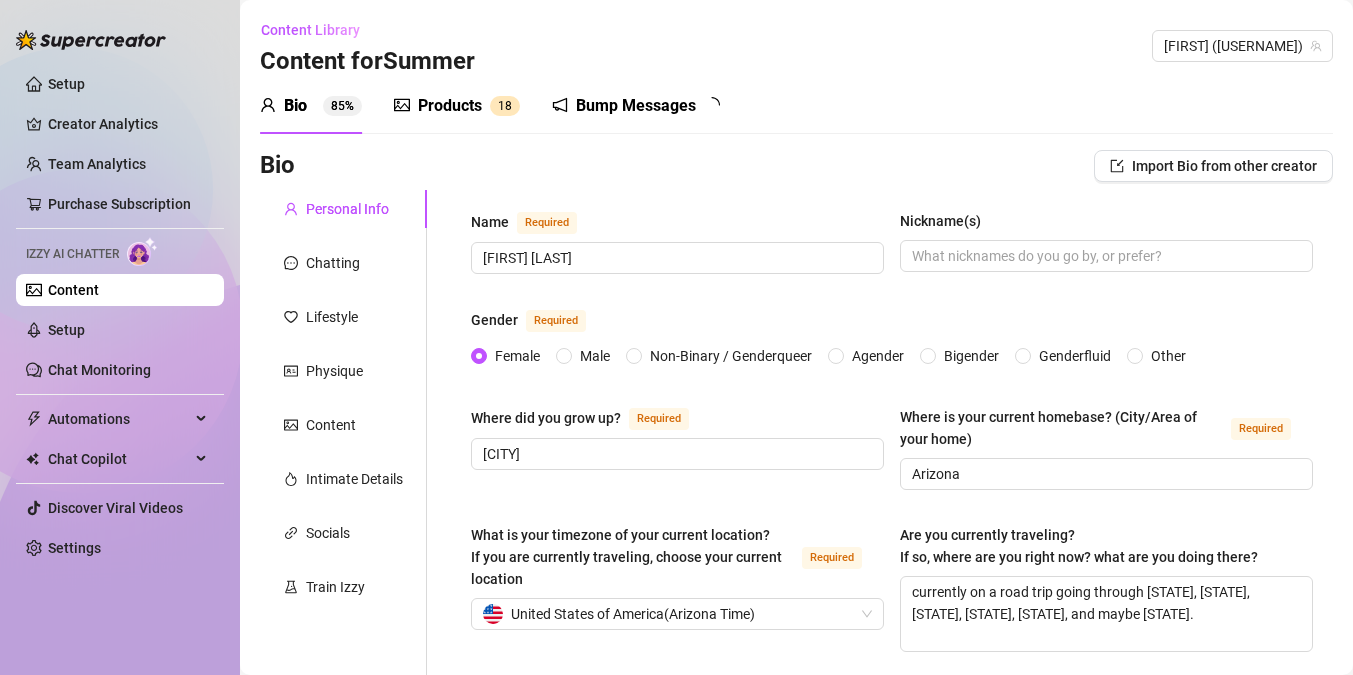 type 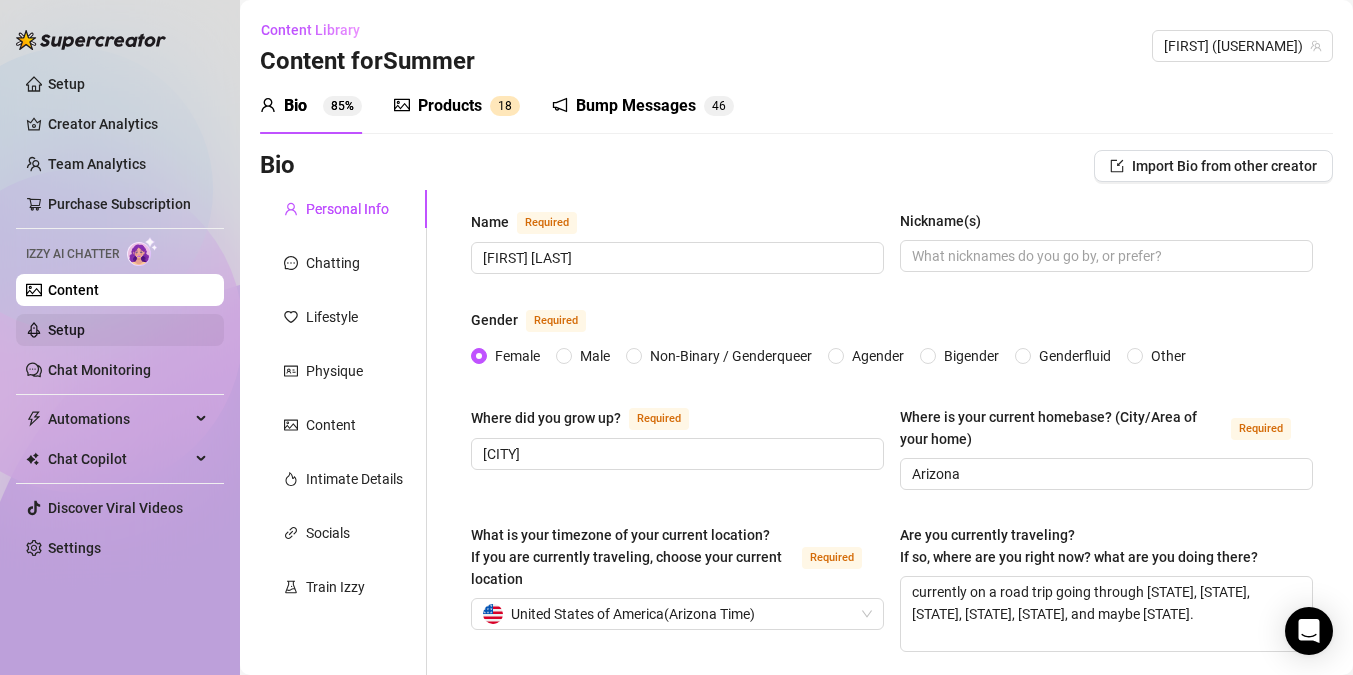 click on "Setup" at bounding box center [66, 330] 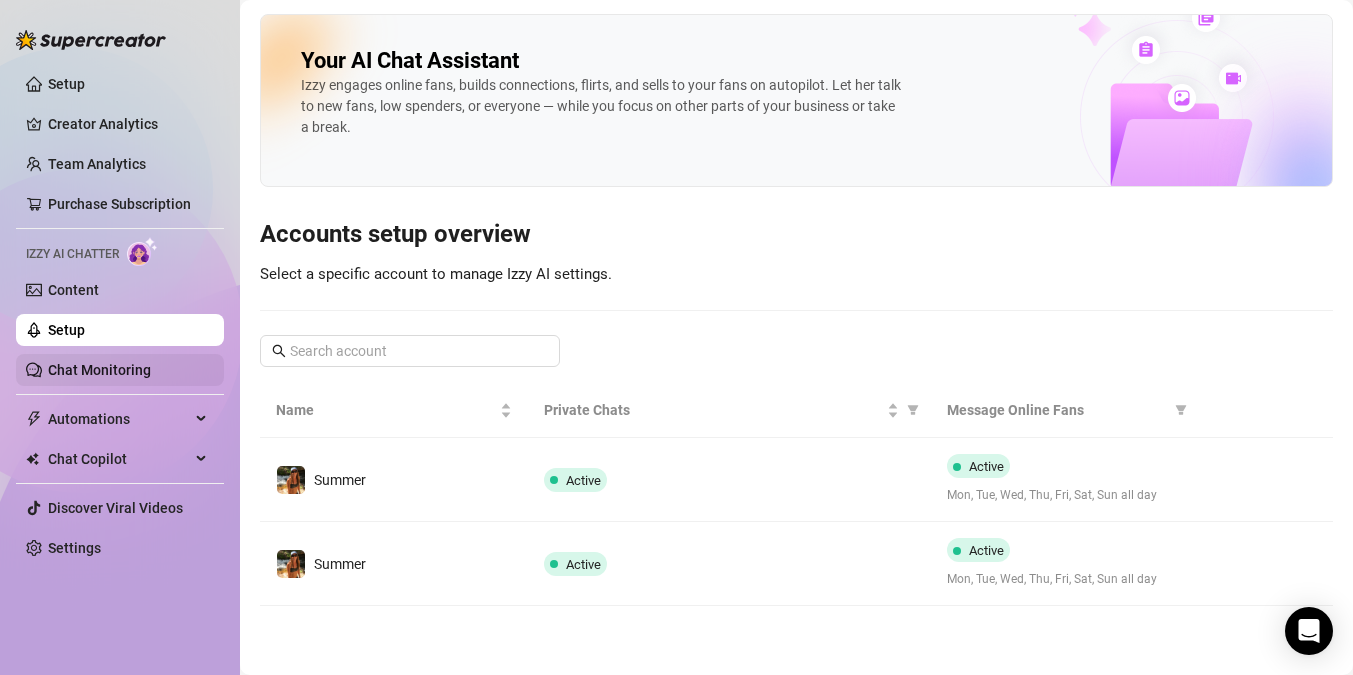 click on "Chat Monitoring" at bounding box center [99, 370] 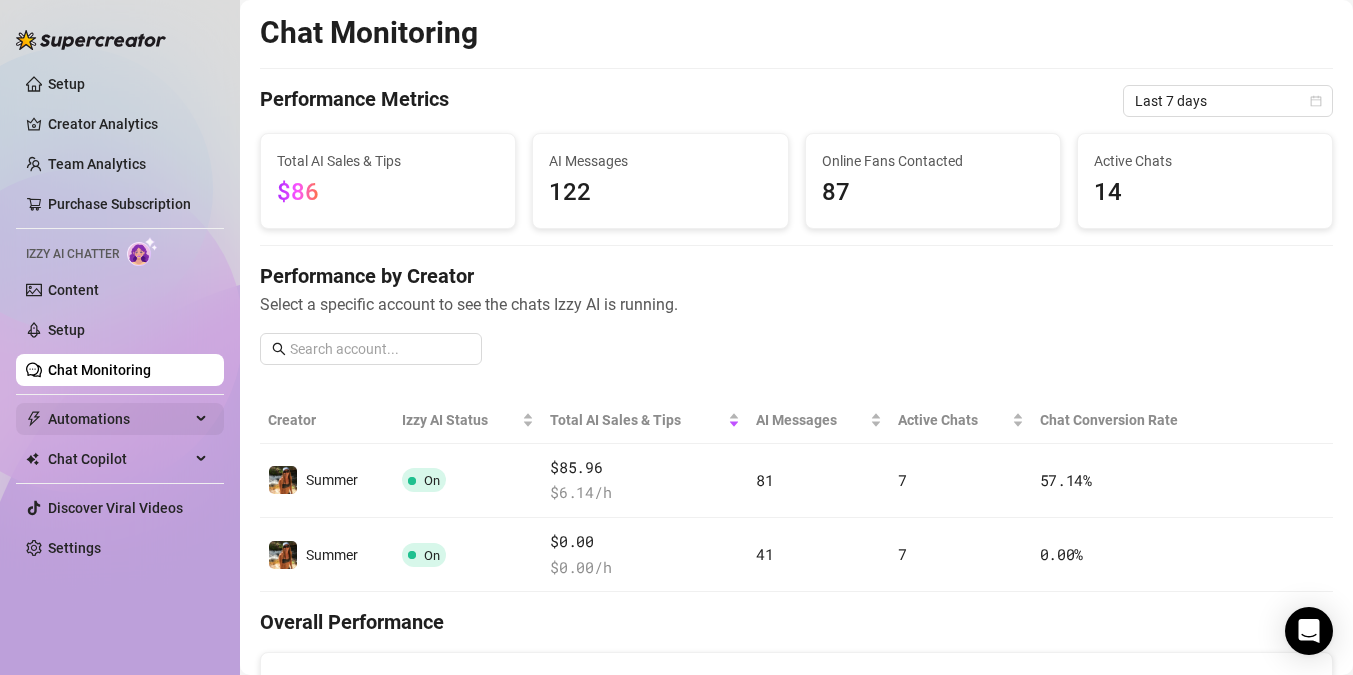 click on "Automations" at bounding box center [119, 419] 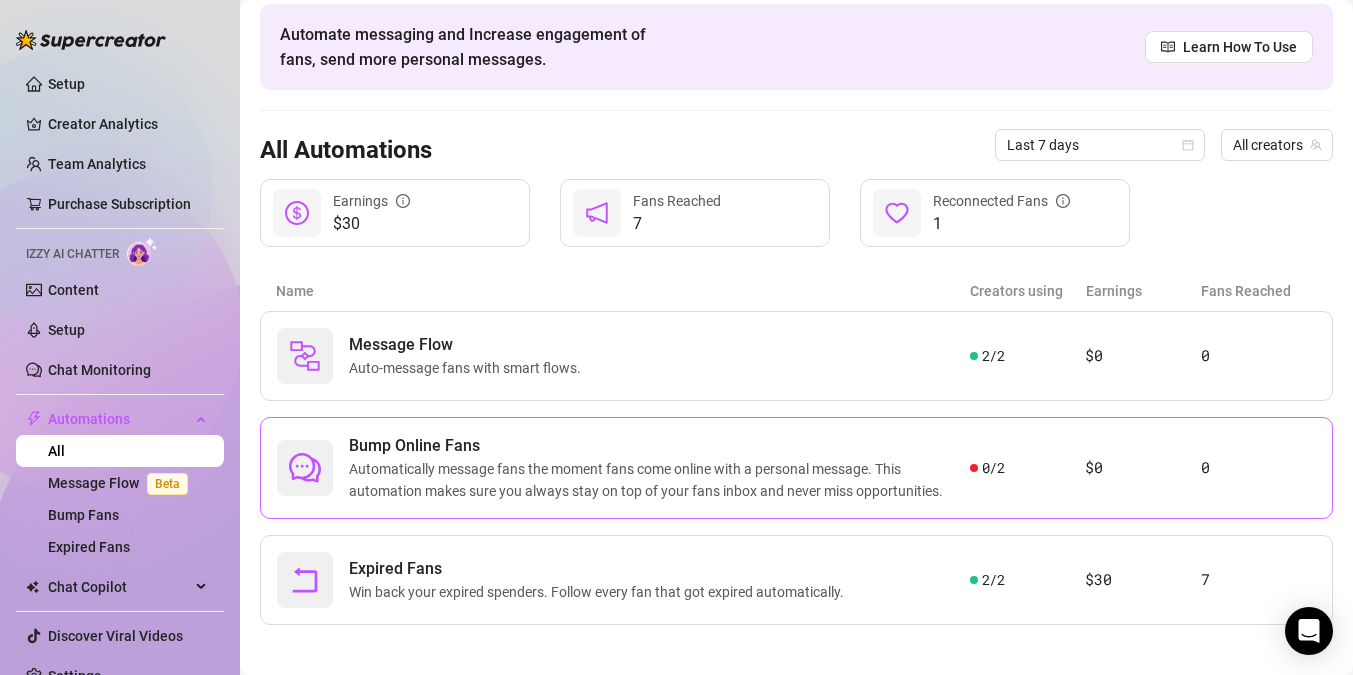 scroll, scrollTop: 90, scrollLeft: 0, axis: vertical 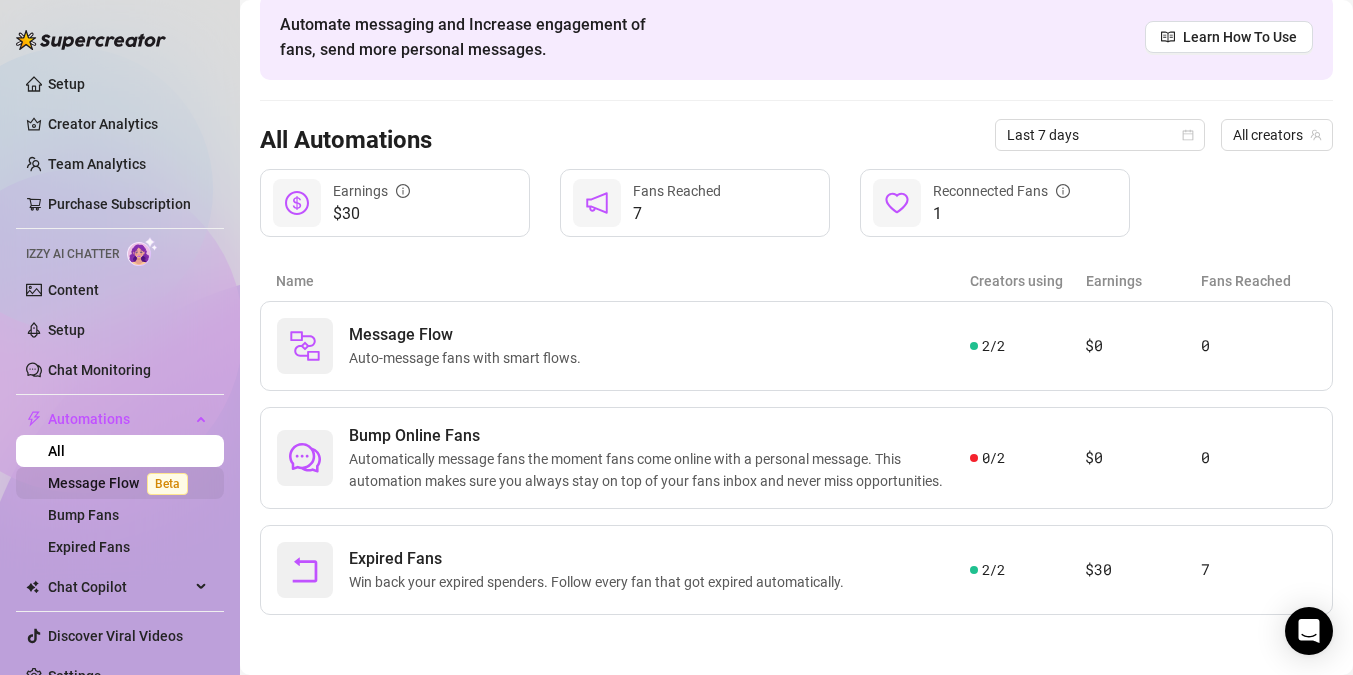 click on "Message Flow Beta" at bounding box center [122, 483] 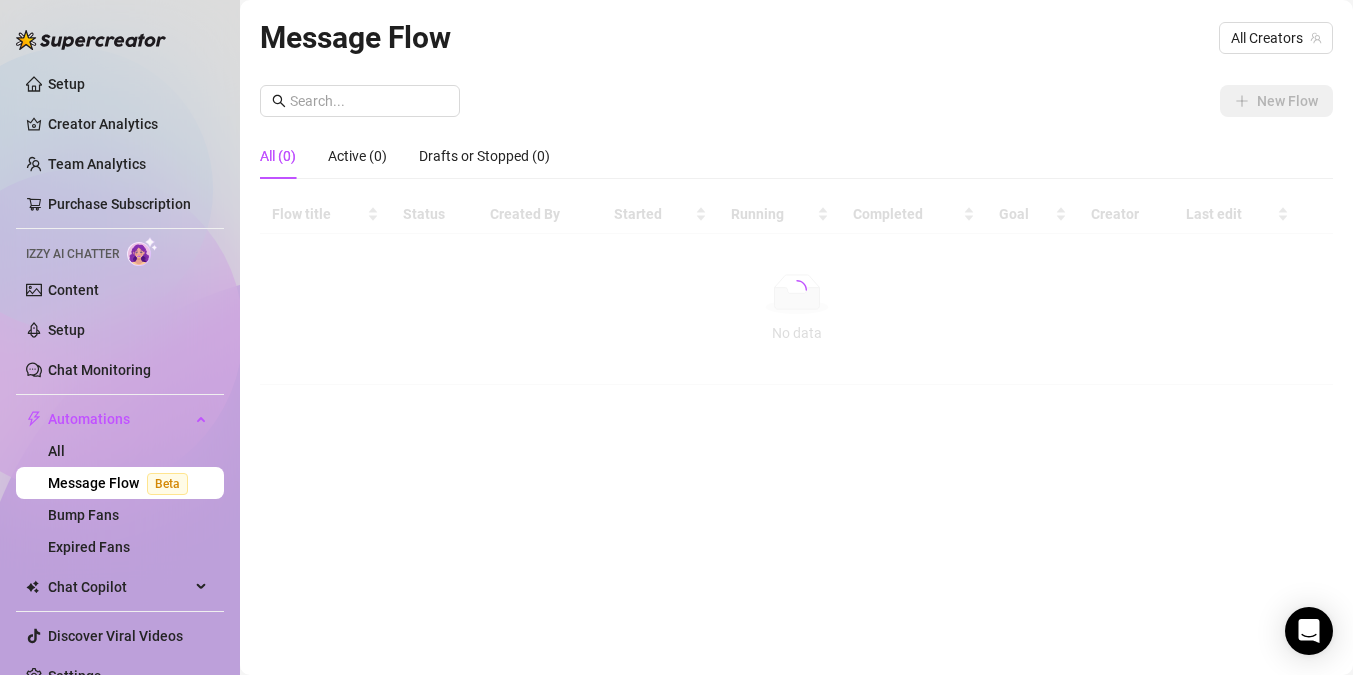 scroll, scrollTop: 0, scrollLeft: 0, axis: both 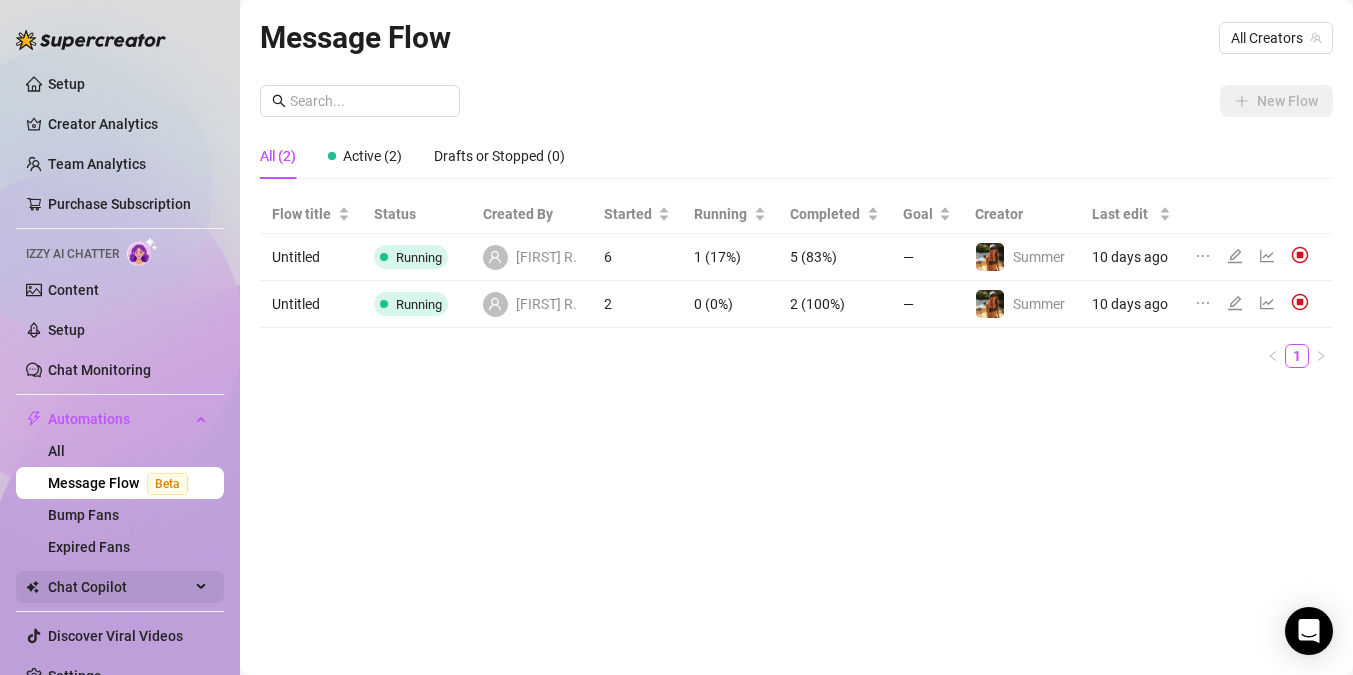click on "Chat Copilot" at bounding box center (119, 587) 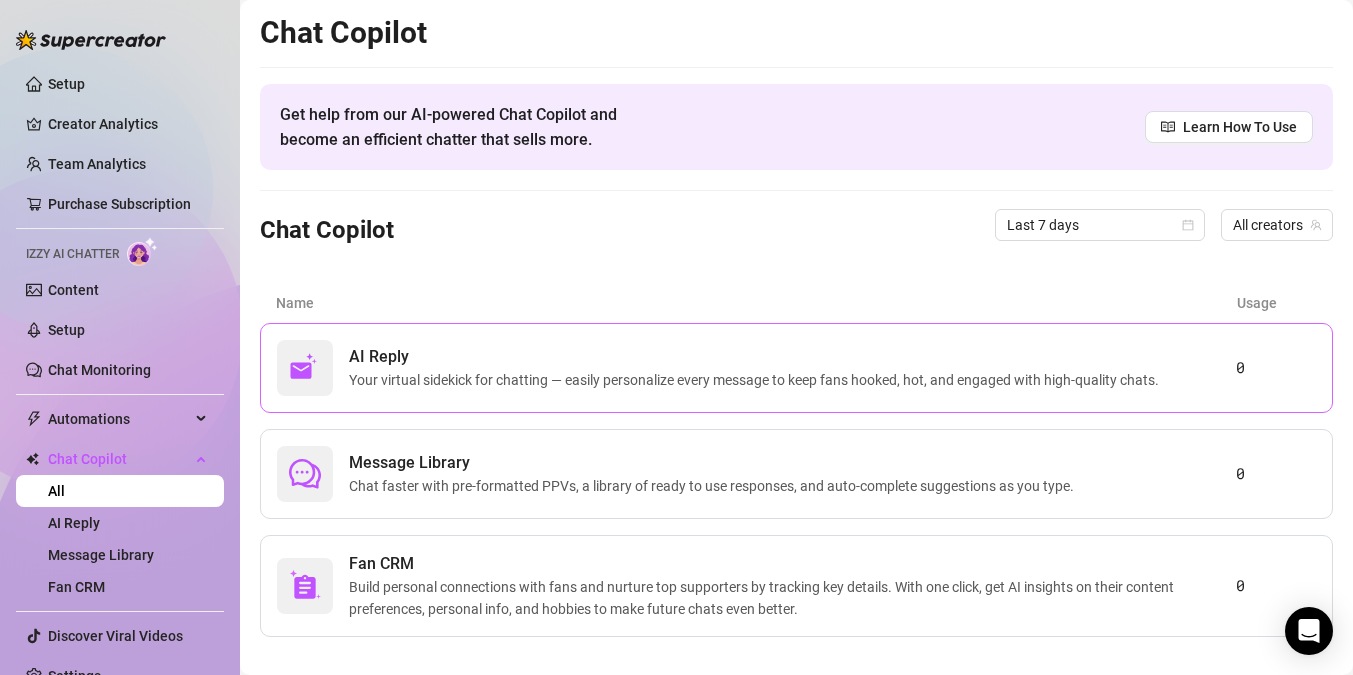click on "Your virtual sidekick for chatting — easily personalize every message to keep fans hooked, hot, and engaged with high-quality chats." at bounding box center [758, 380] 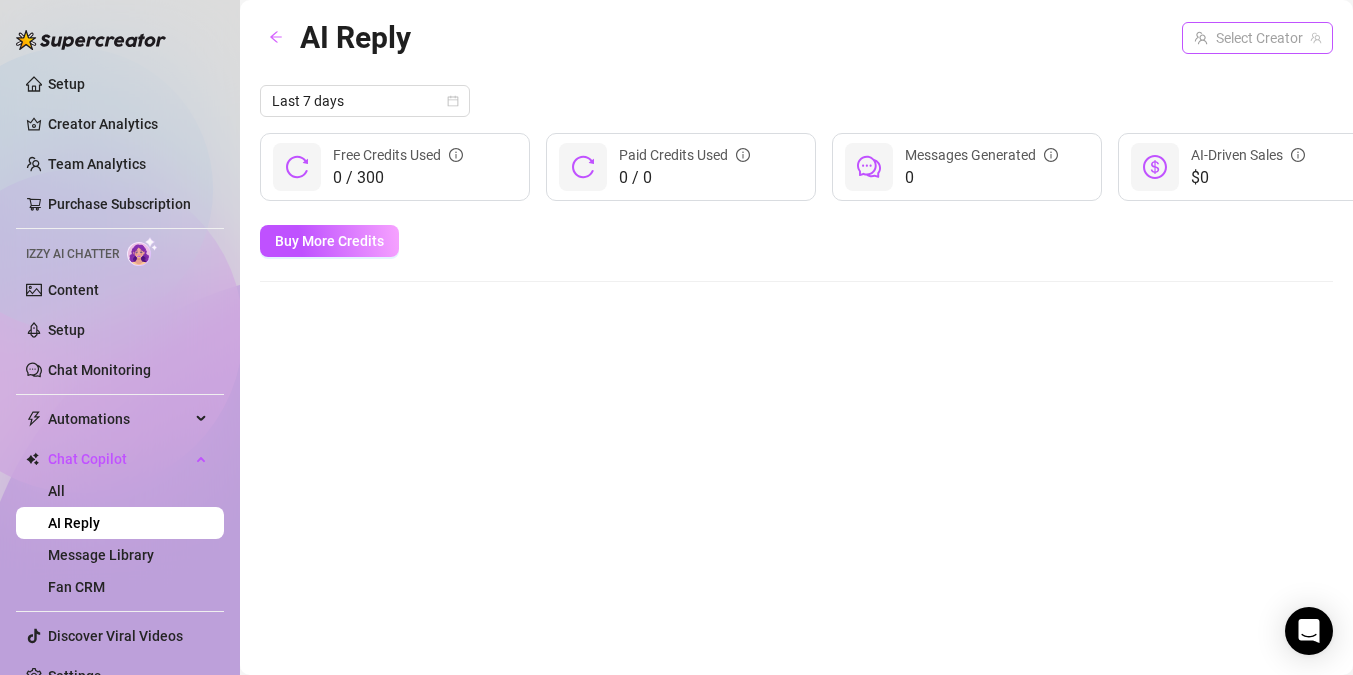 click at bounding box center [1248, 38] 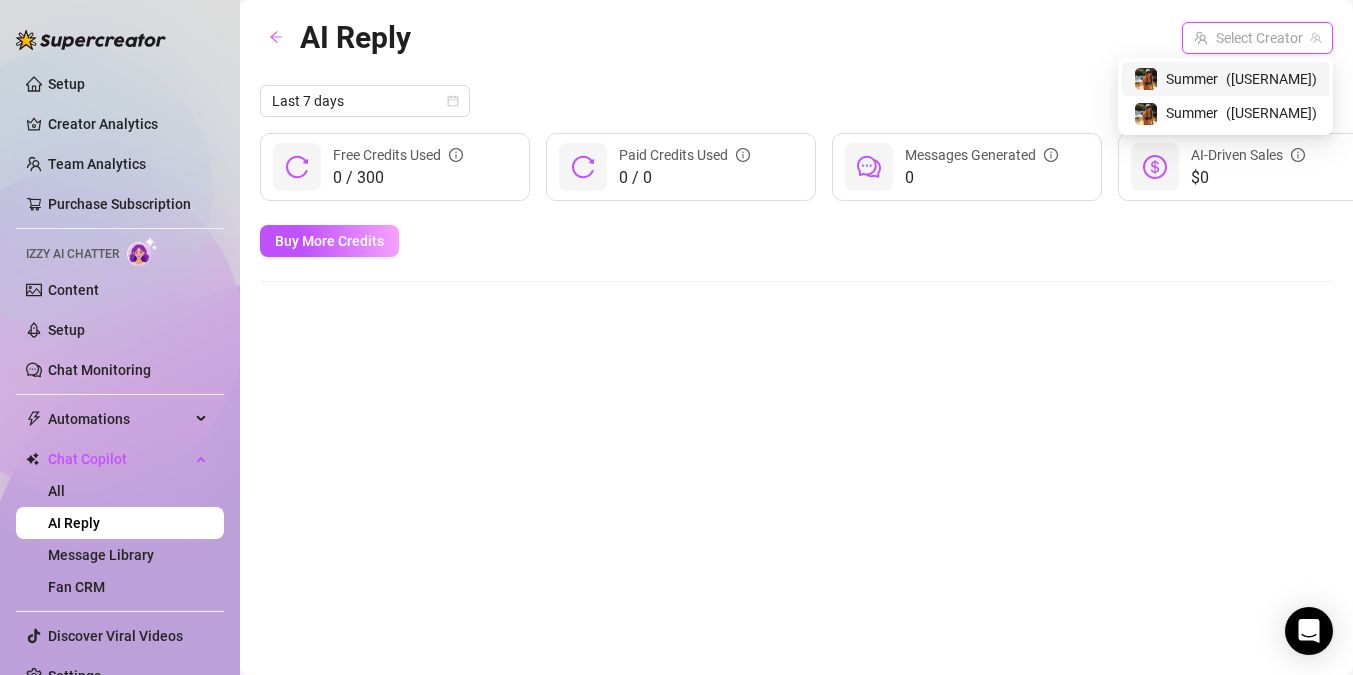 click on "Summer" at bounding box center (1192, 79) 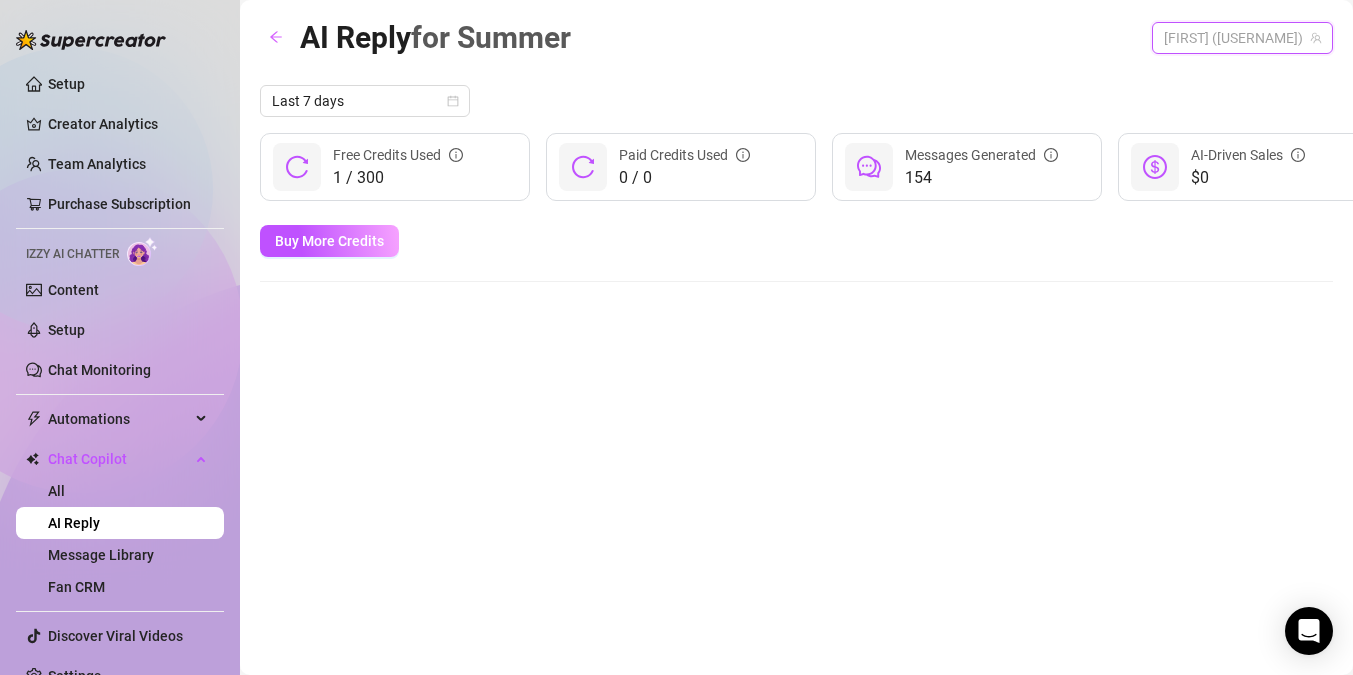 click on "[NAME] (hotazgirl)" at bounding box center [1242, 38] 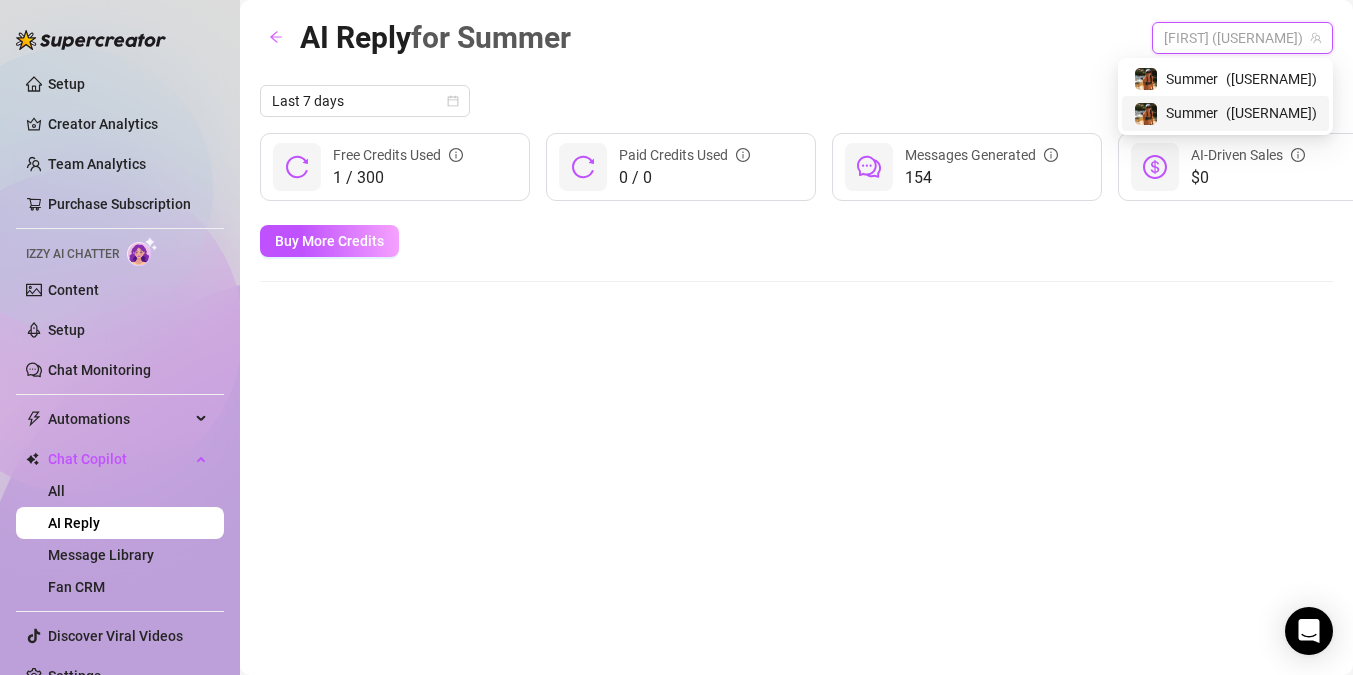 click on "Summer" at bounding box center [1192, 113] 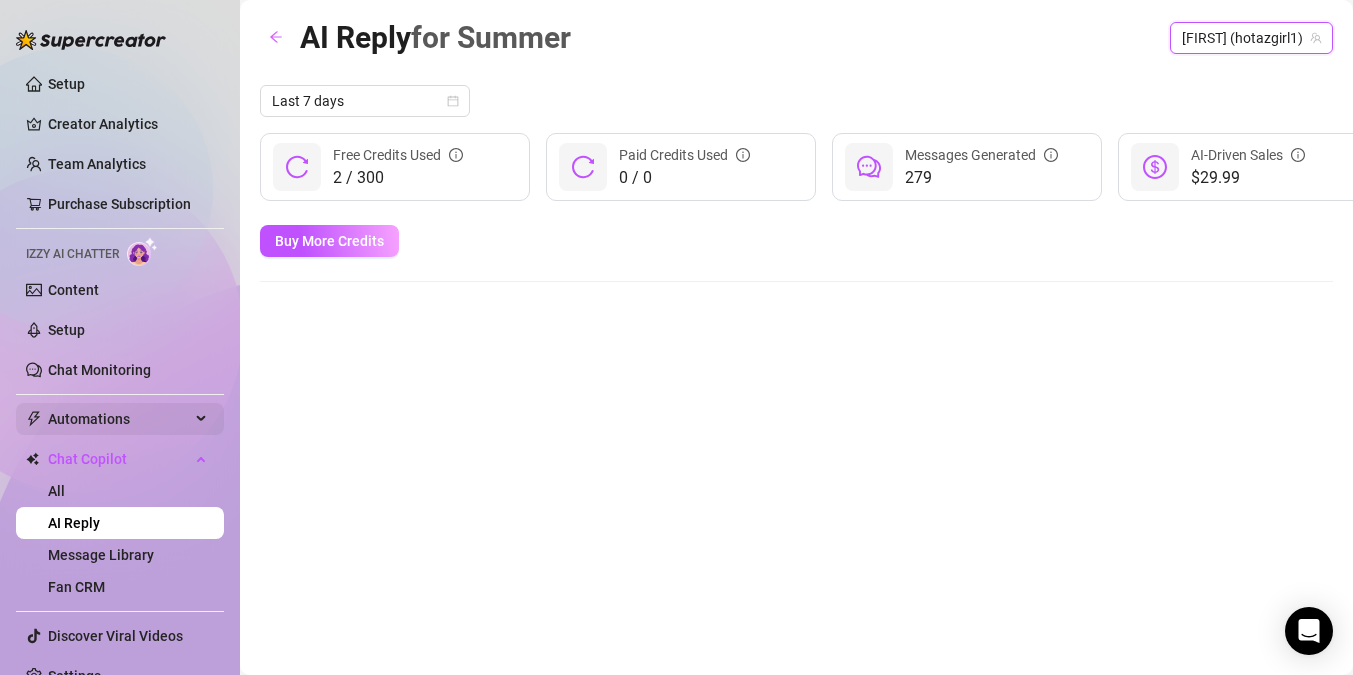 click on "Automations" at bounding box center (119, 419) 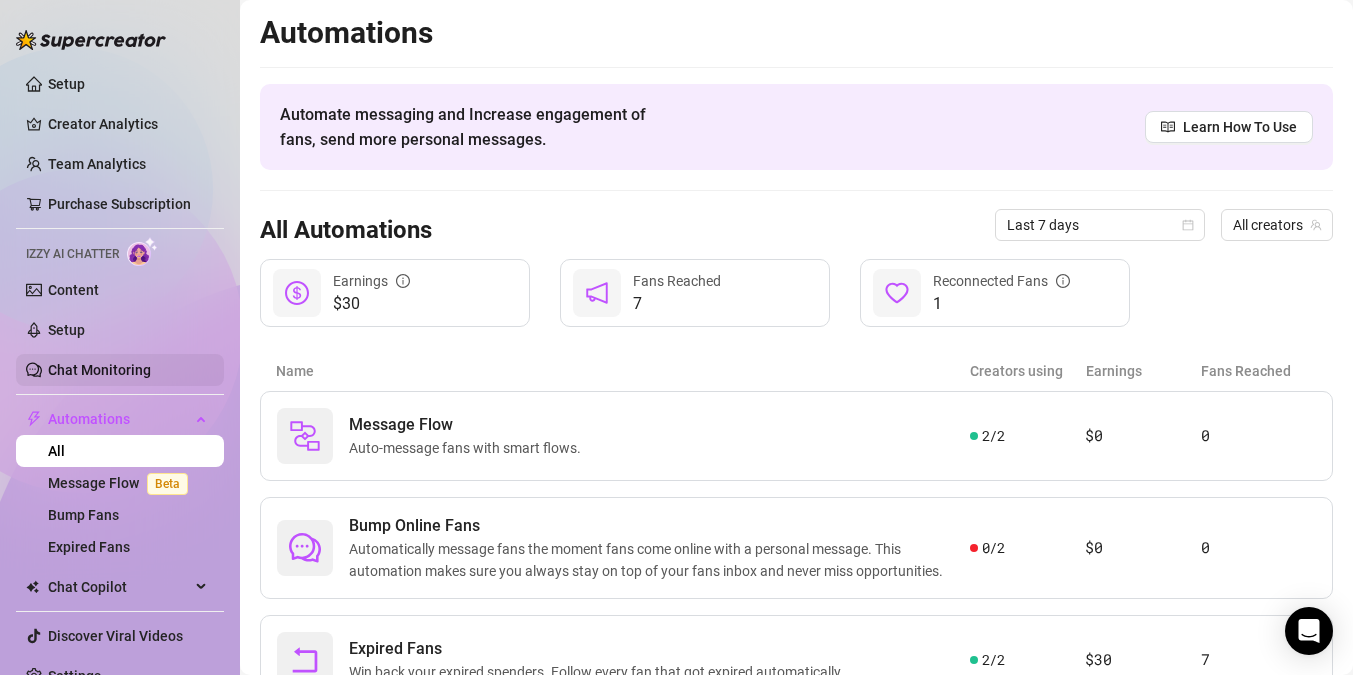 click on "Chat Monitoring" at bounding box center [99, 370] 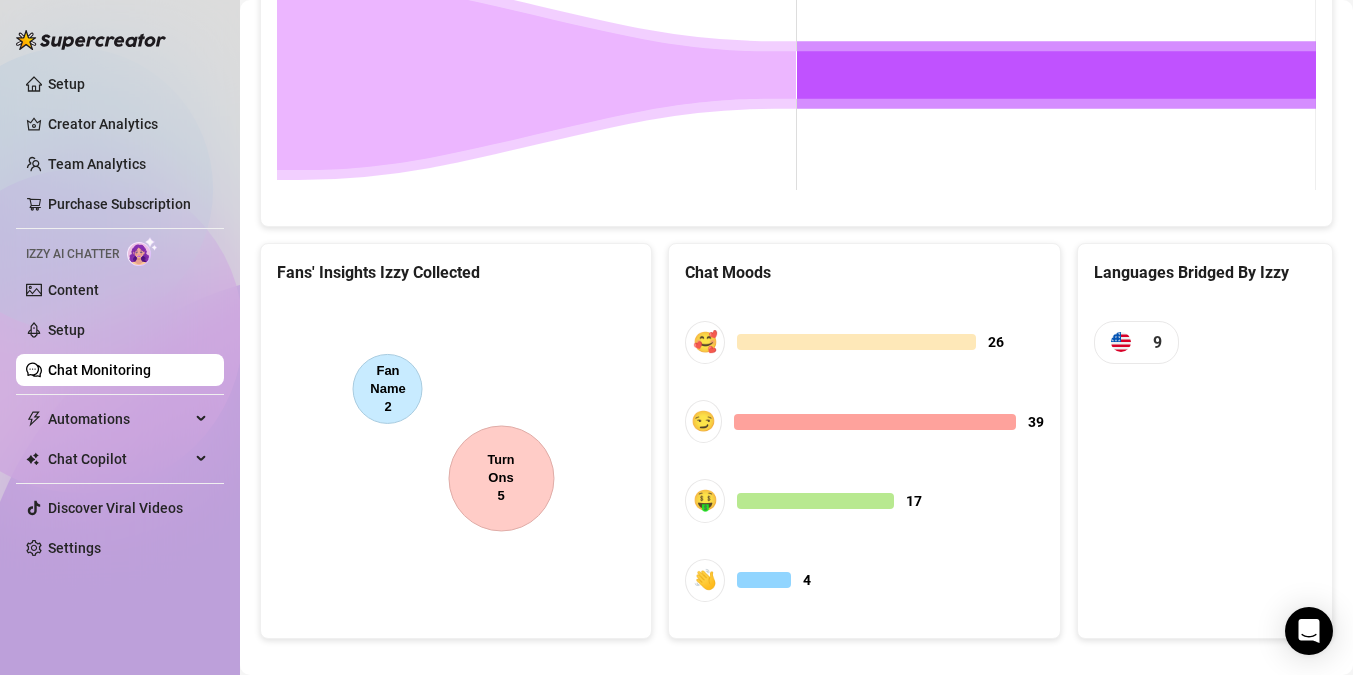 scroll, scrollTop: 1113, scrollLeft: 0, axis: vertical 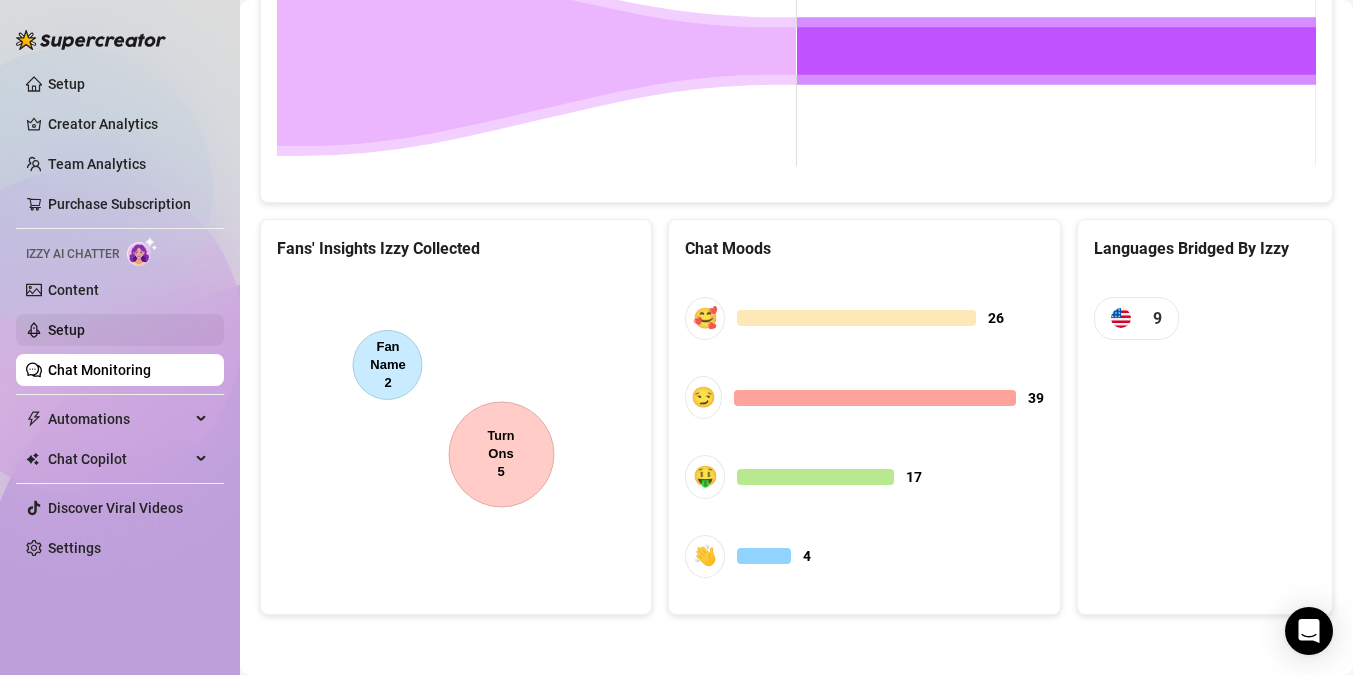 click on "Setup" at bounding box center (66, 330) 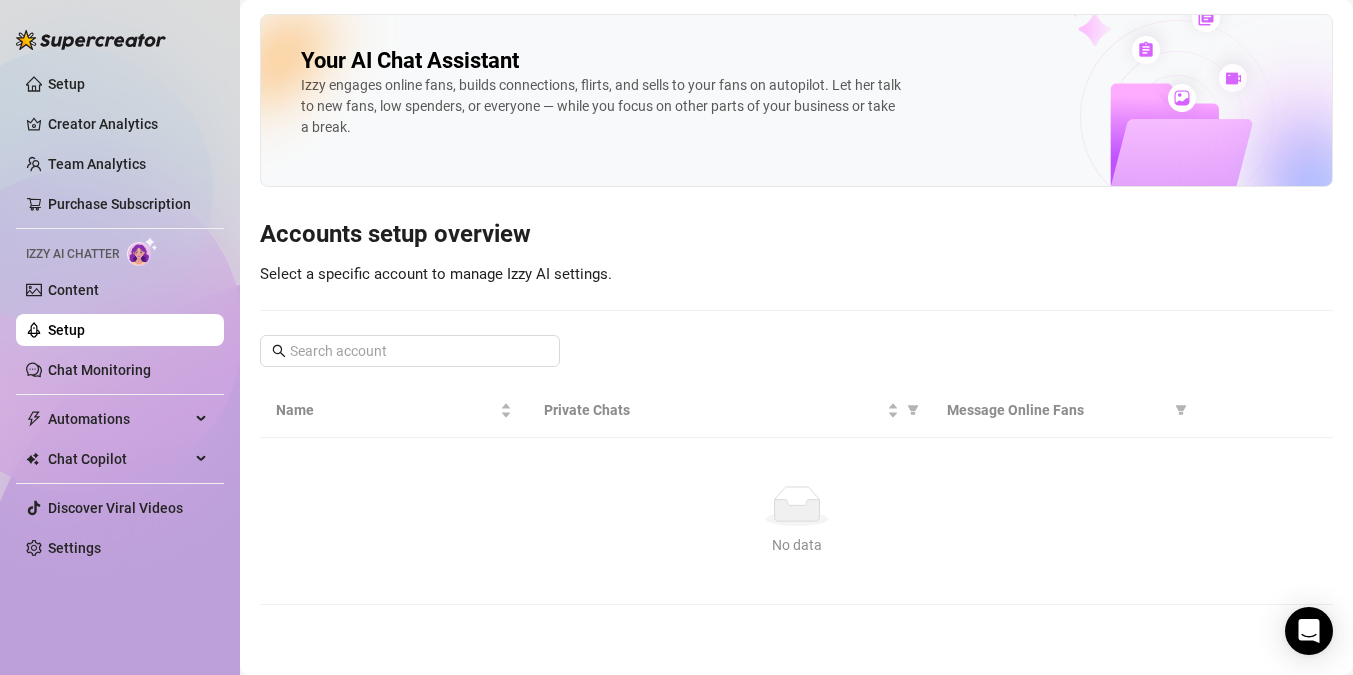 scroll, scrollTop: 0, scrollLeft: 0, axis: both 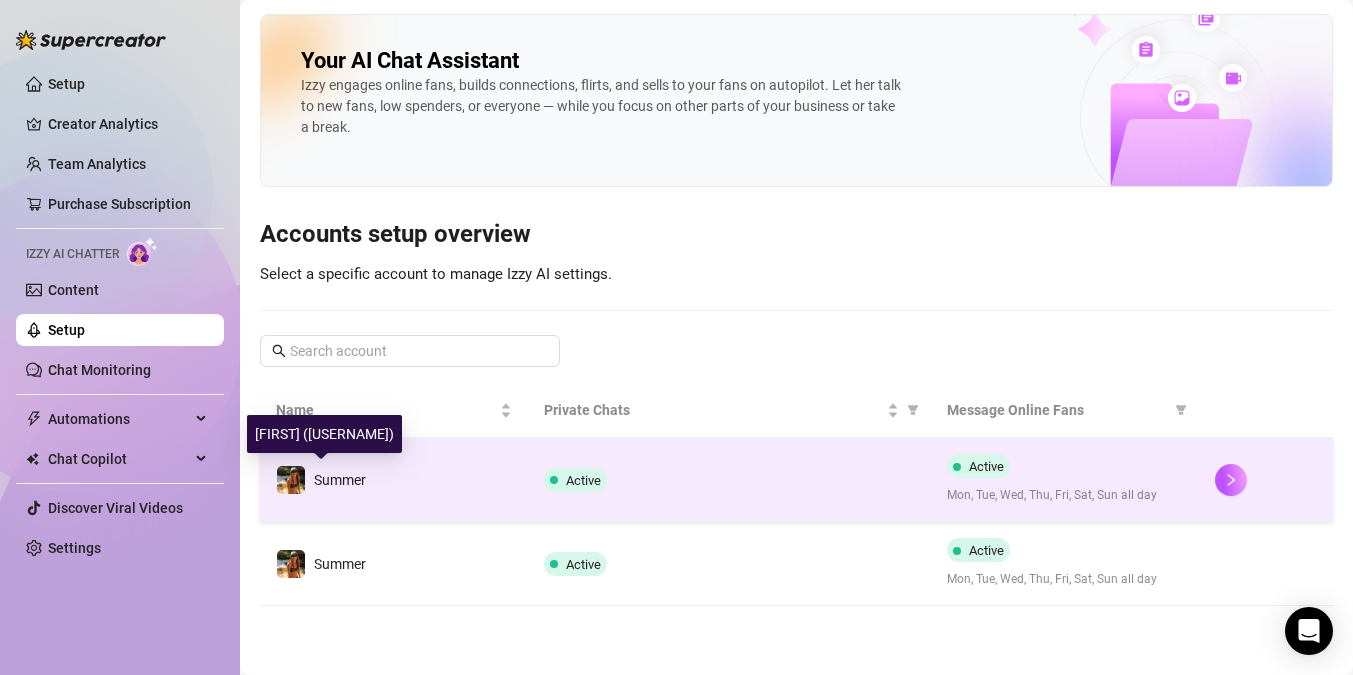 click on "Summer" at bounding box center [340, 480] 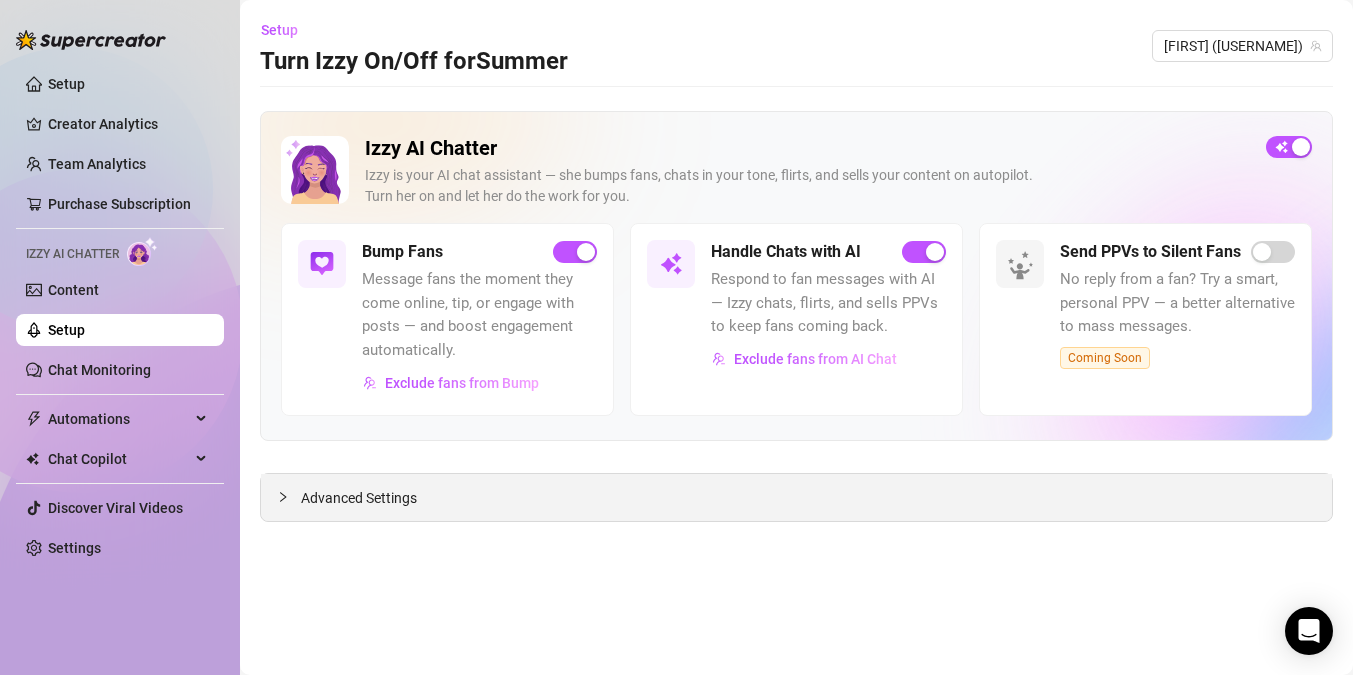 click on "Advanced Settings" at bounding box center (359, 498) 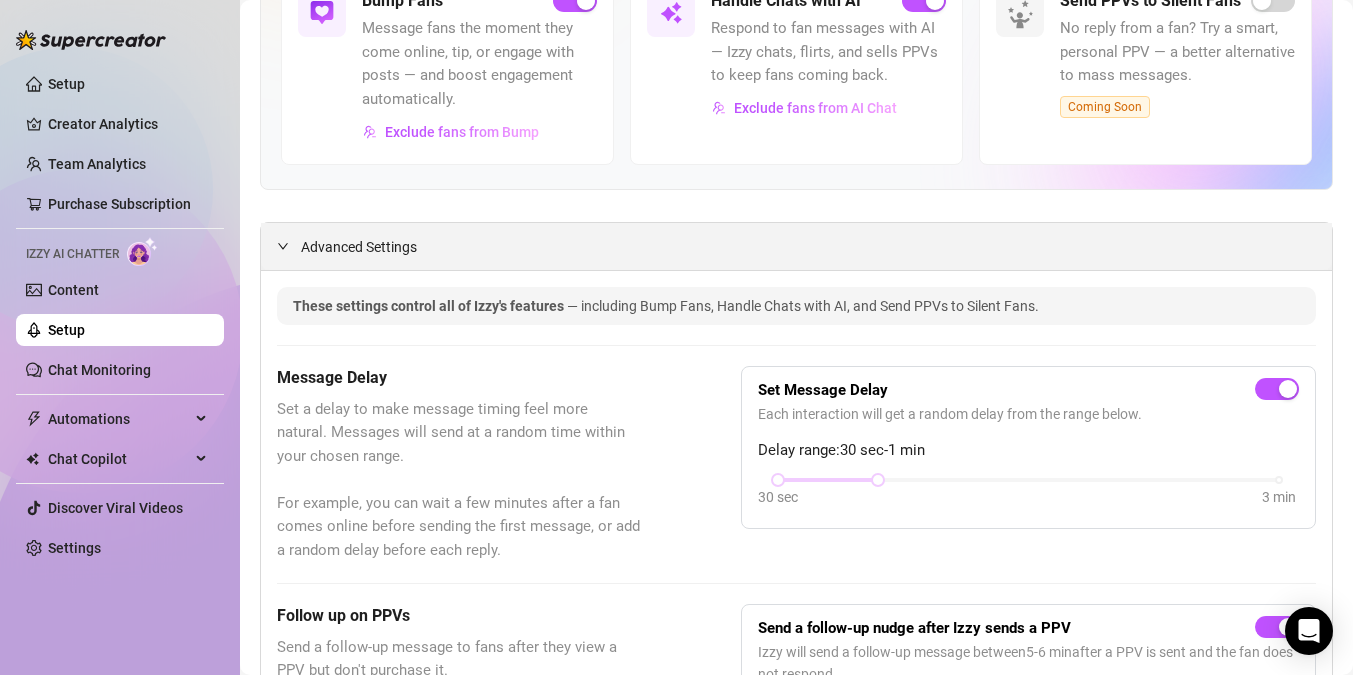scroll, scrollTop: 291, scrollLeft: 0, axis: vertical 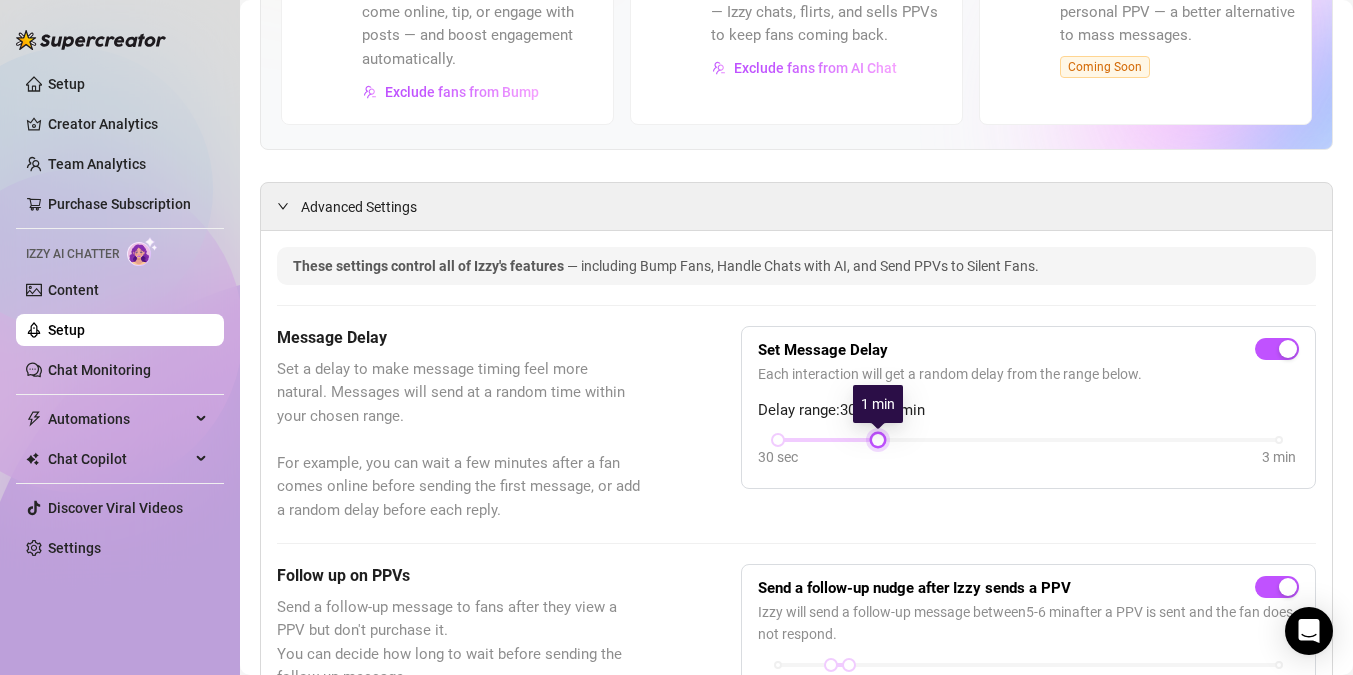 drag, startPoint x: 878, startPoint y: 443, endPoint x: 823, endPoint y: 451, distance: 55.578773 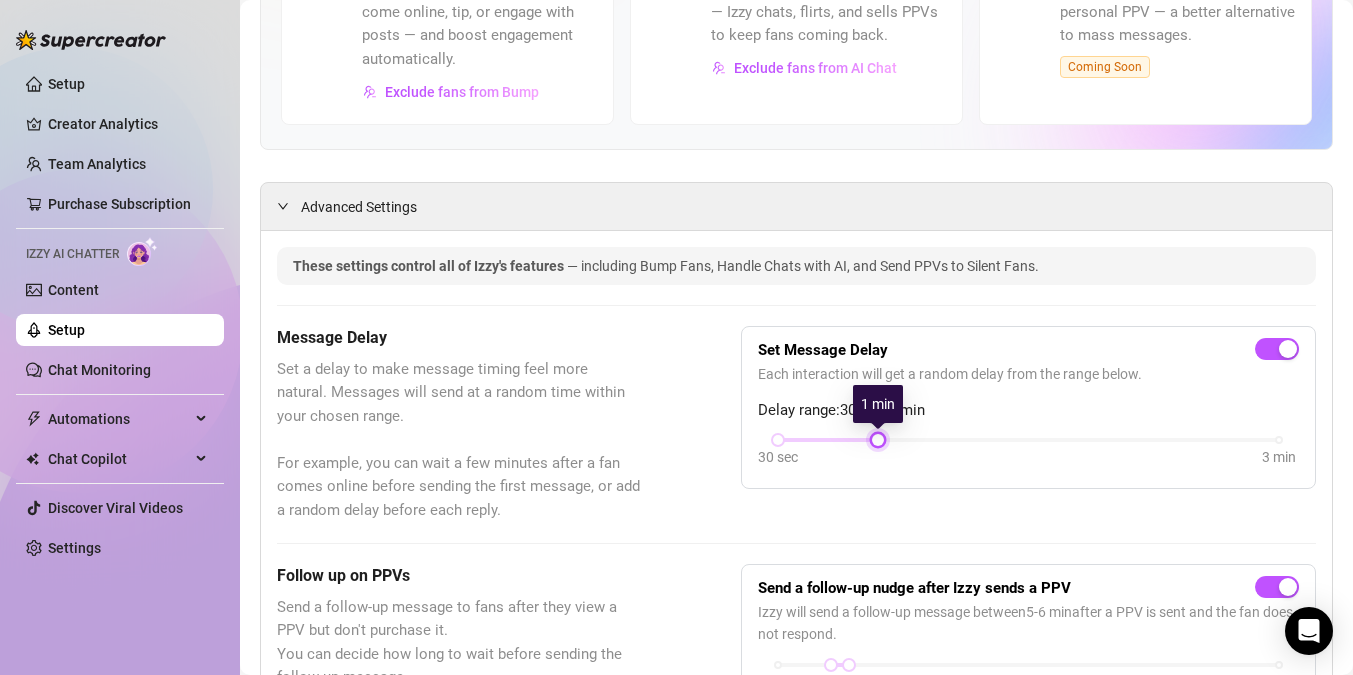 click on "30 sec 3 min" at bounding box center (1028, 453) 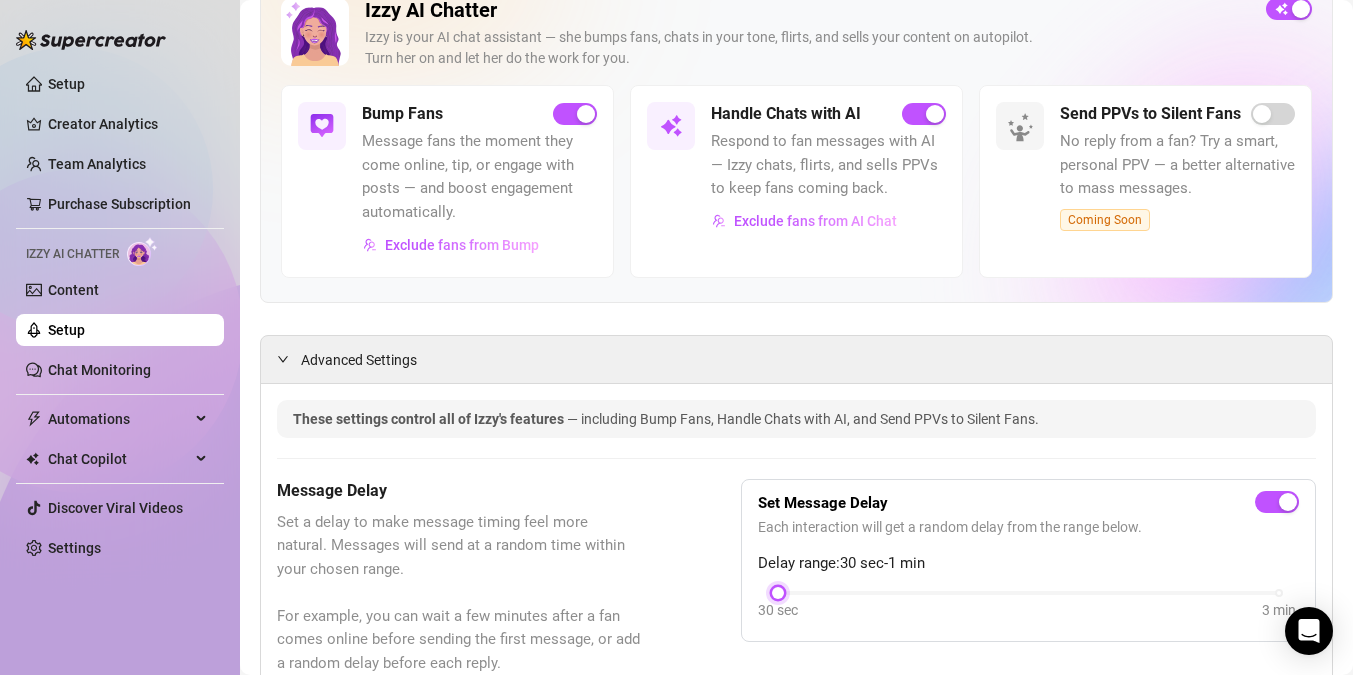 scroll, scrollTop: 135, scrollLeft: 0, axis: vertical 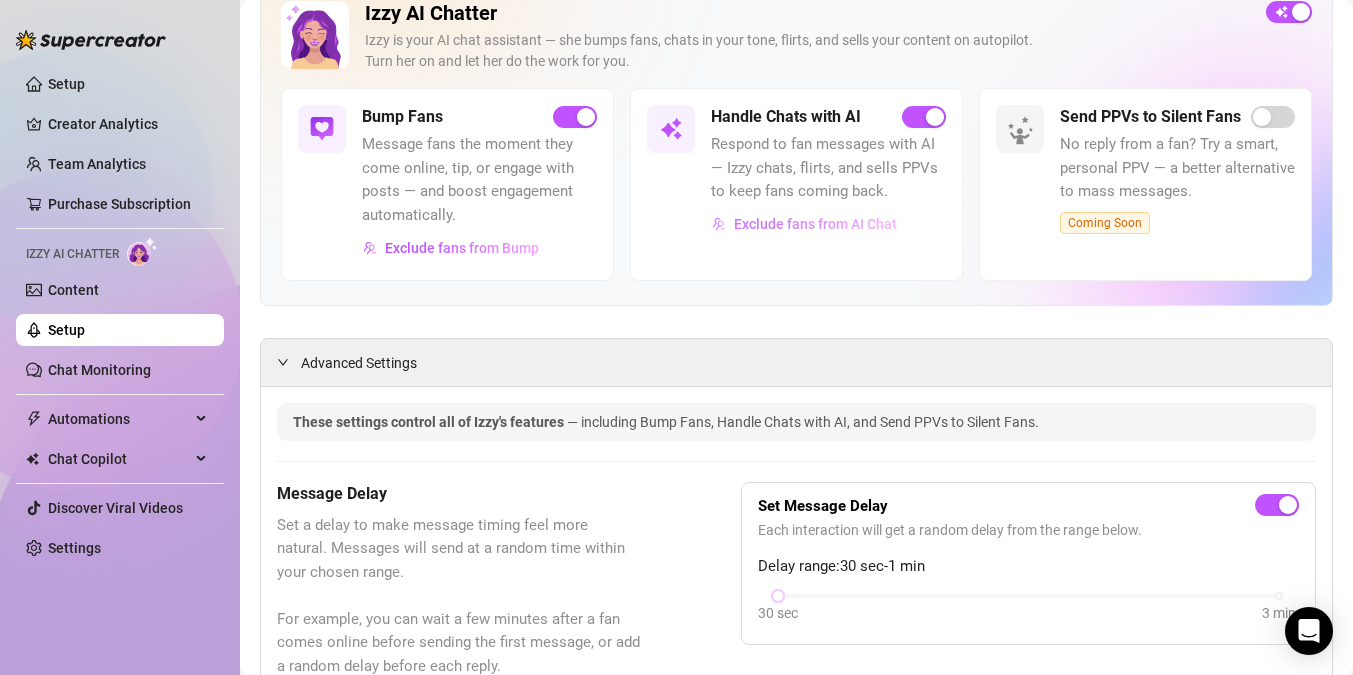 click on "Exclude fans from AI Chat" at bounding box center (815, 224) 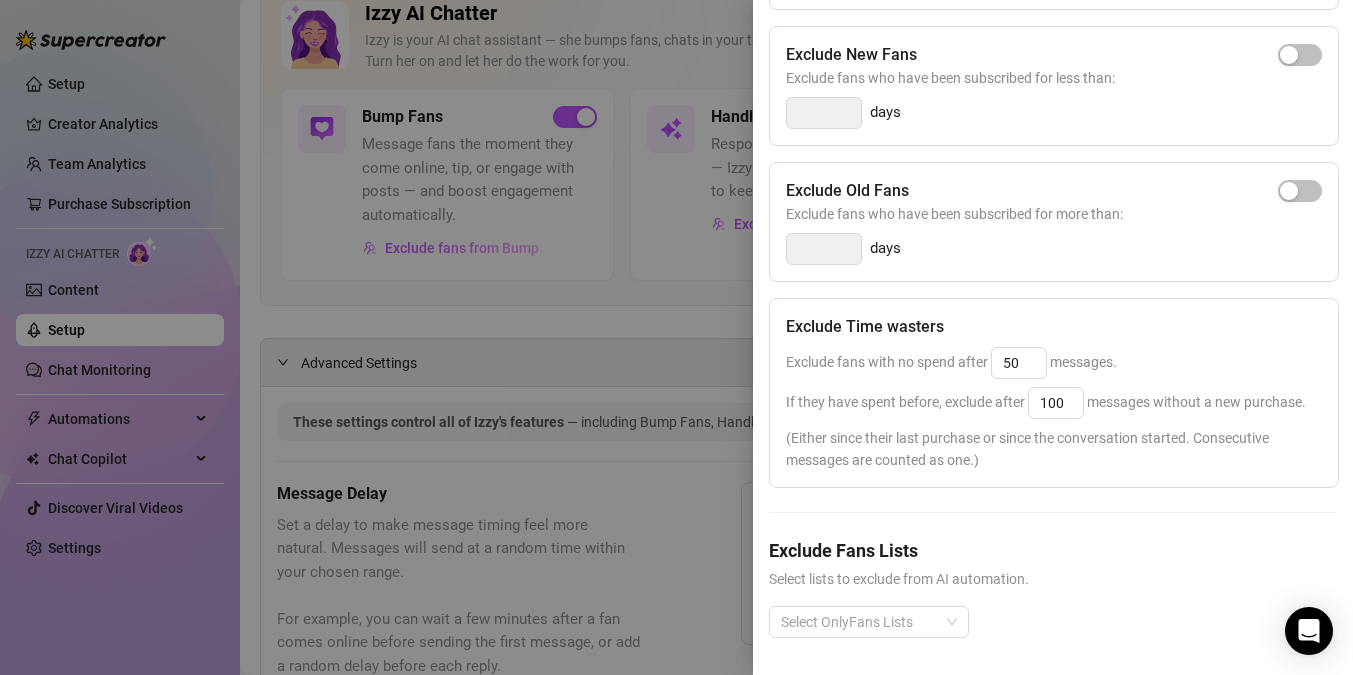 scroll, scrollTop: 354, scrollLeft: 0, axis: vertical 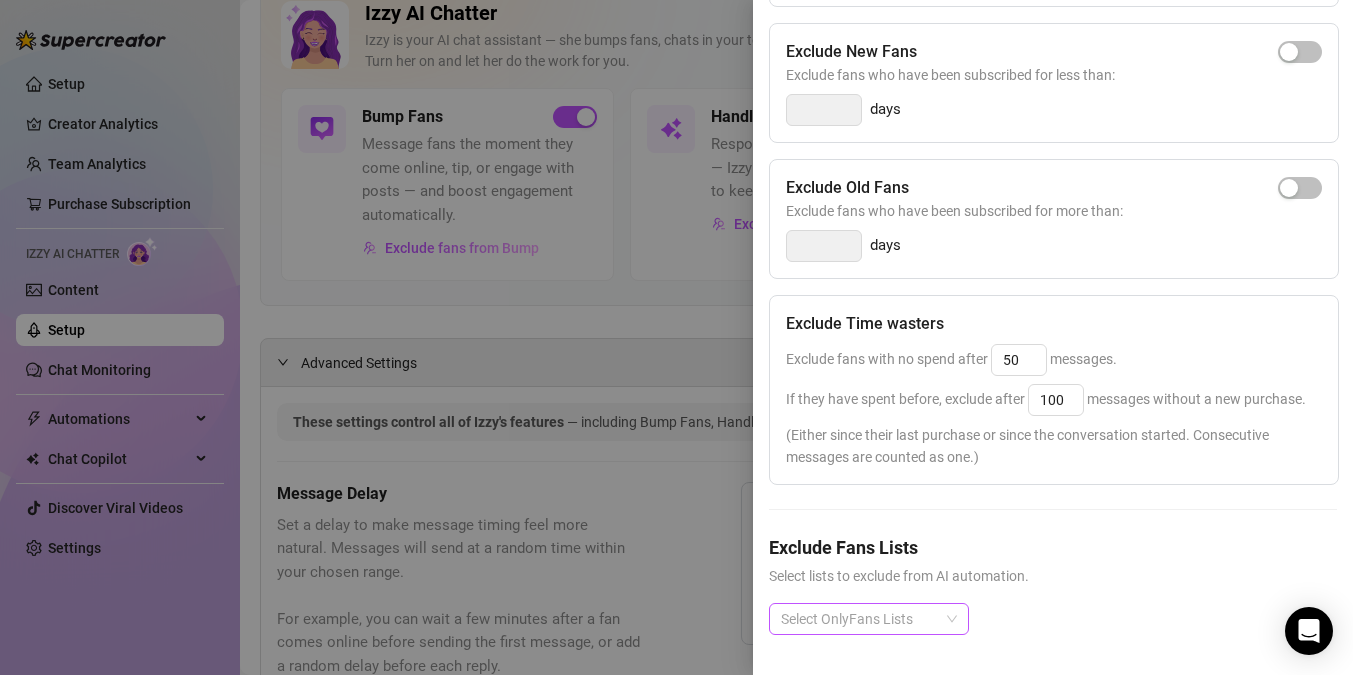 click at bounding box center [858, 619] 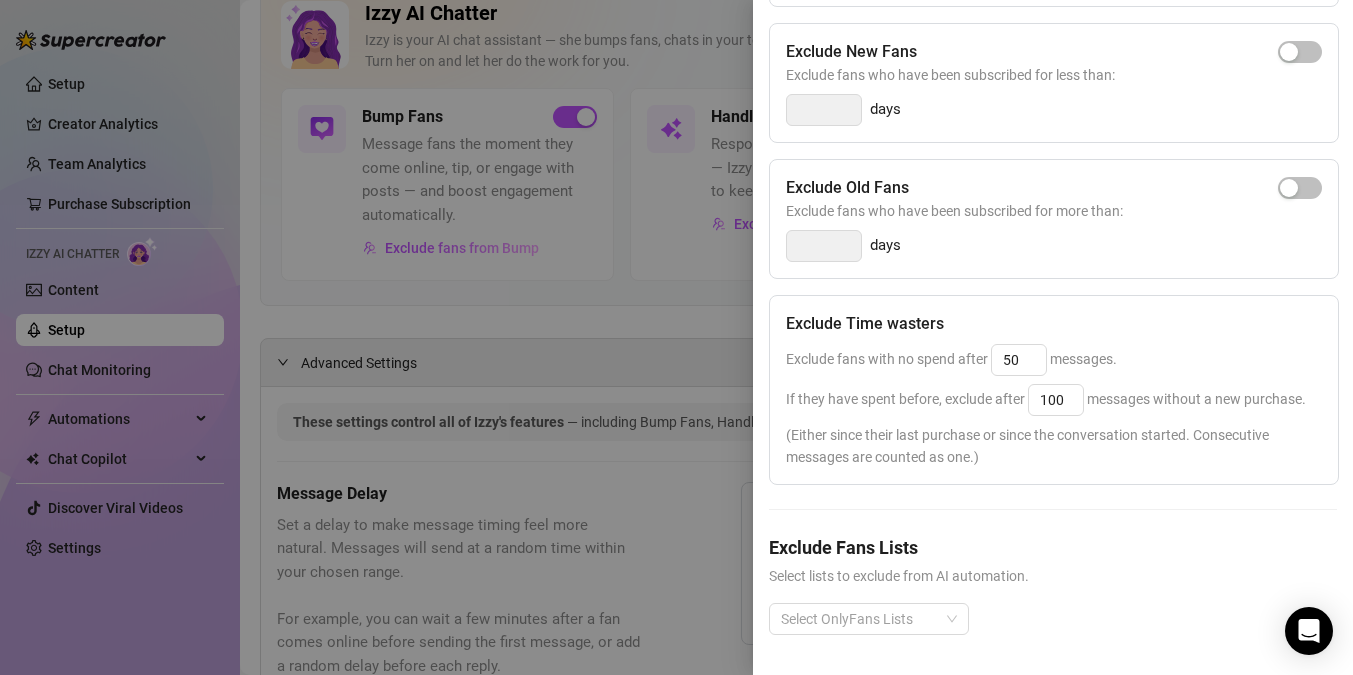 click on "Exclude Fans Lists" at bounding box center (1053, 547) 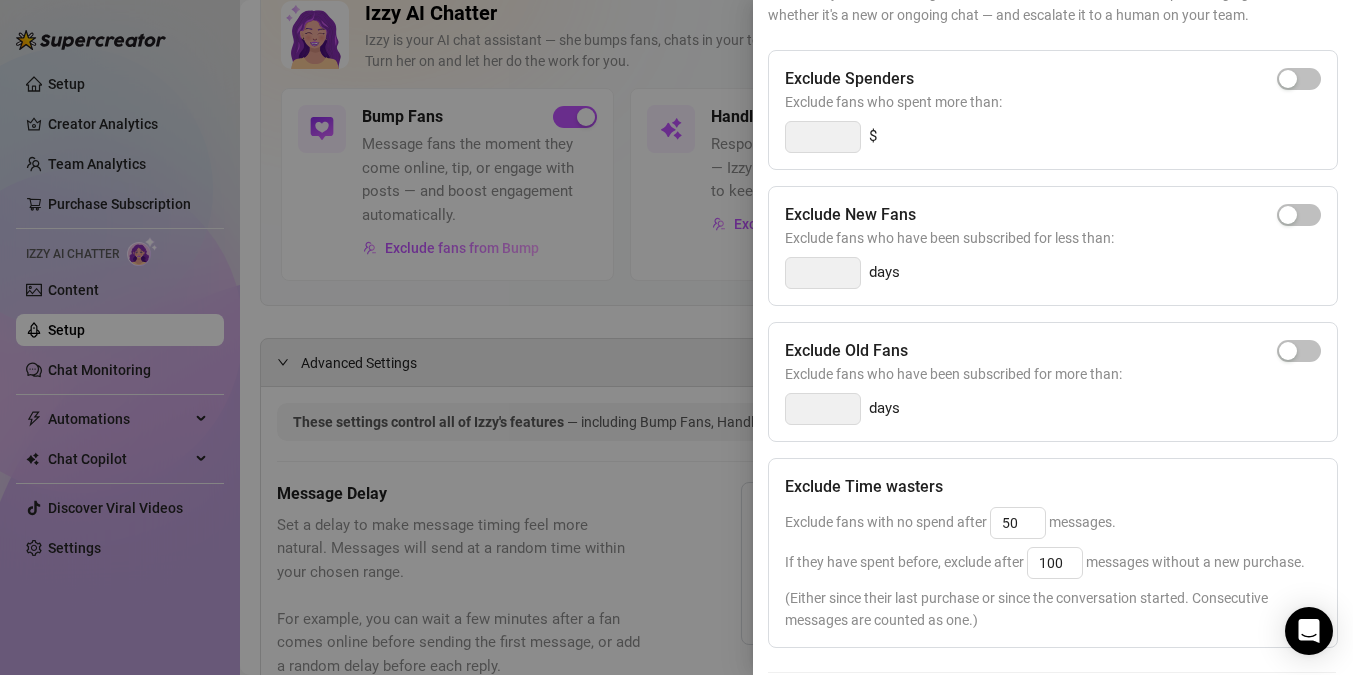 scroll, scrollTop: 0, scrollLeft: 1, axis: horizontal 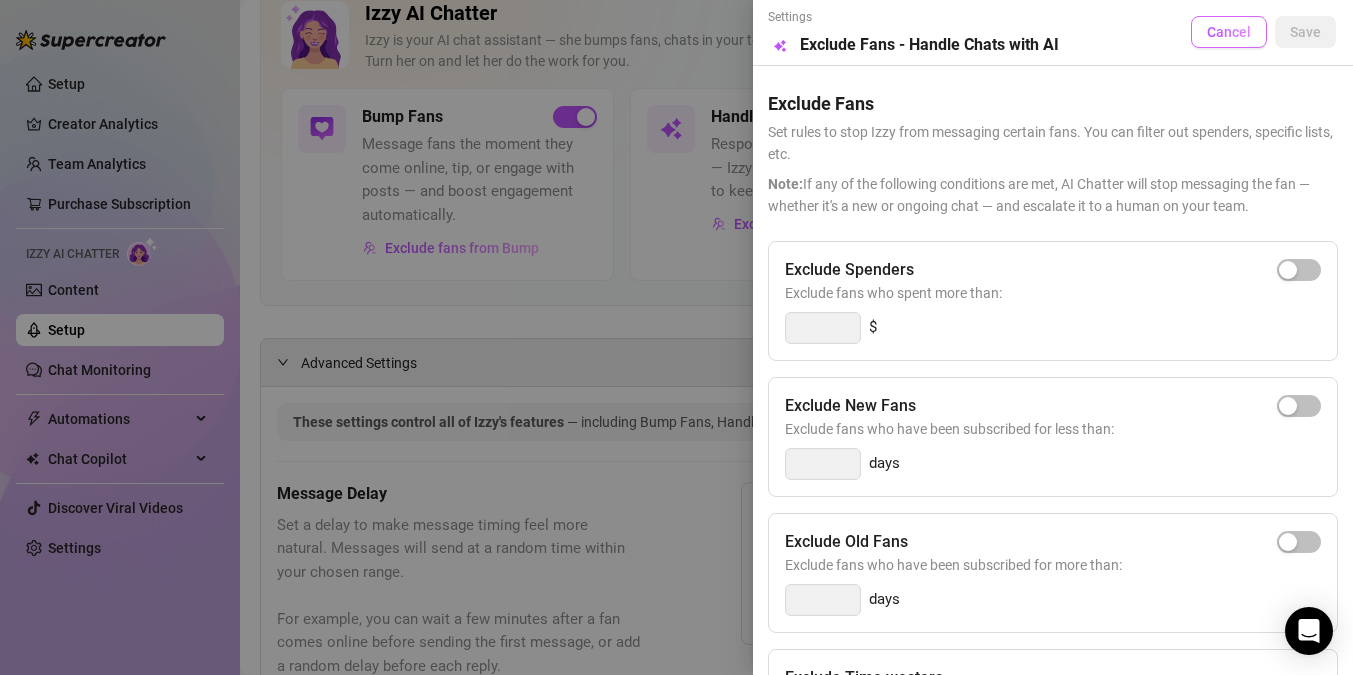 click on "Cancel" at bounding box center (1229, 32) 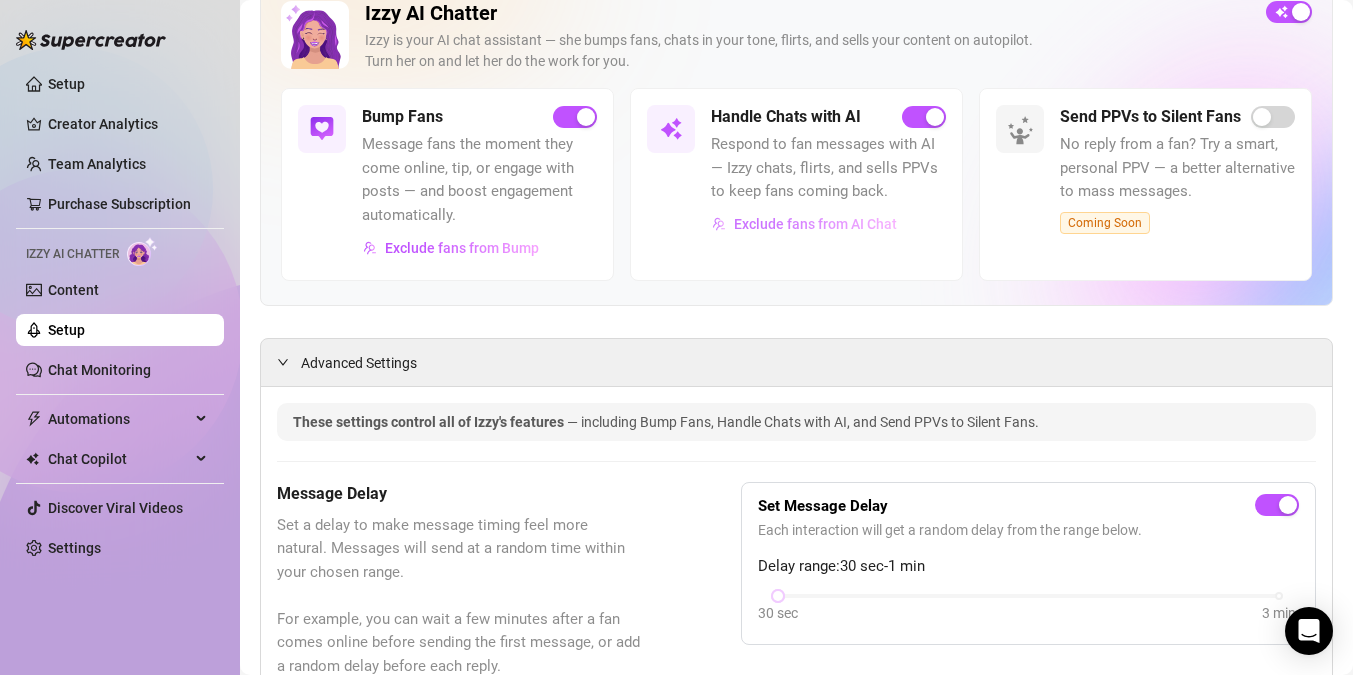 click on "Exclude fans from AI Chat" at bounding box center (815, 224) 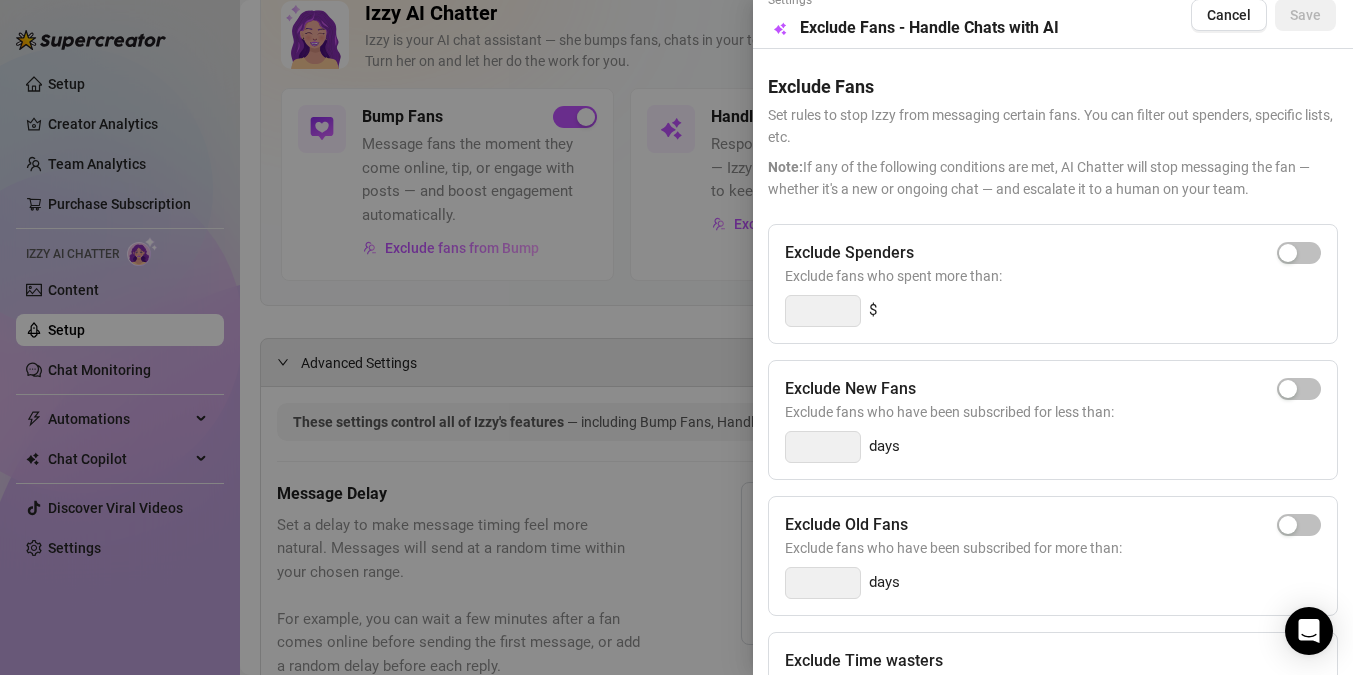 scroll, scrollTop: 0, scrollLeft: 1, axis: horizontal 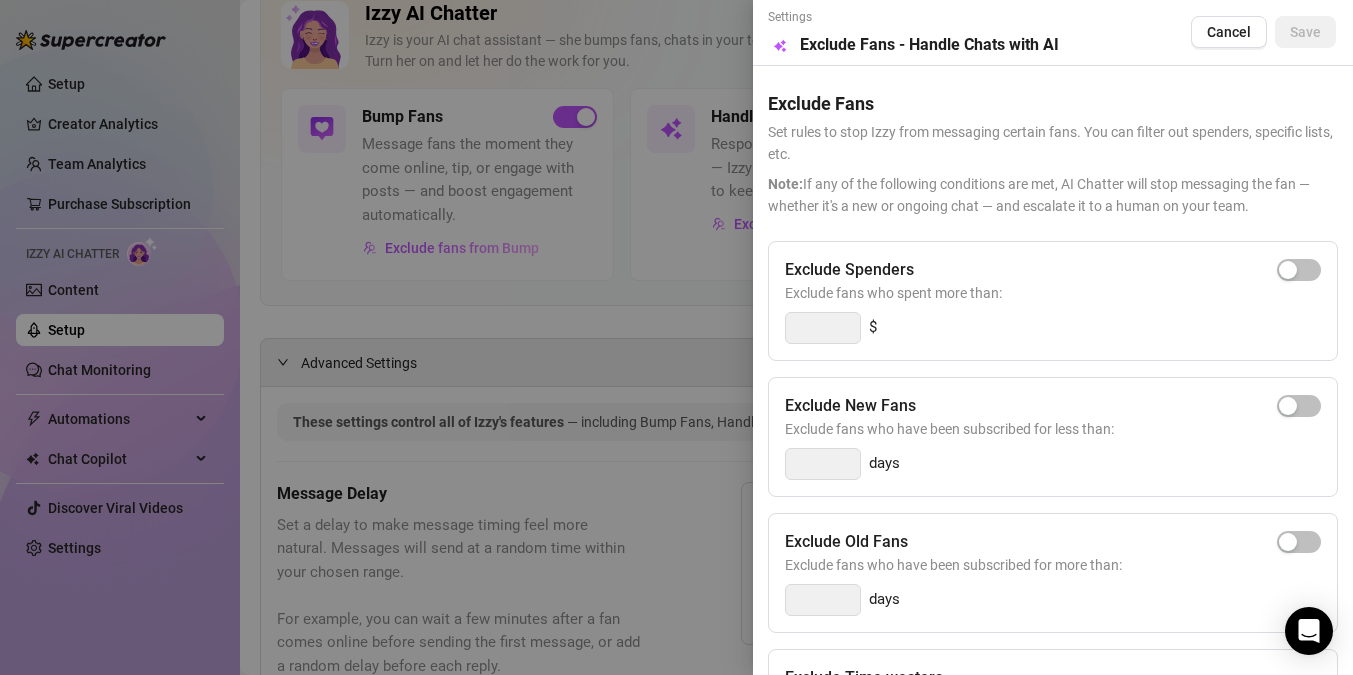click at bounding box center [676, 337] 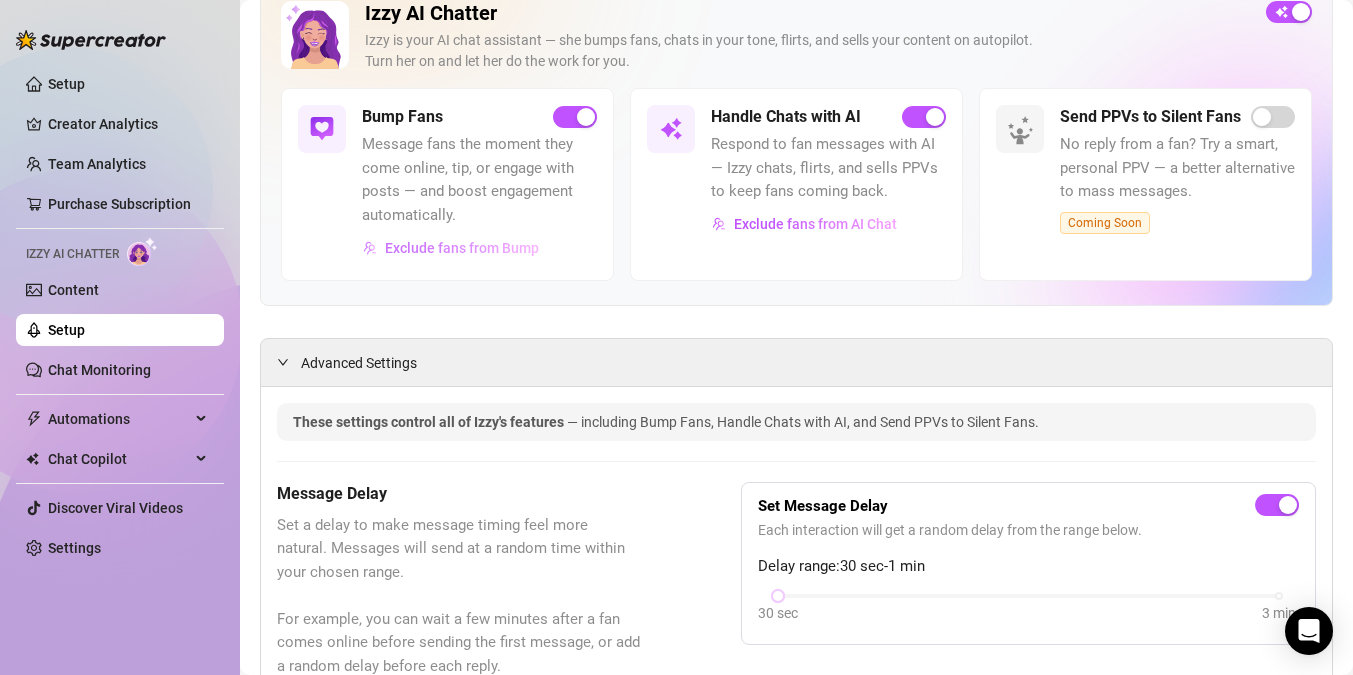click on "Exclude fans from Bump" at bounding box center (462, 248) 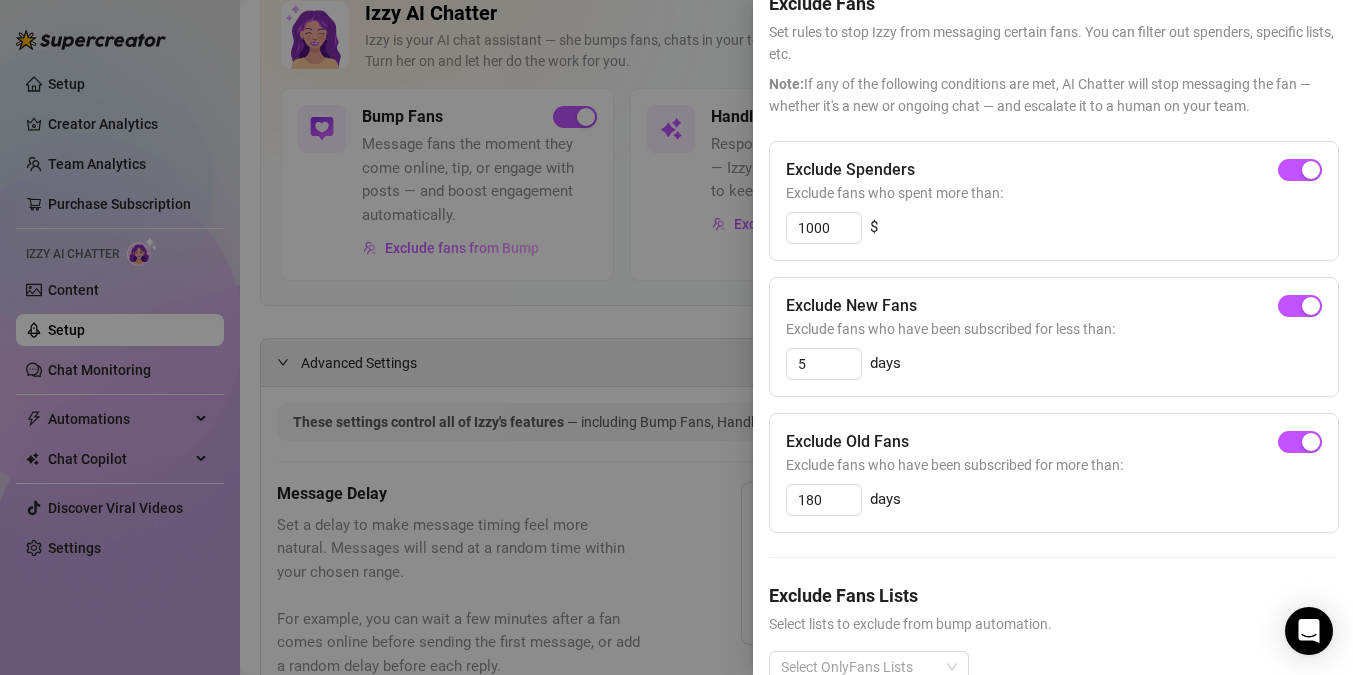 scroll, scrollTop: 148, scrollLeft: 0, axis: vertical 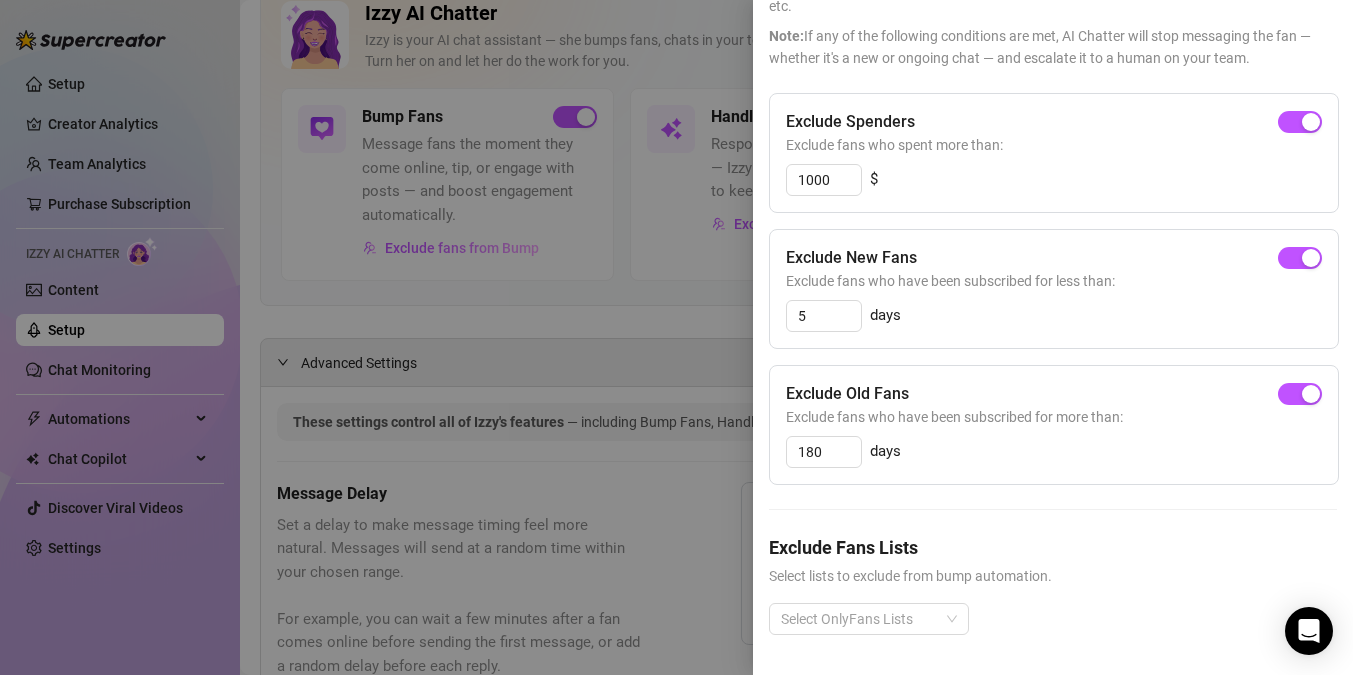 click at bounding box center (676, 337) 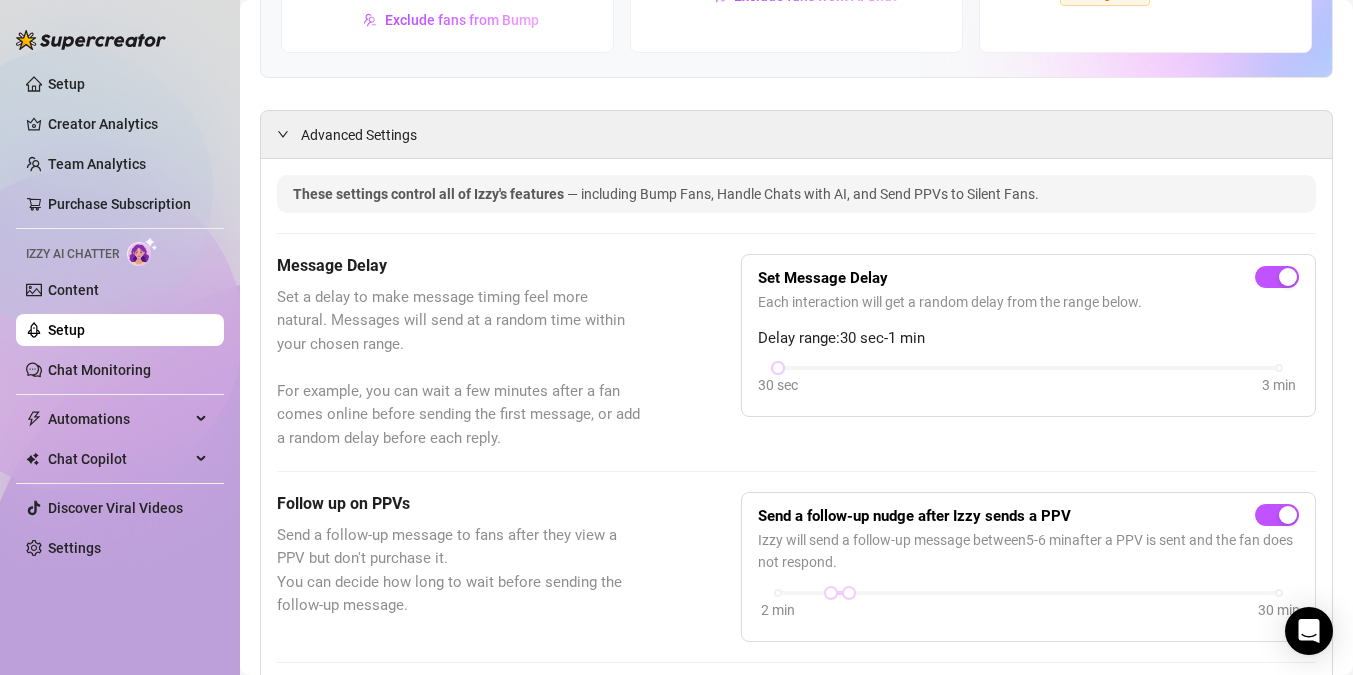 scroll, scrollTop: 0, scrollLeft: 0, axis: both 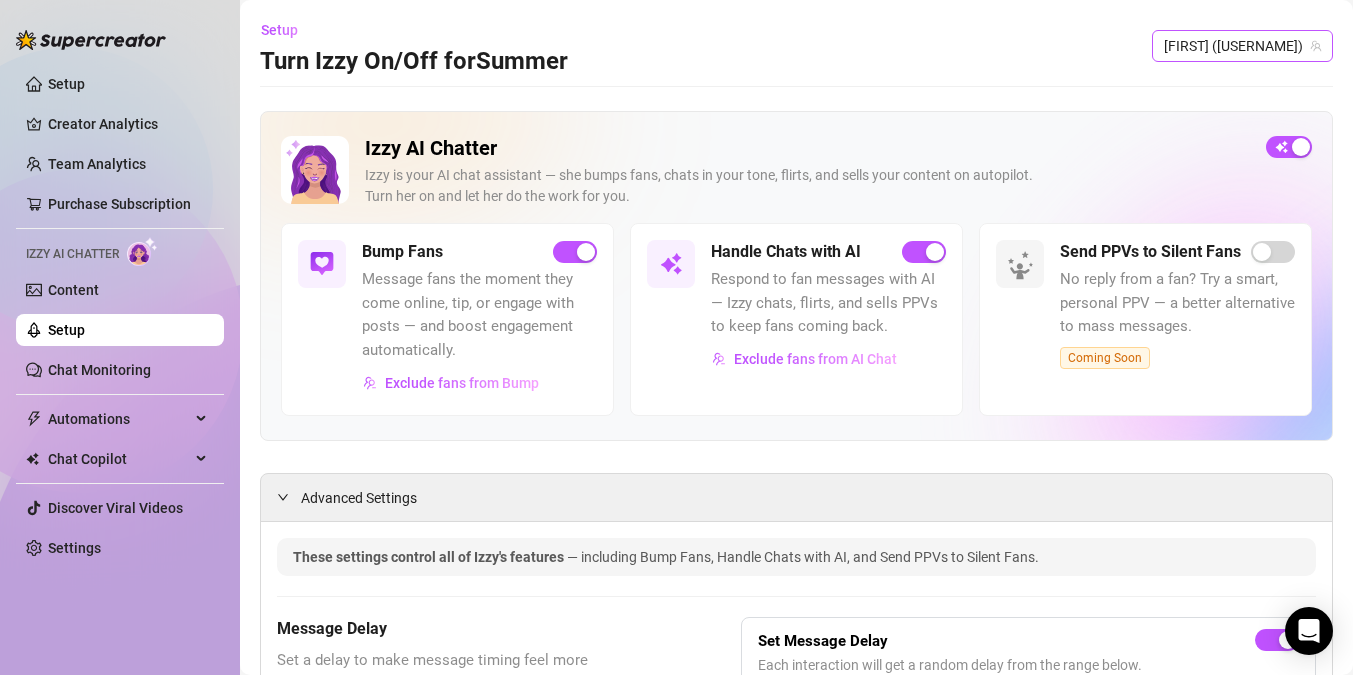 click on "[NAME] (hotazgirl)" at bounding box center (1242, 46) 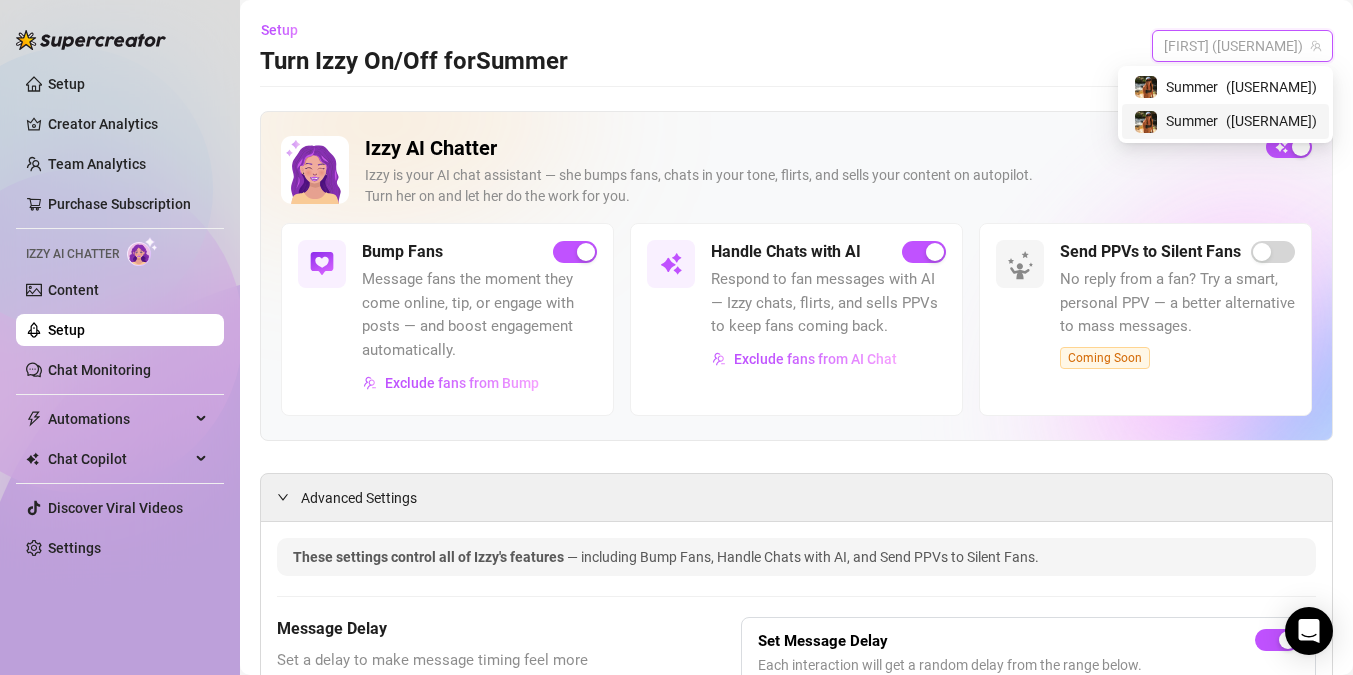 click on "Summer" at bounding box center [1192, 121] 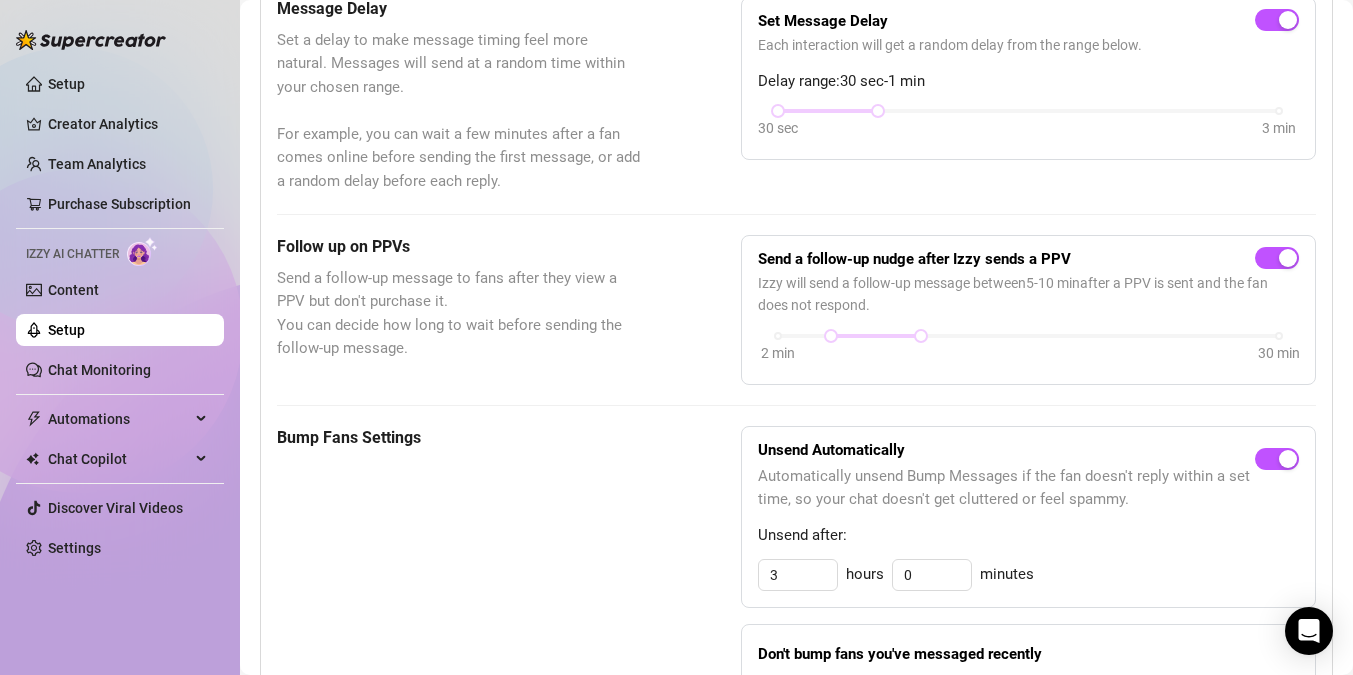 scroll, scrollTop: 625, scrollLeft: 0, axis: vertical 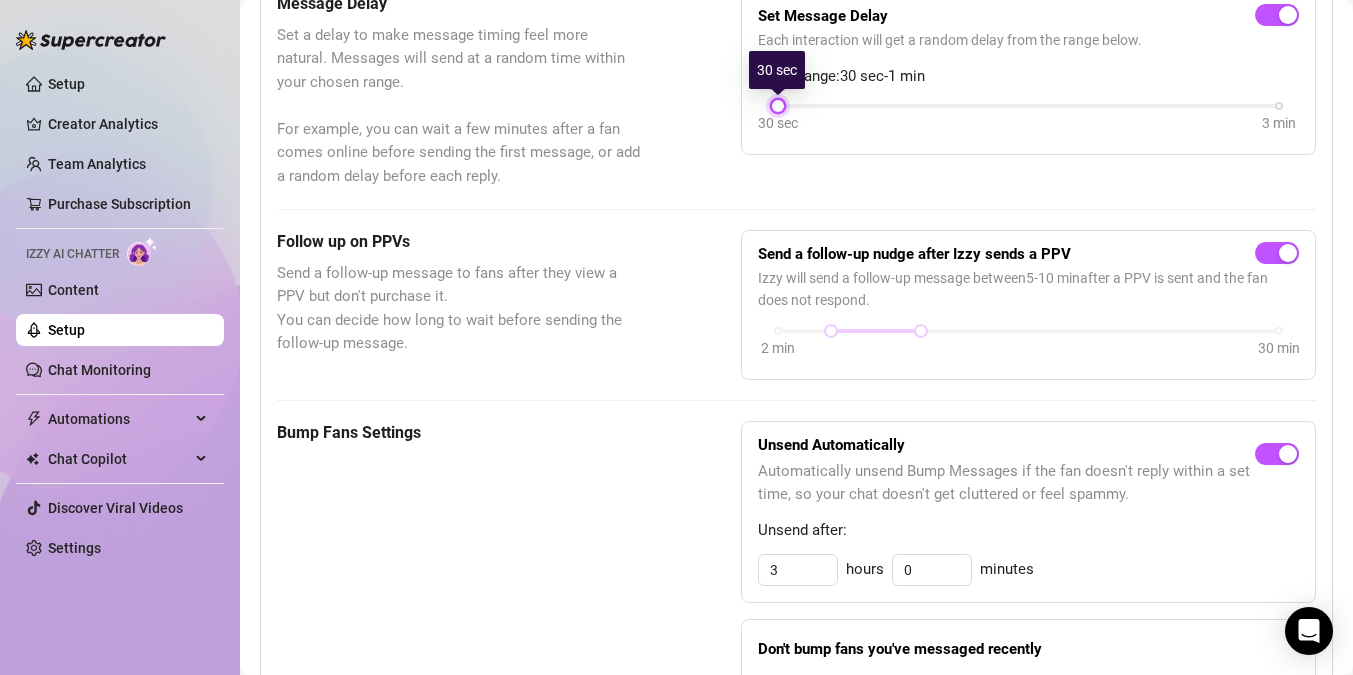 drag, startPoint x: 880, startPoint y: 109, endPoint x: 773, endPoint y: 117, distance: 107.298645 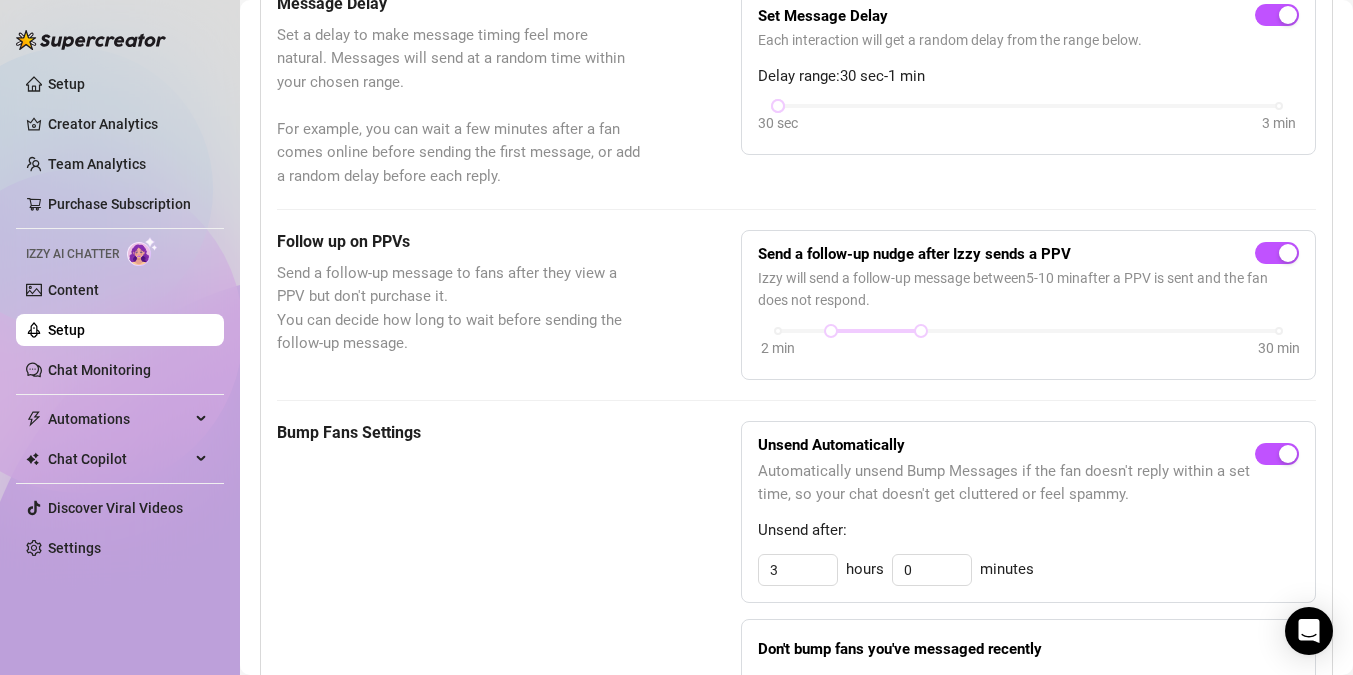 click on "Message Delay Set a delay to make message timing feel more natural. Messages will send at a random time within your chosen range. For example, you can wait a few minutes after a fan comes online before sending the first message, or add a random delay before each reply. Set Message Delay Each interaction will get a random delay from the range below. Delay range:  30 sec  -  1 min 30 sec 3 min" at bounding box center [796, 90] 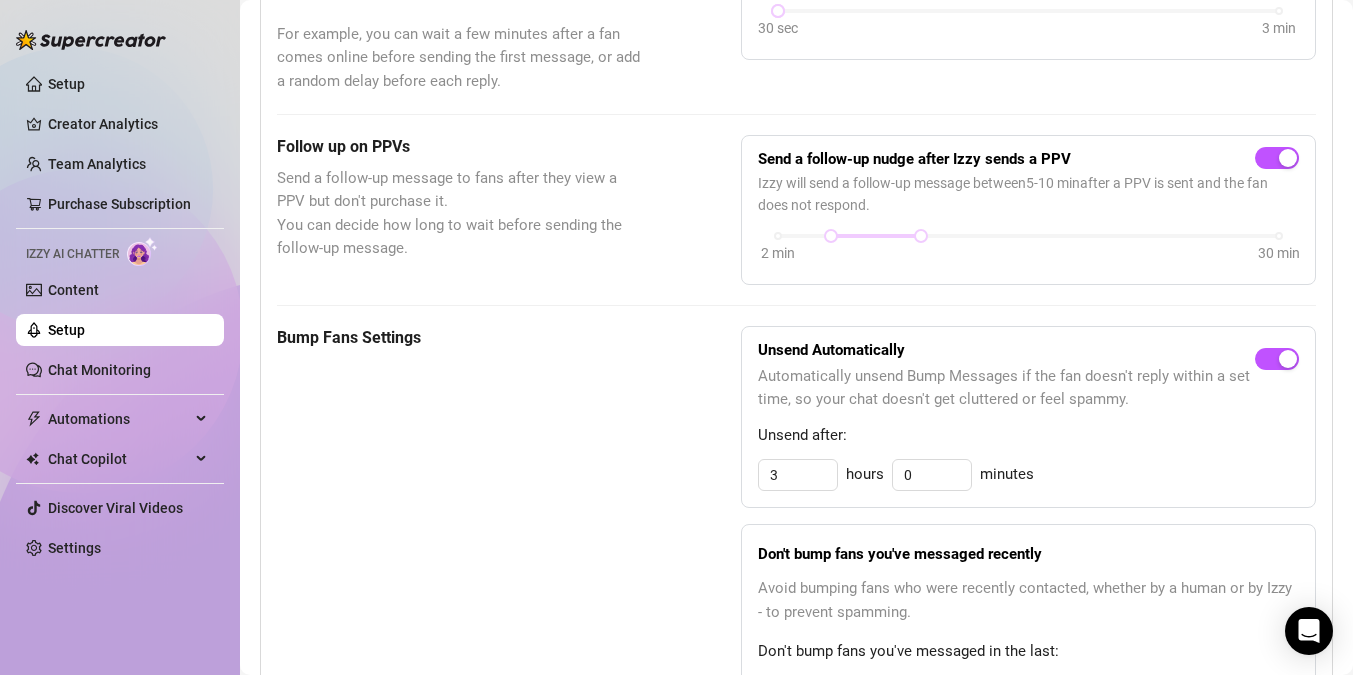 scroll, scrollTop: 0, scrollLeft: 0, axis: both 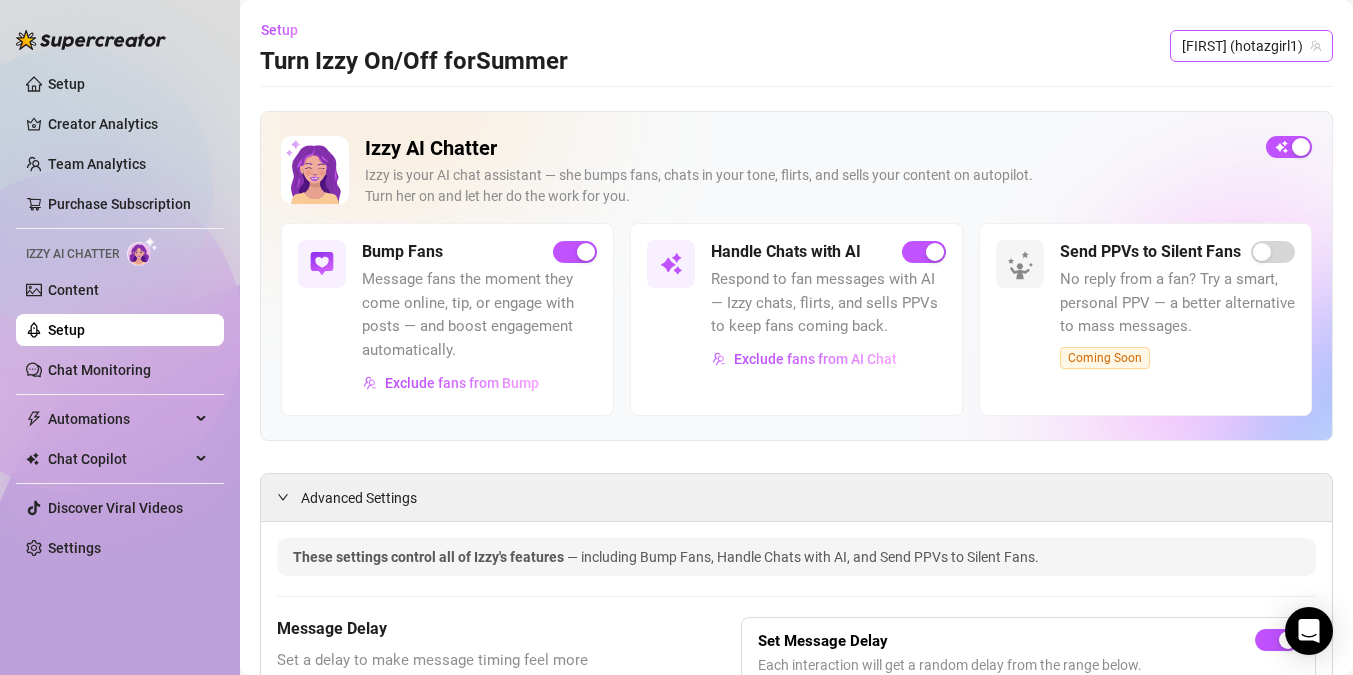 click on "[NAME] (hotazgirl1)" at bounding box center (1251, 46) 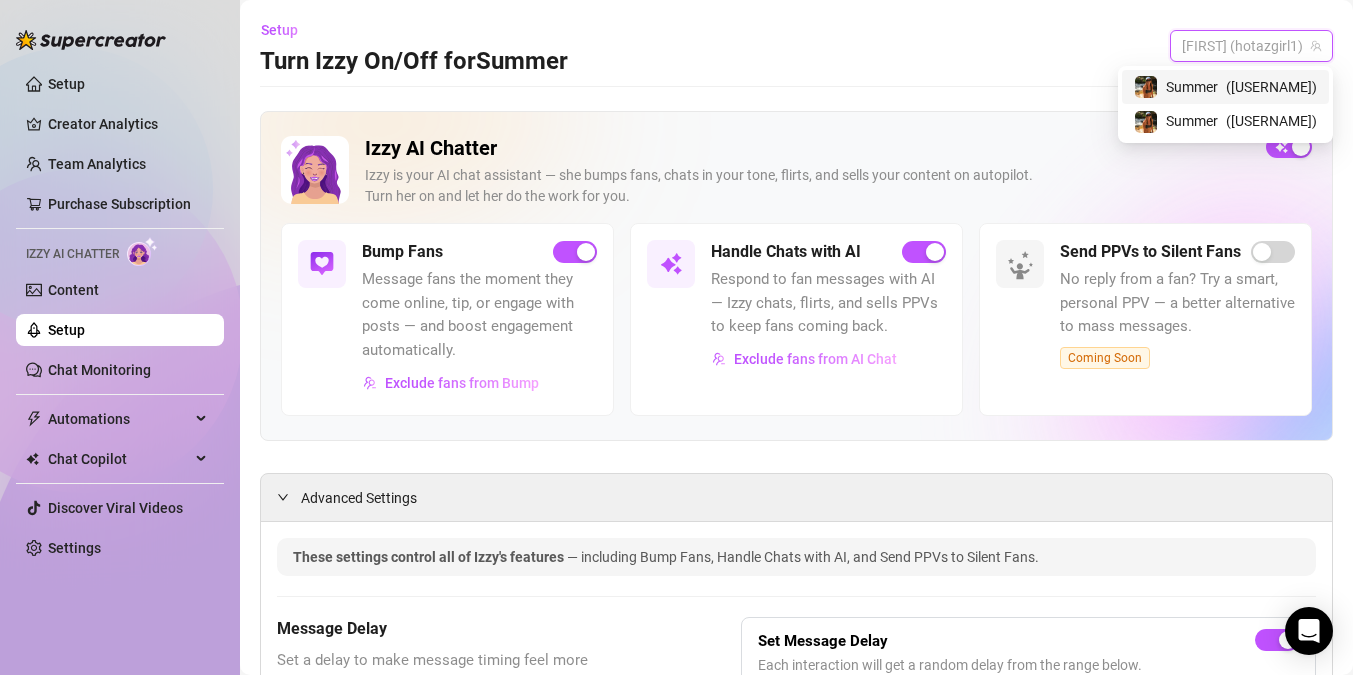 click on "Summer" at bounding box center (1192, 87) 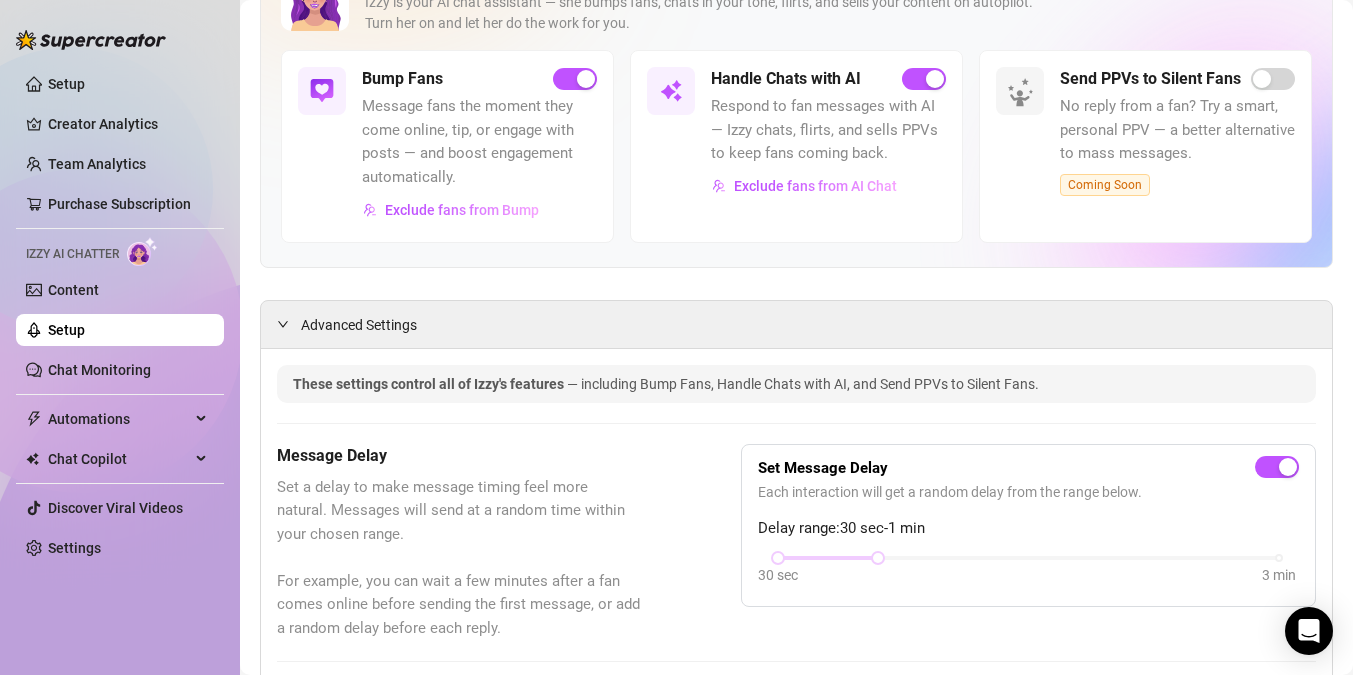 scroll, scrollTop: 191, scrollLeft: 0, axis: vertical 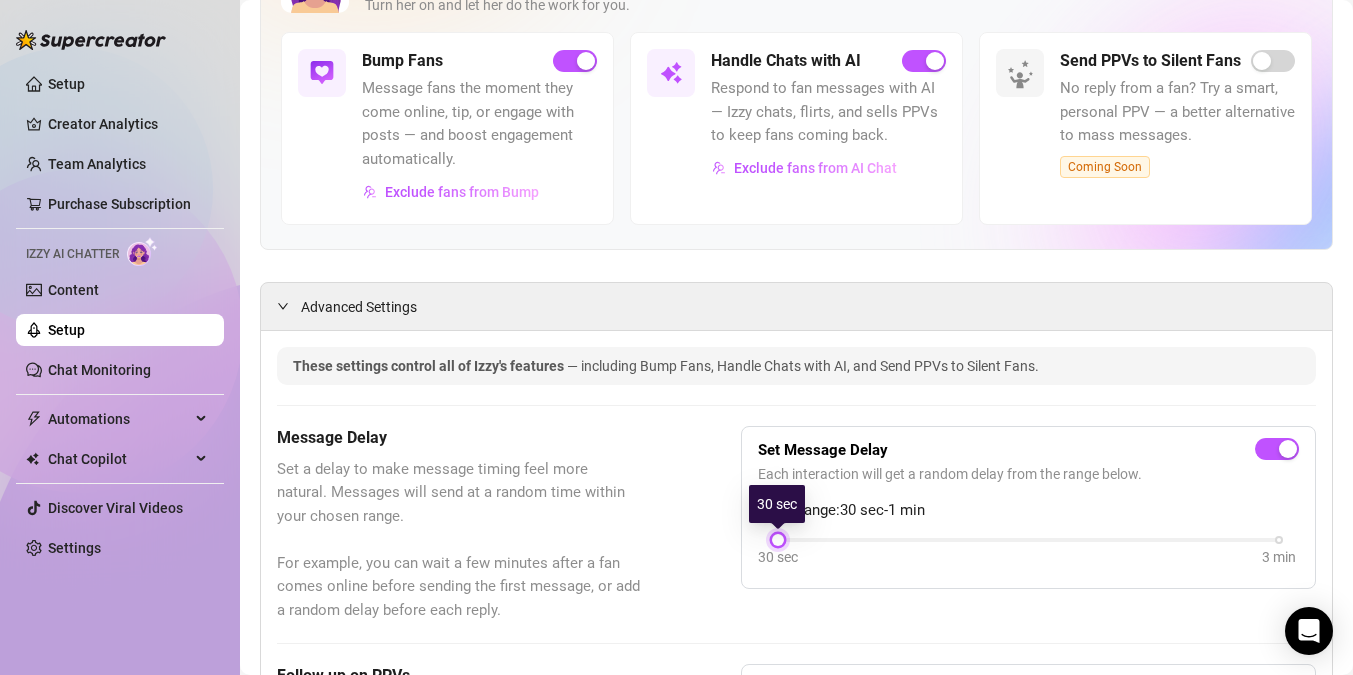 drag, startPoint x: 879, startPoint y: 545, endPoint x: 765, endPoint y: 561, distance: 115.11733 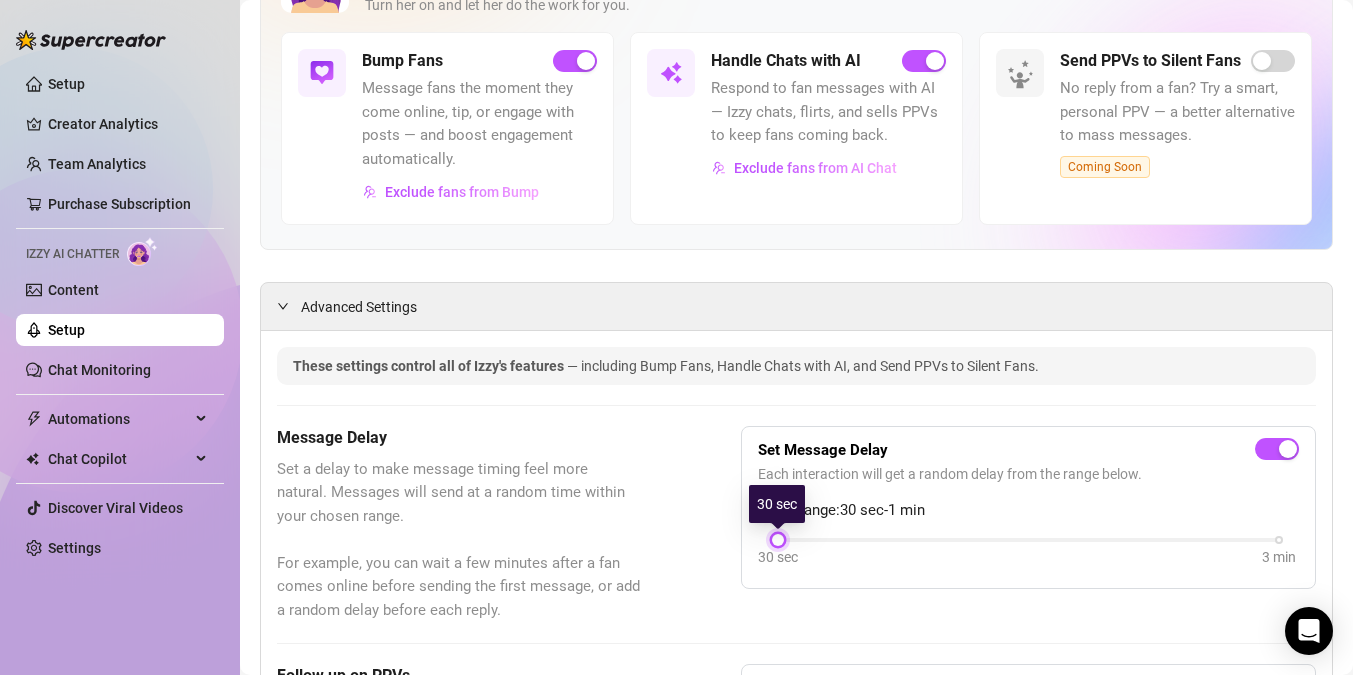 click on "30 sec 3 min" at bounding box center (1028, 538) 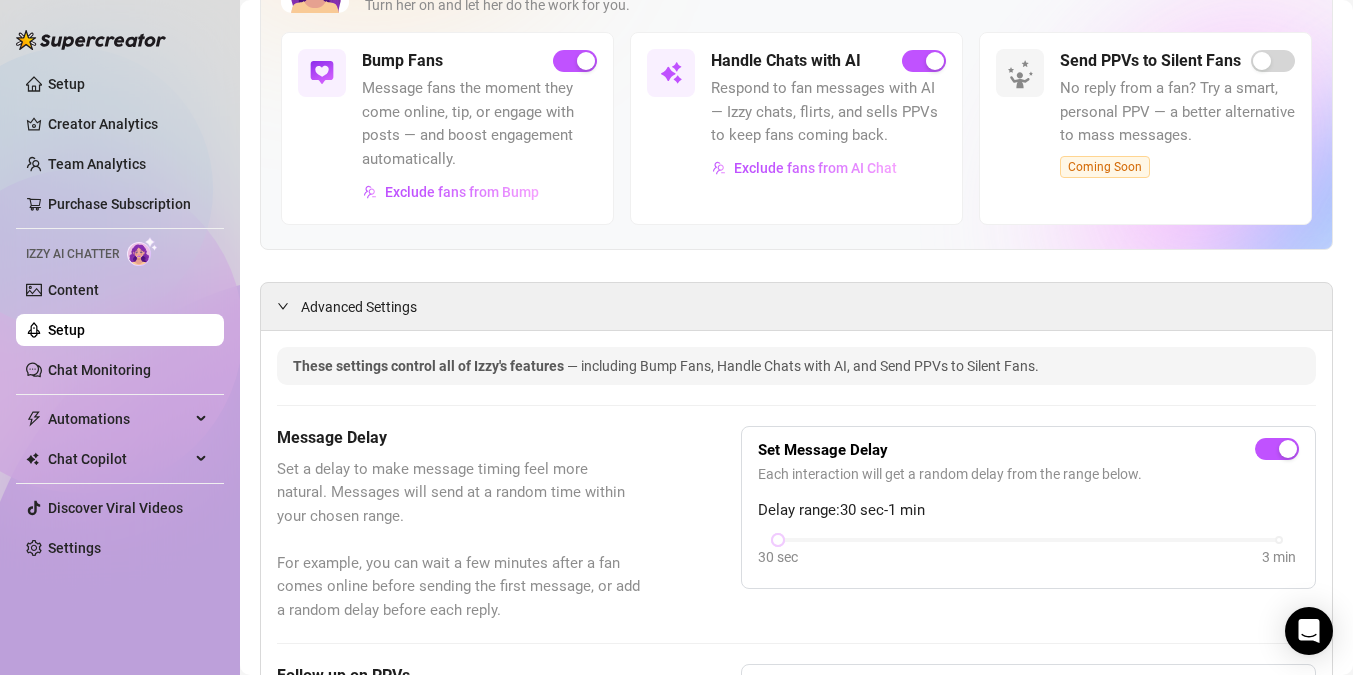 click on "Message Delay Set a delay to make message timing feel more natural. Messages will send at a random time within your chosen range. For example, you can wait a few minutes after a fan comes online before sending the first message, or add a random delay before each reply. Set Message Delay Each interaction will get a random delay from the range below. Delay range:  30 sec  -  1 min 30 sec 3 min" at bounding box center (796, 524) 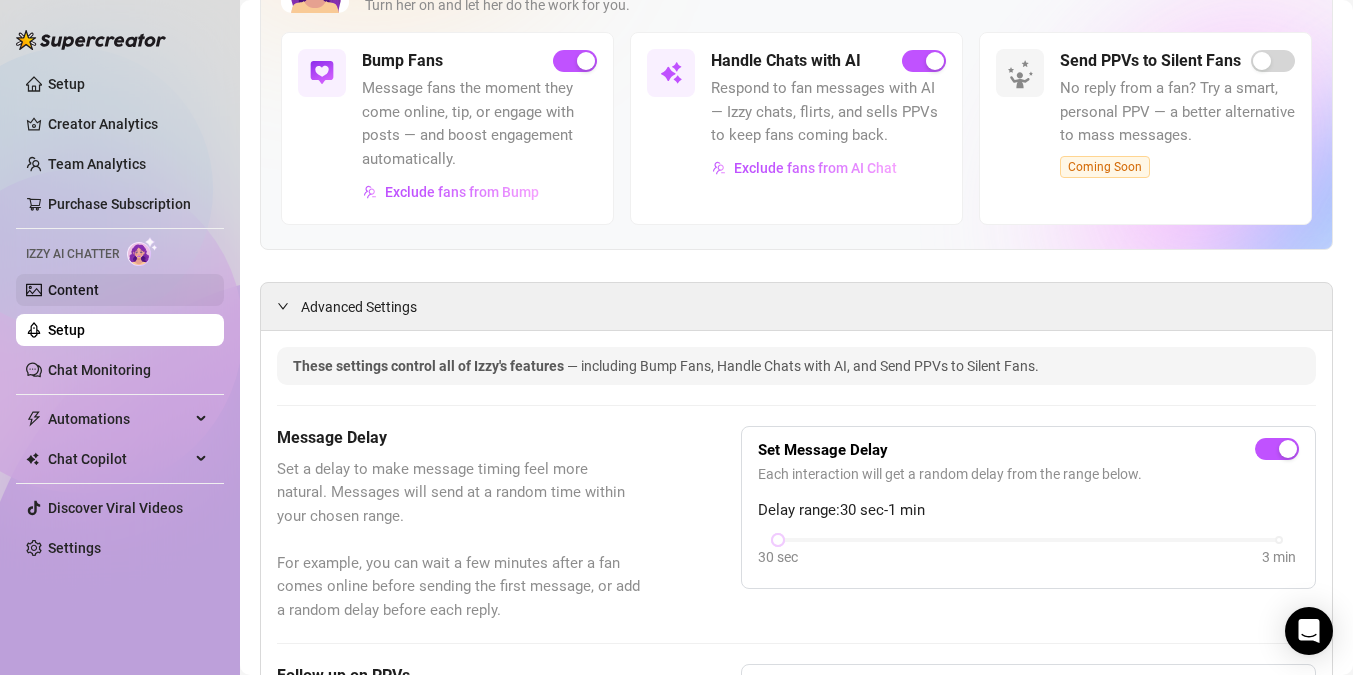 click on "Content" at bounding box center (73, 290) 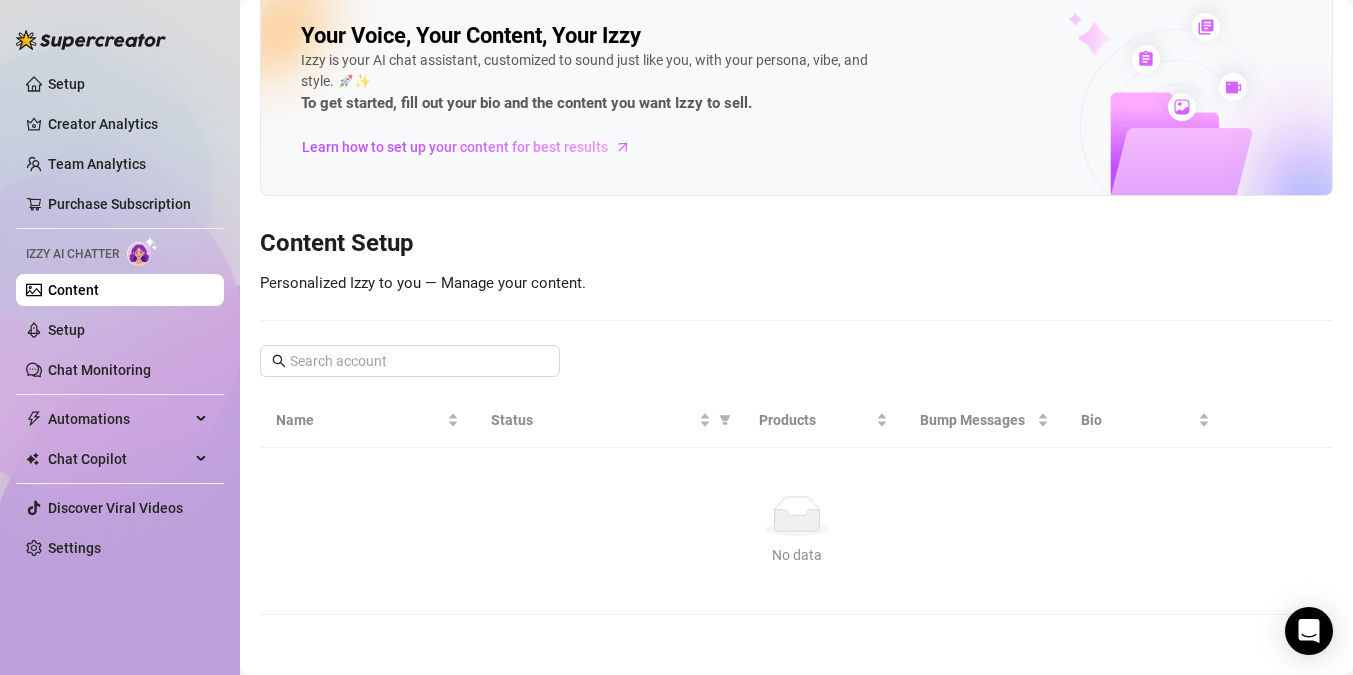scroll, scrollTop: 0, scrollLeft: 0, axis: both 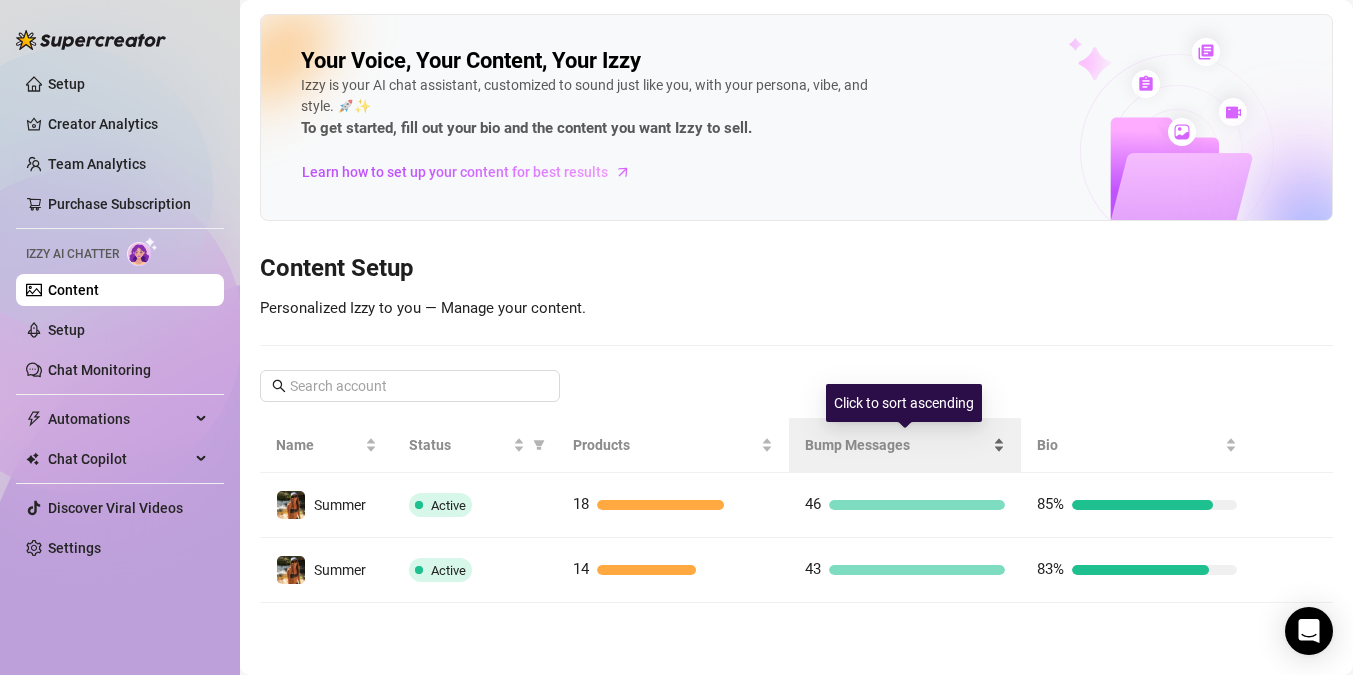 click on "Bump Messages" at bounding box center (897, 445) 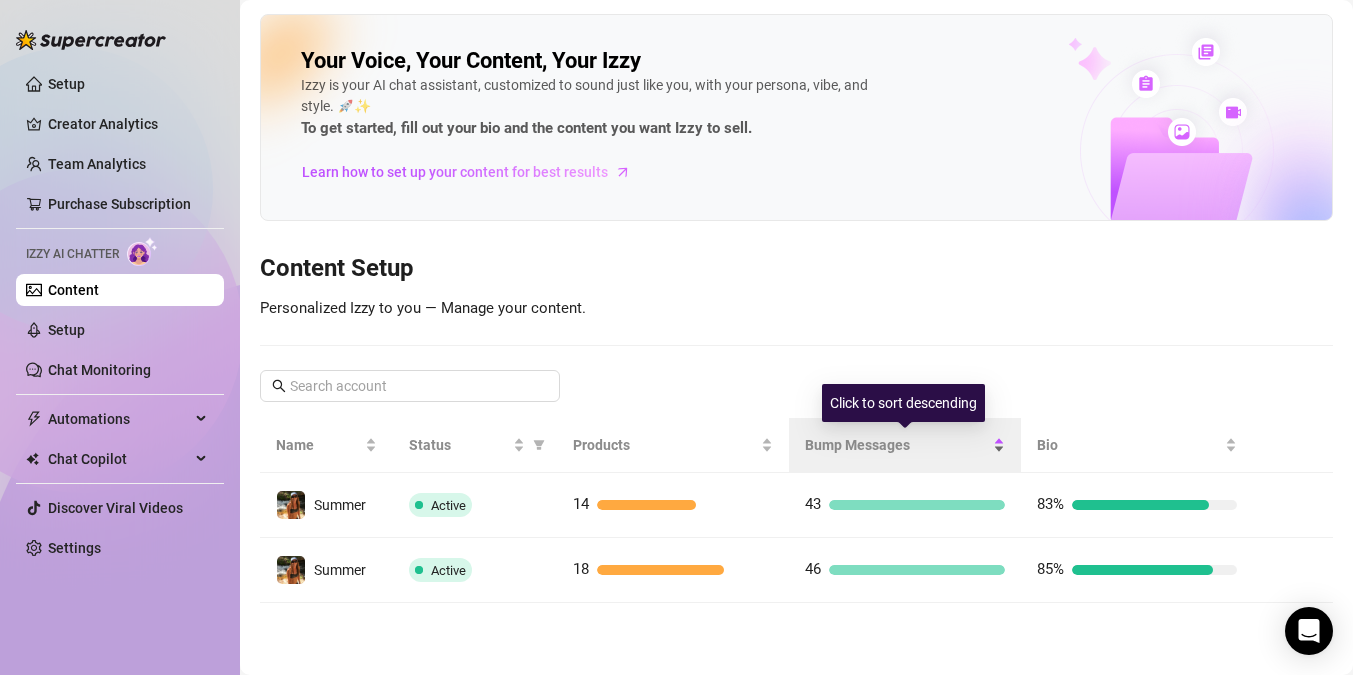 click on "Bump Messages" at bounding box center [897, 445] 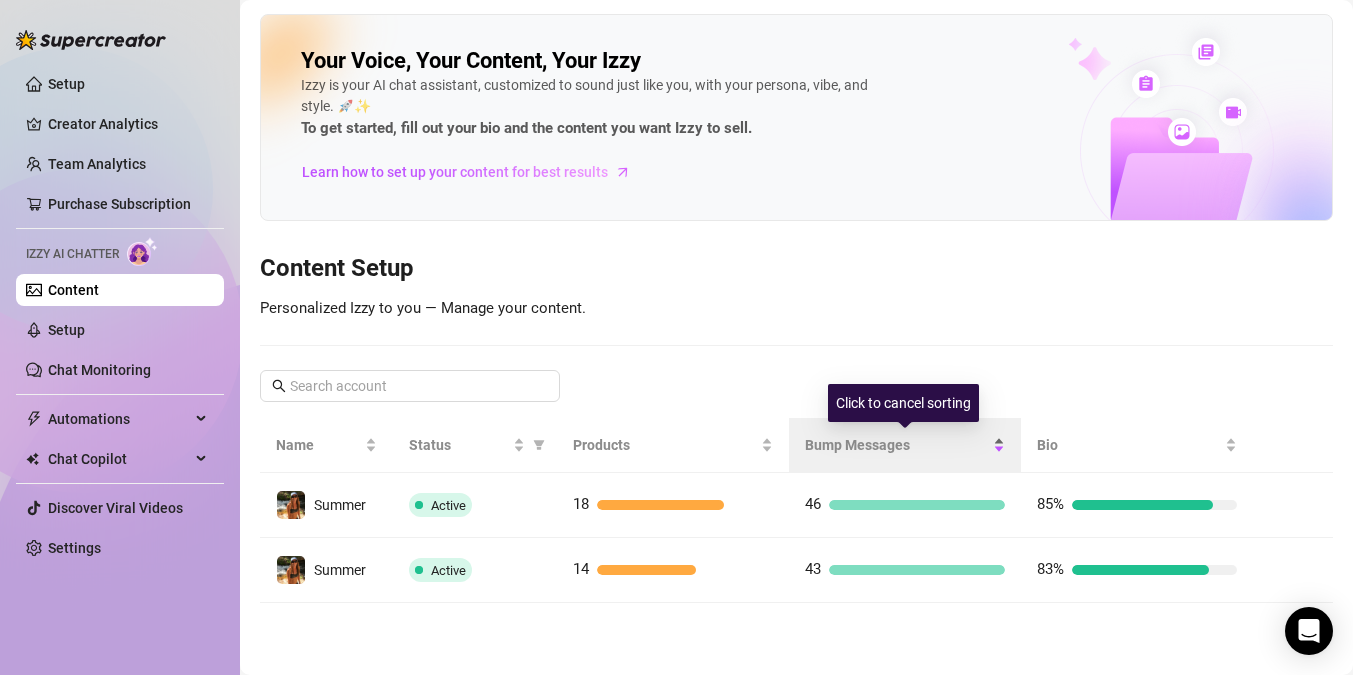click on "Bump Messages" at bounding box center [905, 445] 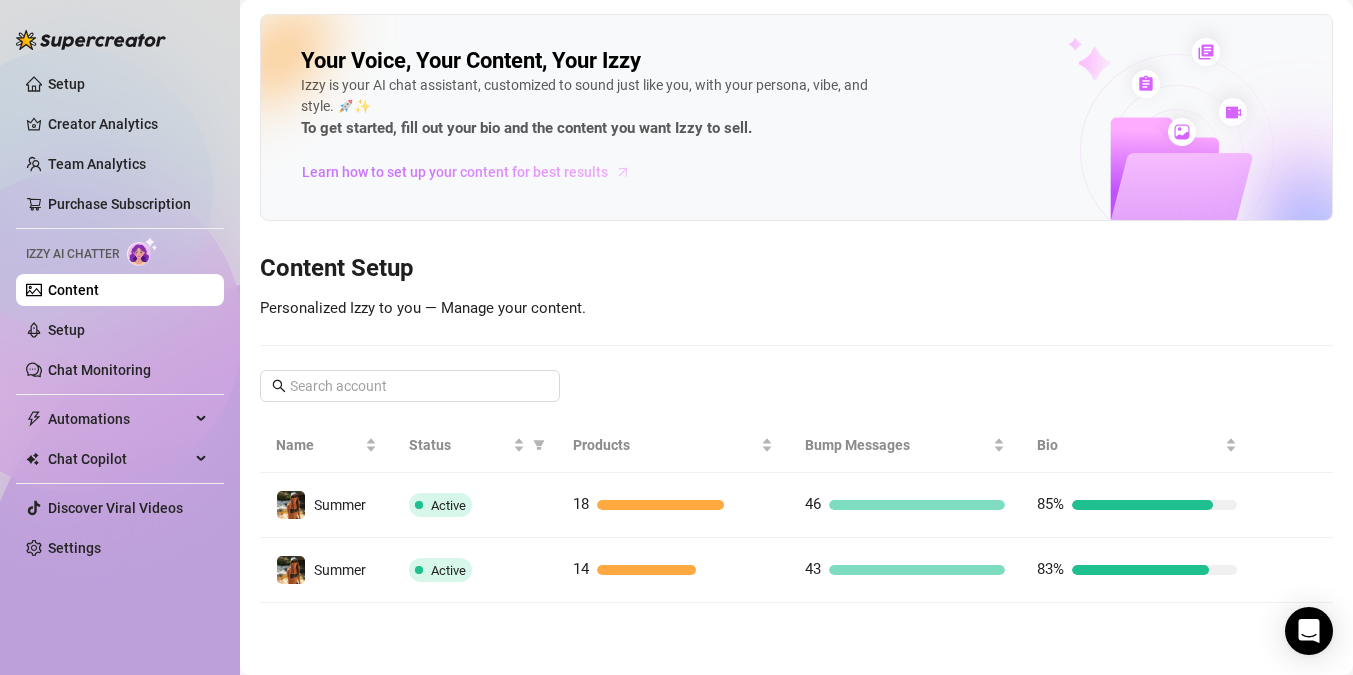 click on "Learn how to set up your content for best results" at bounding box center (455, 172) 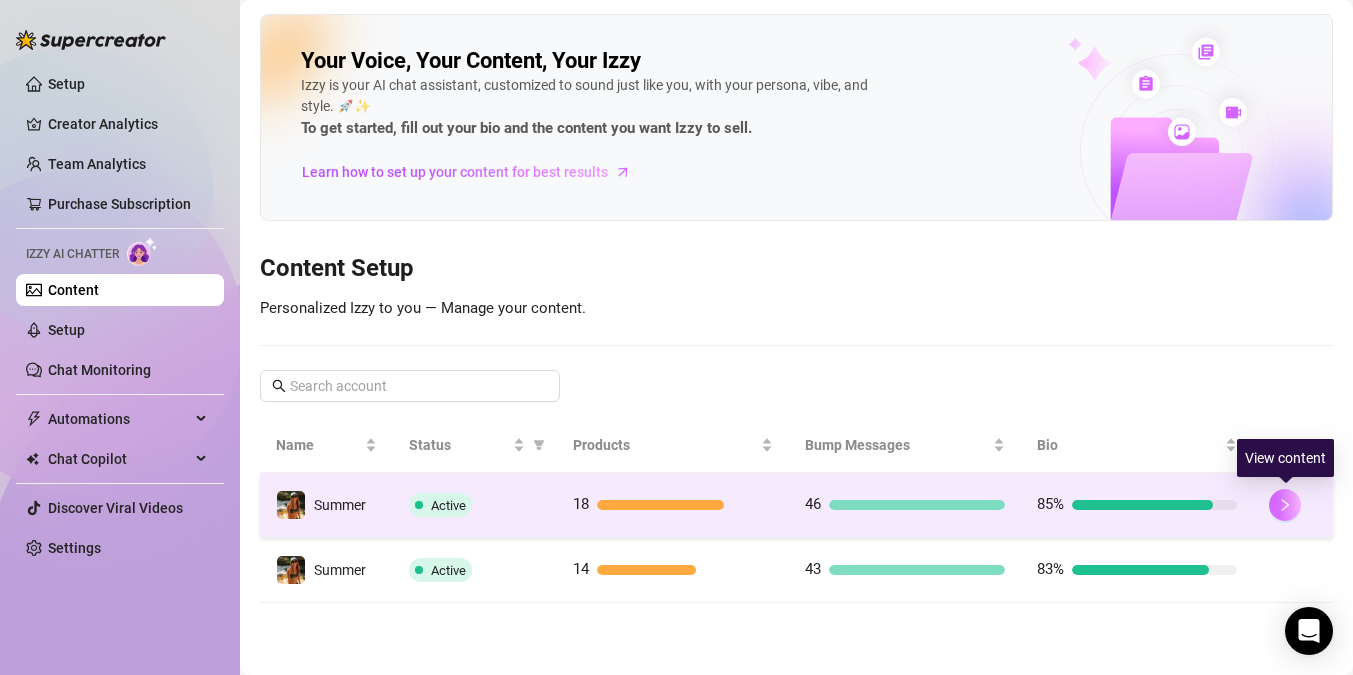 click 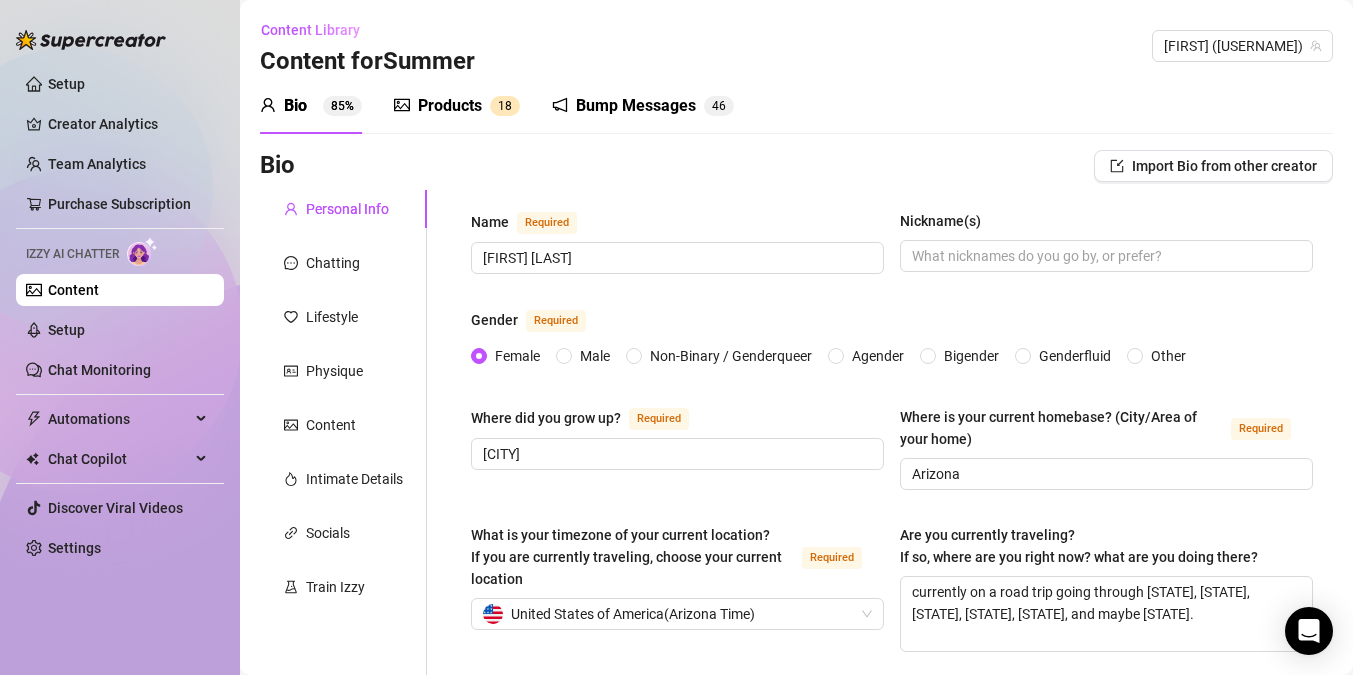 type 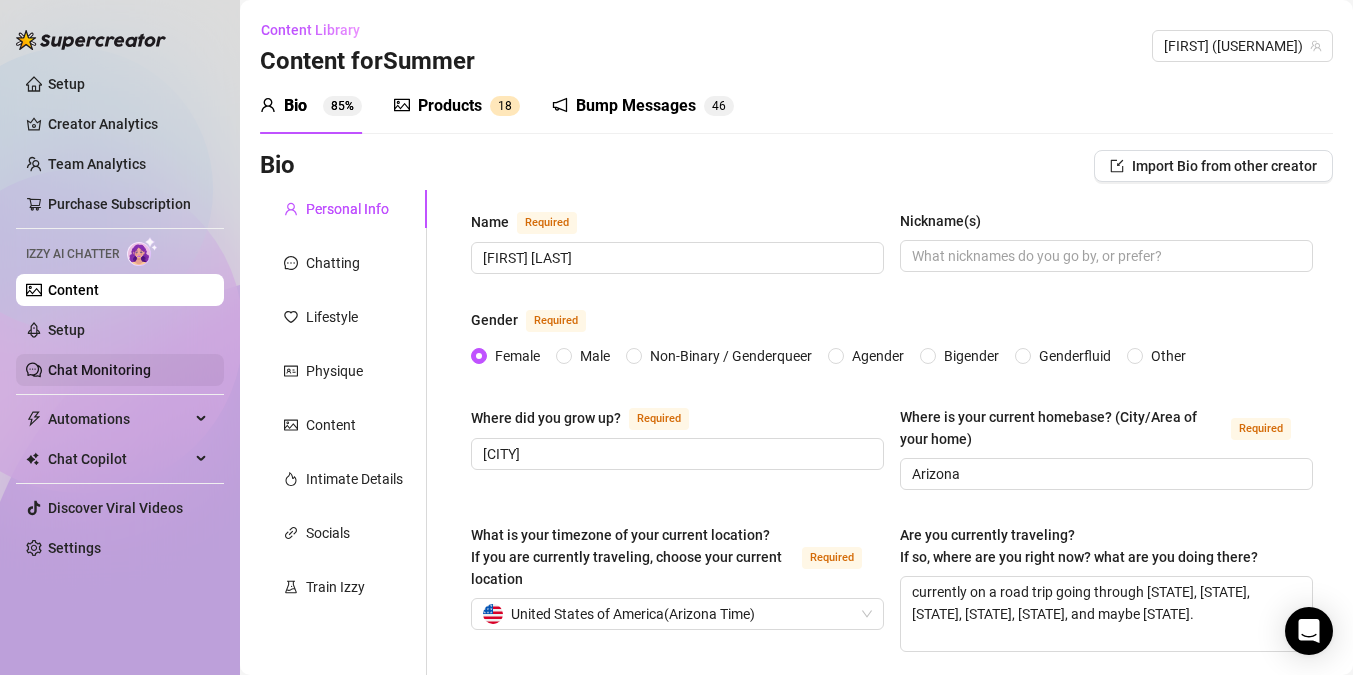 click on "Chat Monitoring" at bounding box center (99, 370) 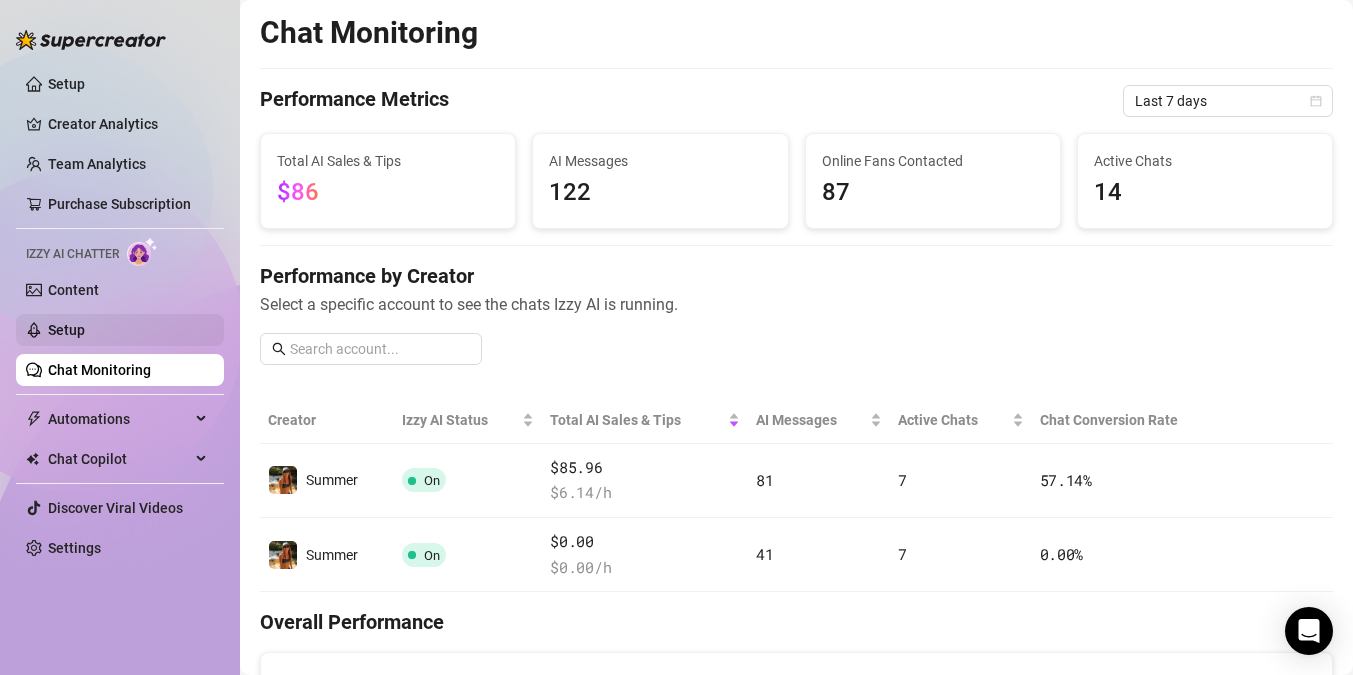 click on "Setup" at bounding box center [66, 330] 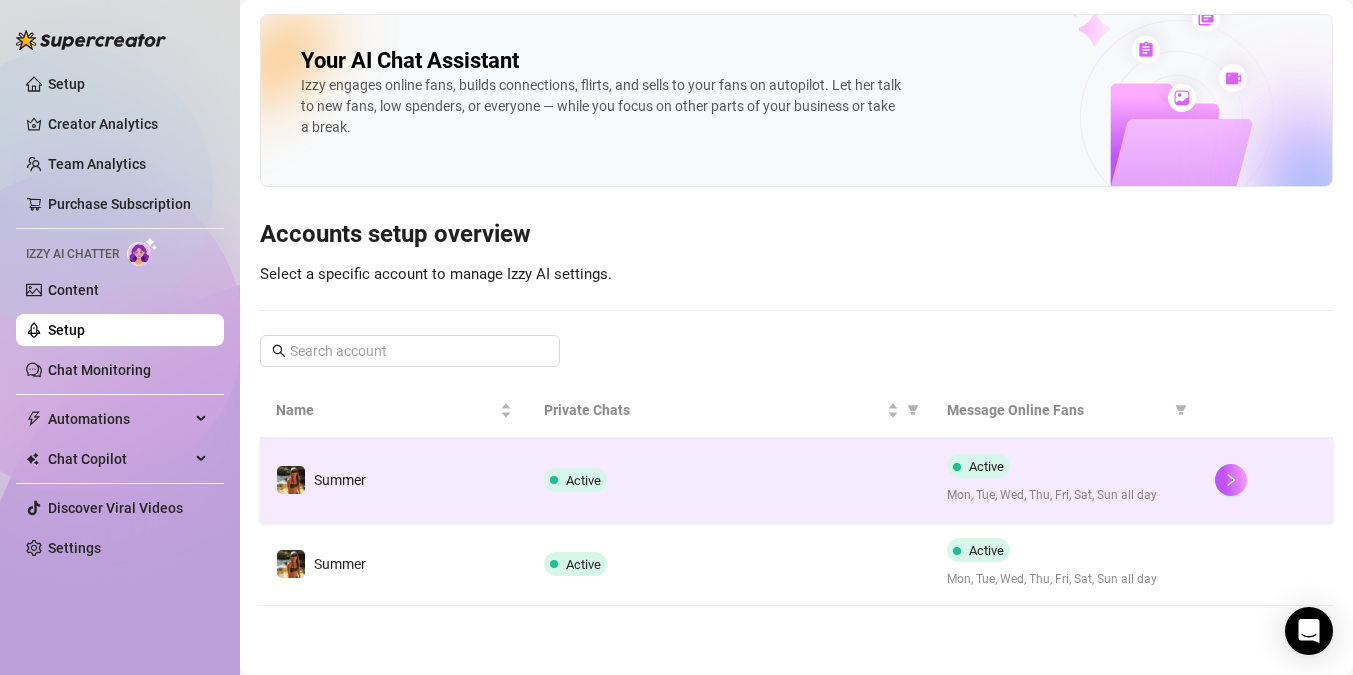 click on "Active" at bounding box center (729, 480) 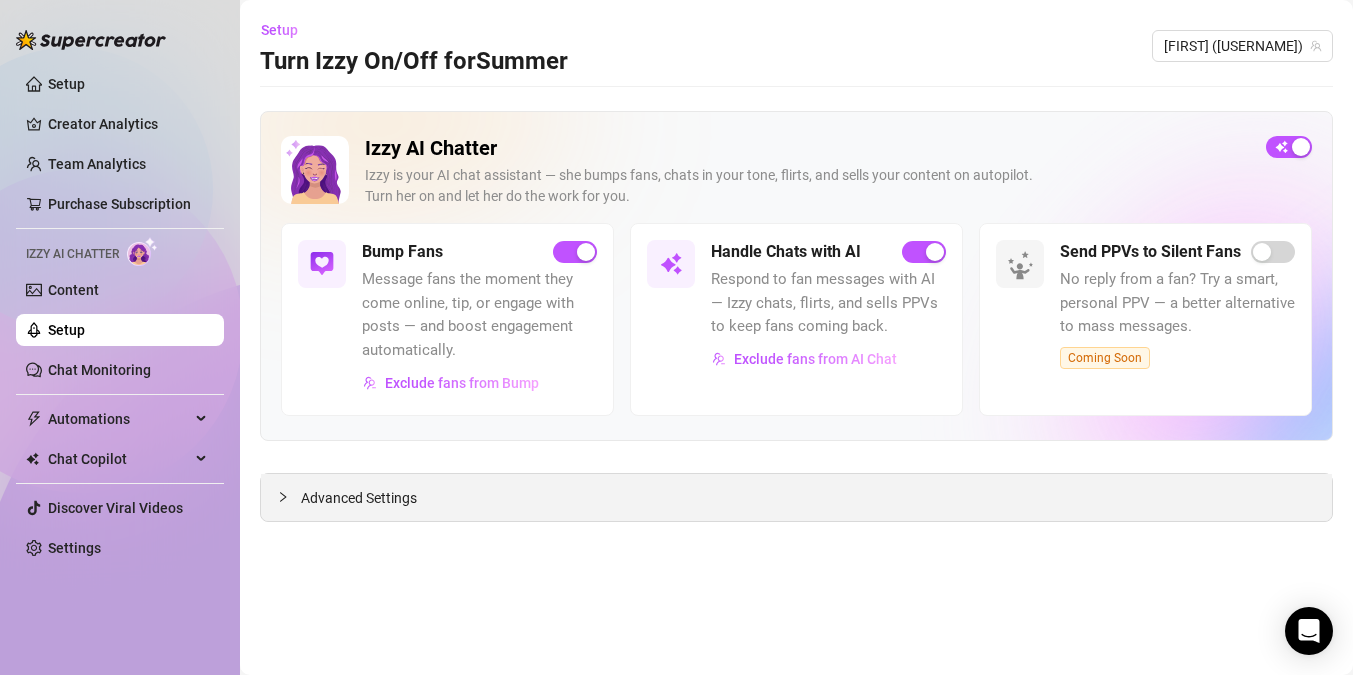 click on "Advanced Settings" at bounding box center (359, 498) 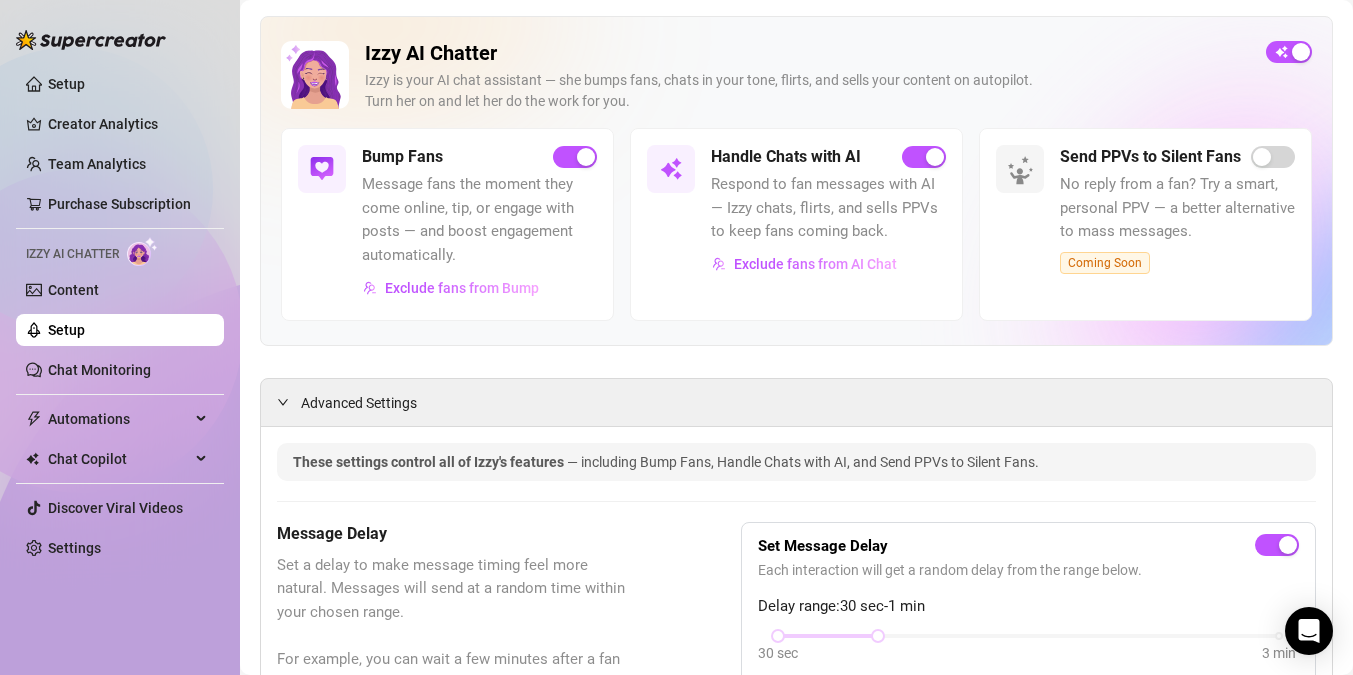 scroll, scrollTop: 0, scrollLeft: 0, axis: both 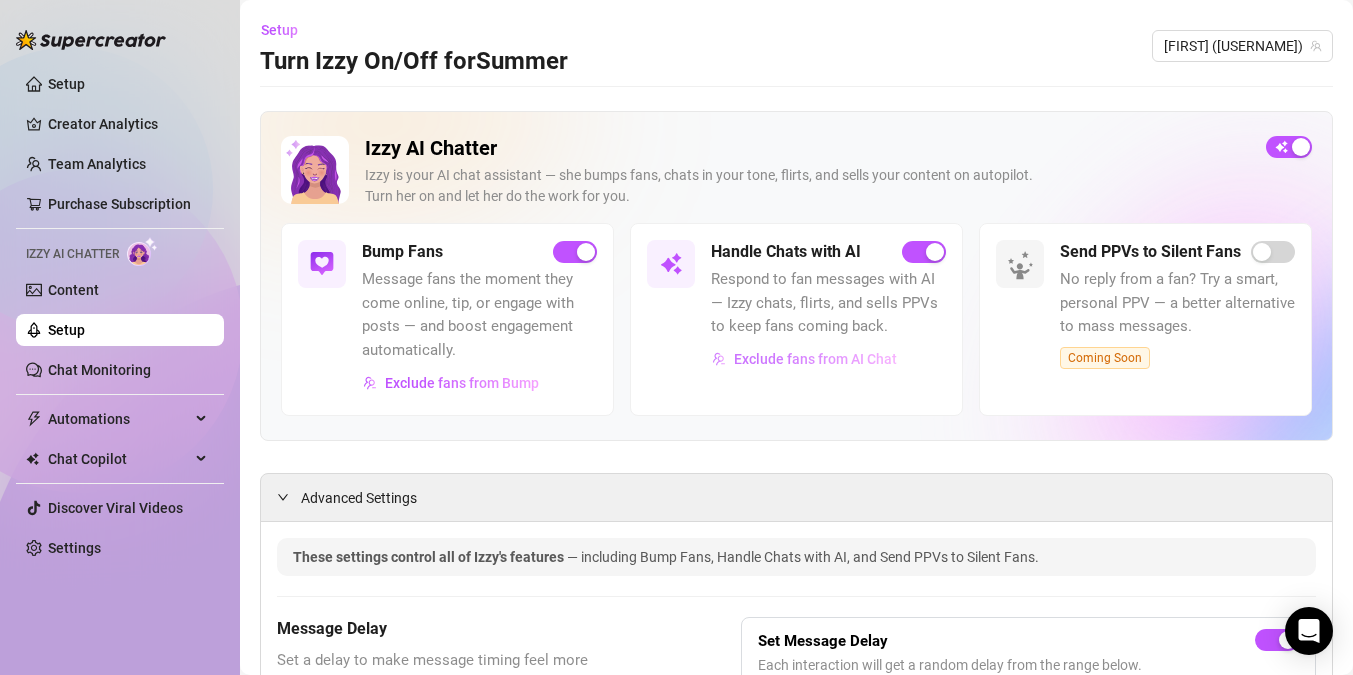 click on "Exclude fans from AI Chat" at bounding box center [815, 359] 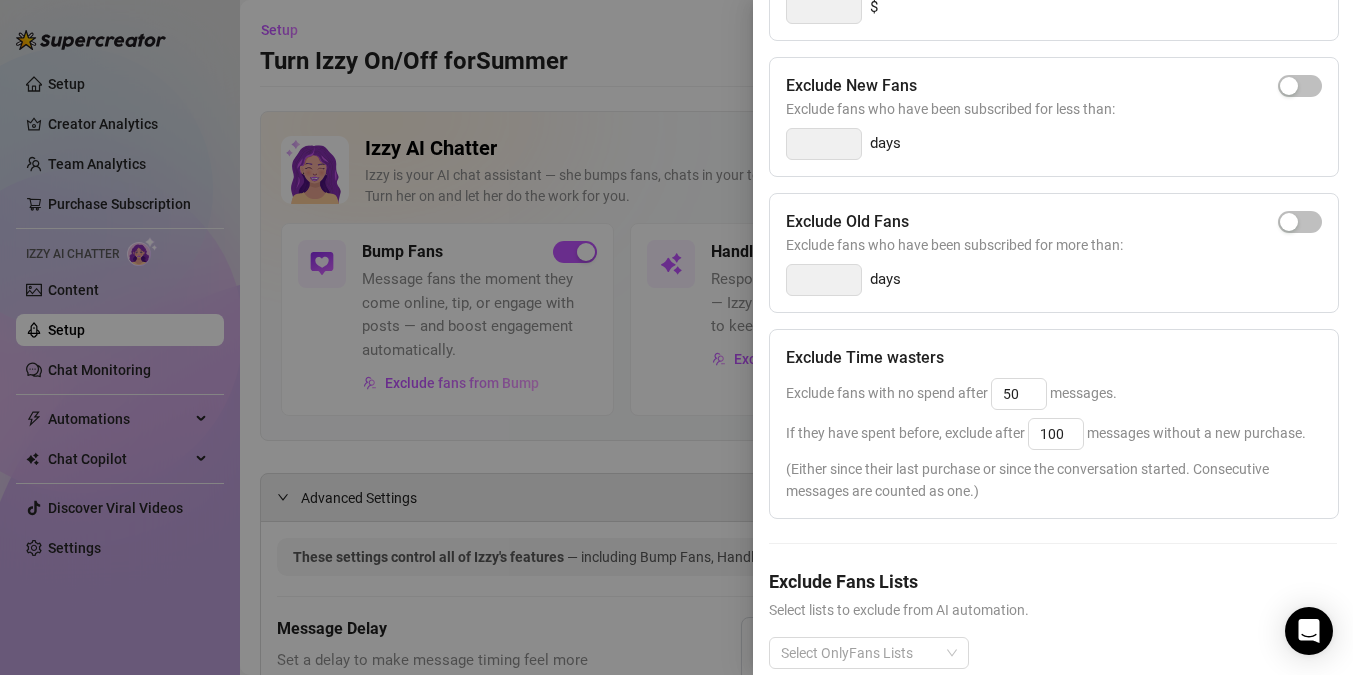 scroll, scrollTop: 354, scrollLeft: 0, axis: vertical 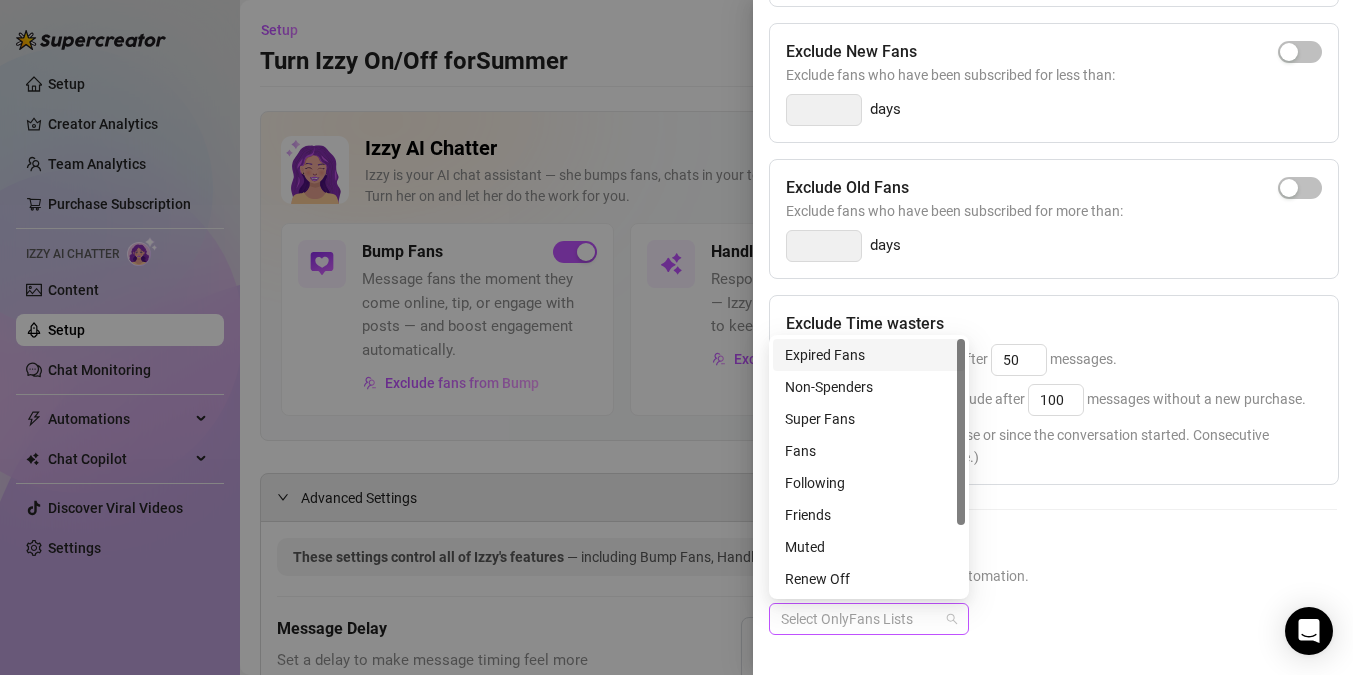 click on "Select OnlyFans Lists" at bounding box center [869, 619] 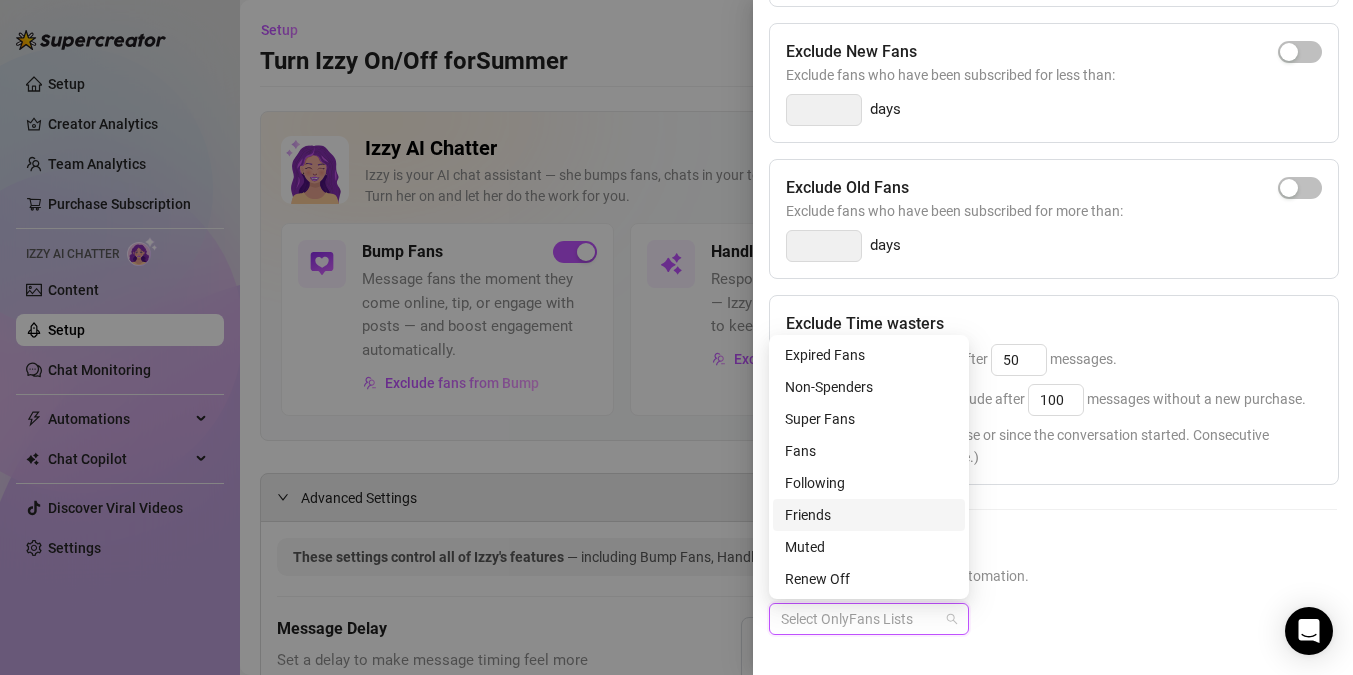 click on "Select OnlyFans Lists" at bounding box center (1053, 635) 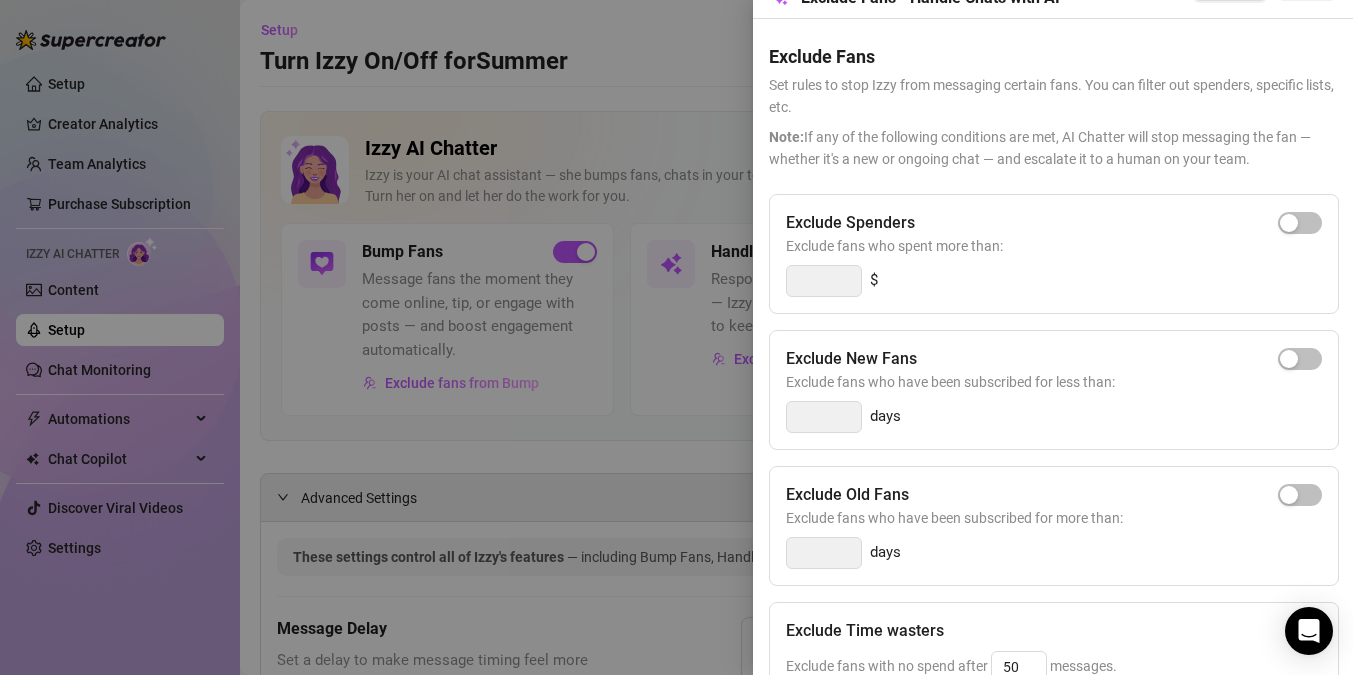 scroll, scrollTop: 0, scrollLeft: 0, axis: both 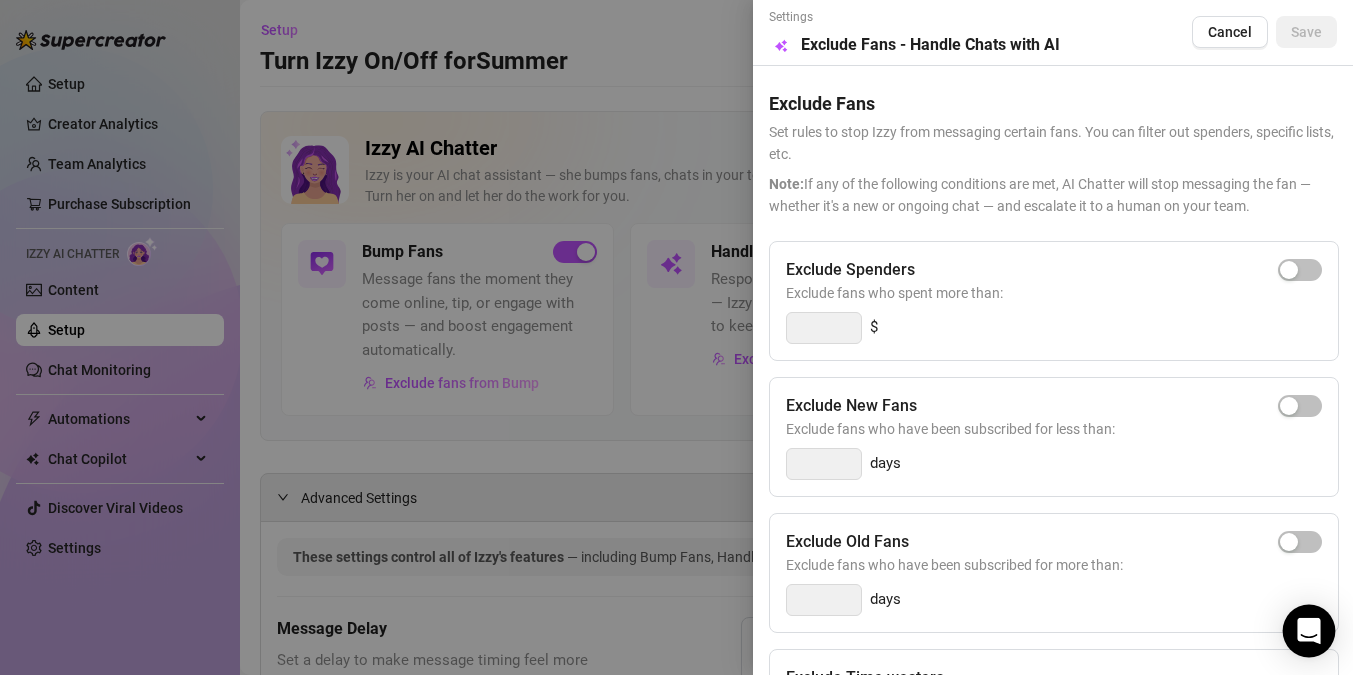 click 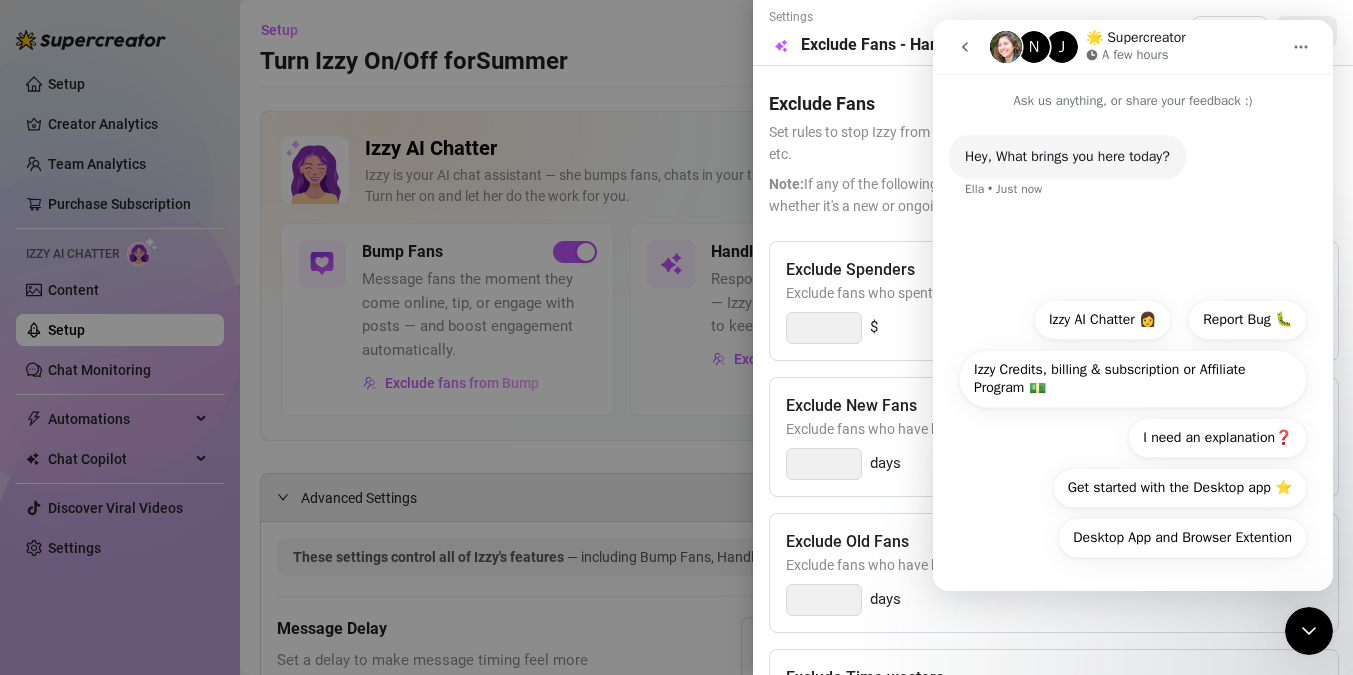 scroll, scrollTop: 0, scrollLeft: 0, axis: both 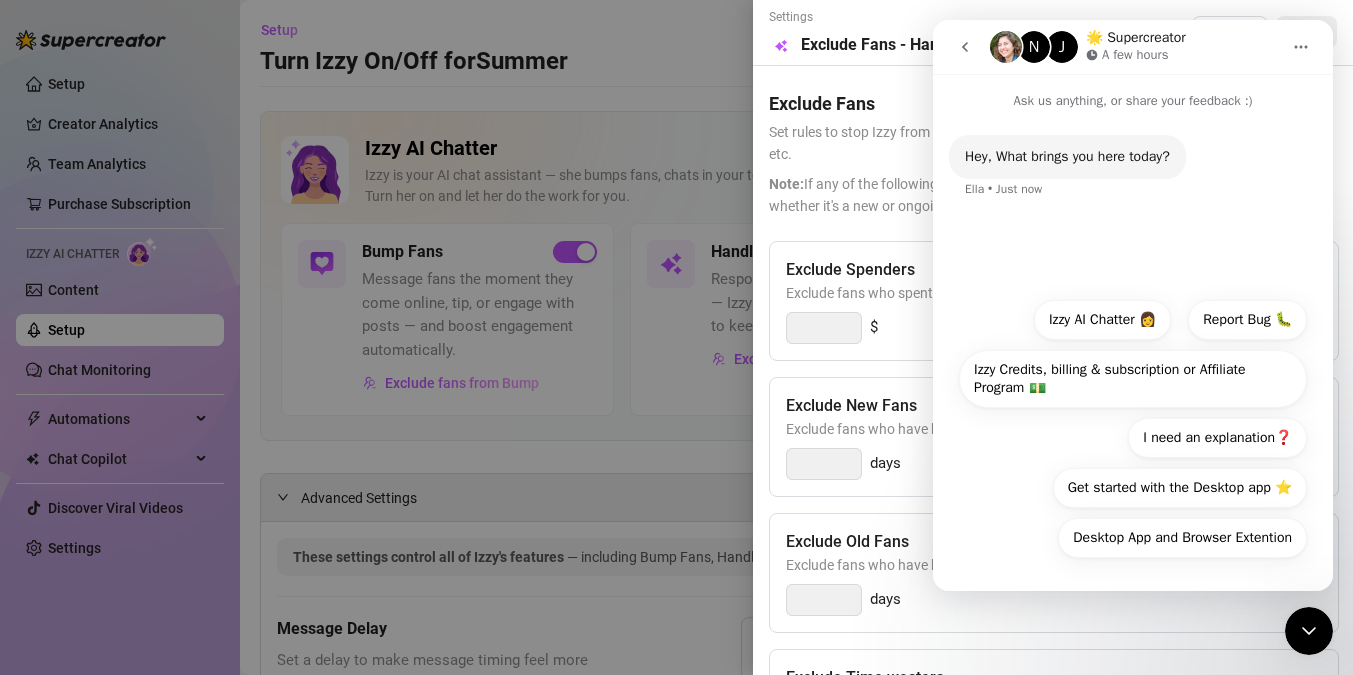 click on "Hey, What brings you here today? Ella    •   Just now" at bounding box center (1133, 179) 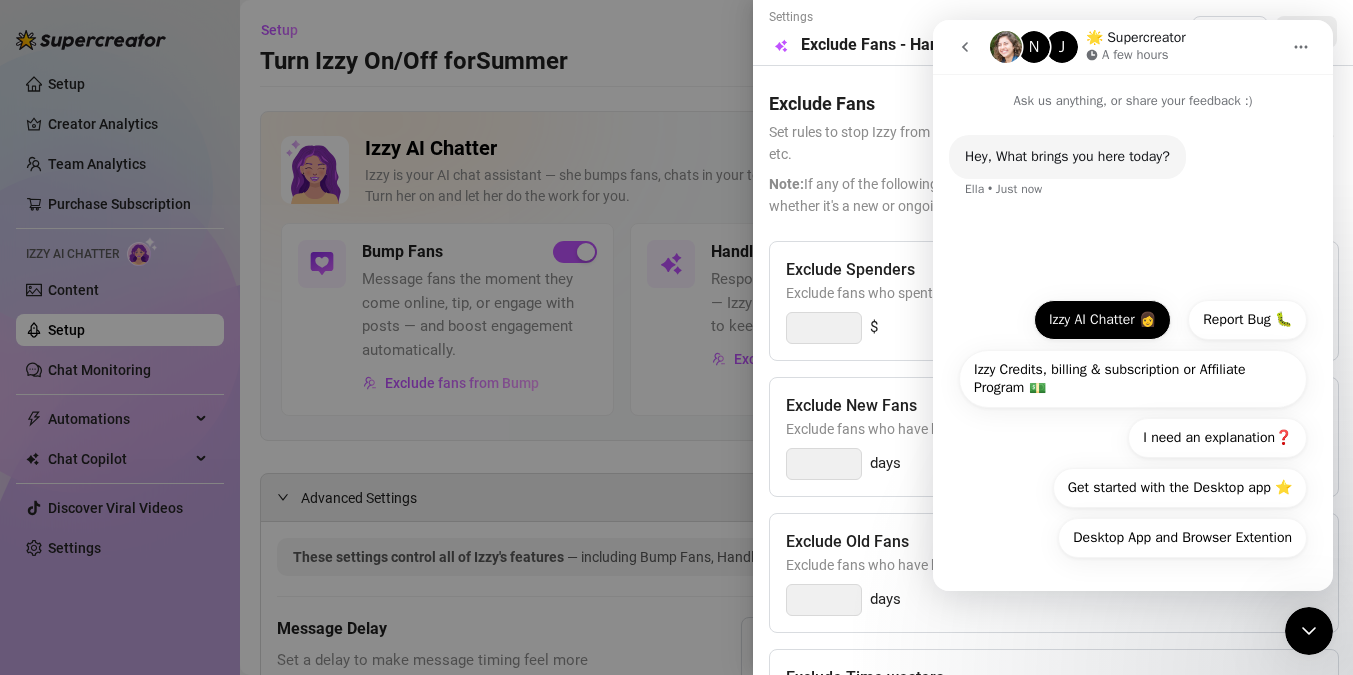click on "Izzy AI Chatter 👩" at bounding box center (1102, 320) 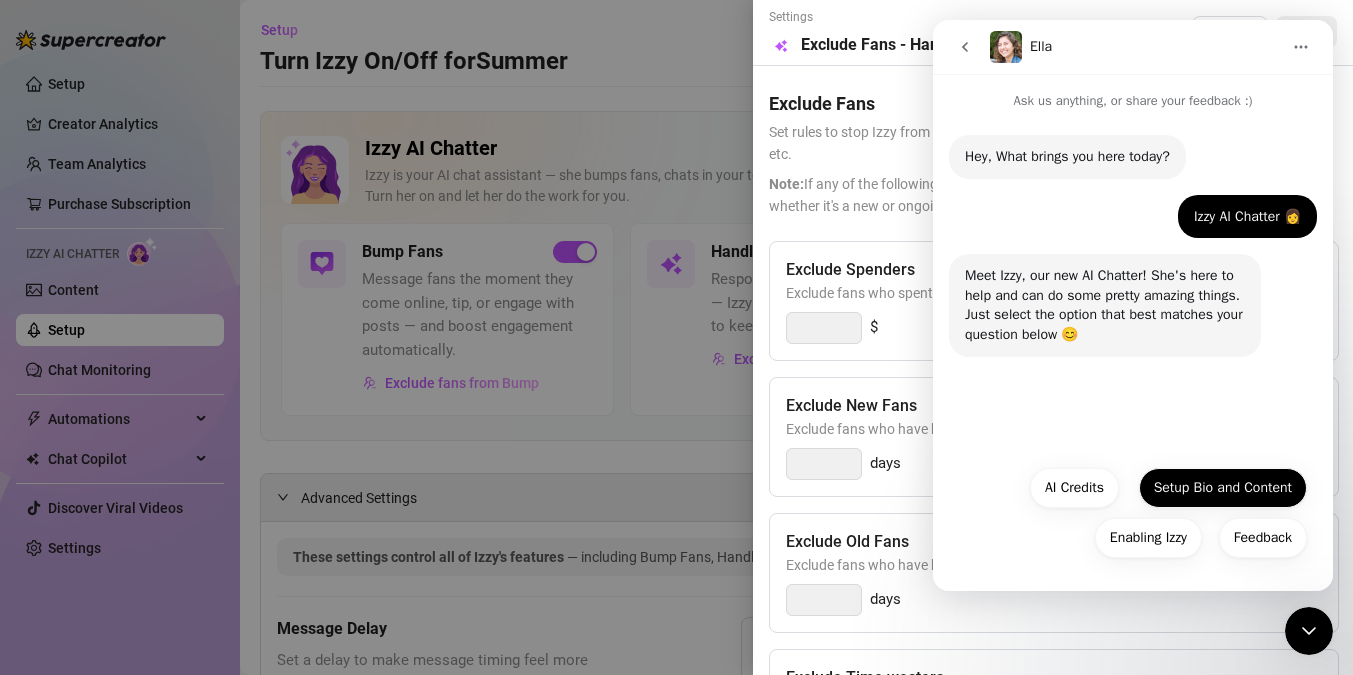 click on "Setup Bio and Content" at bounding box center (1223, 488) 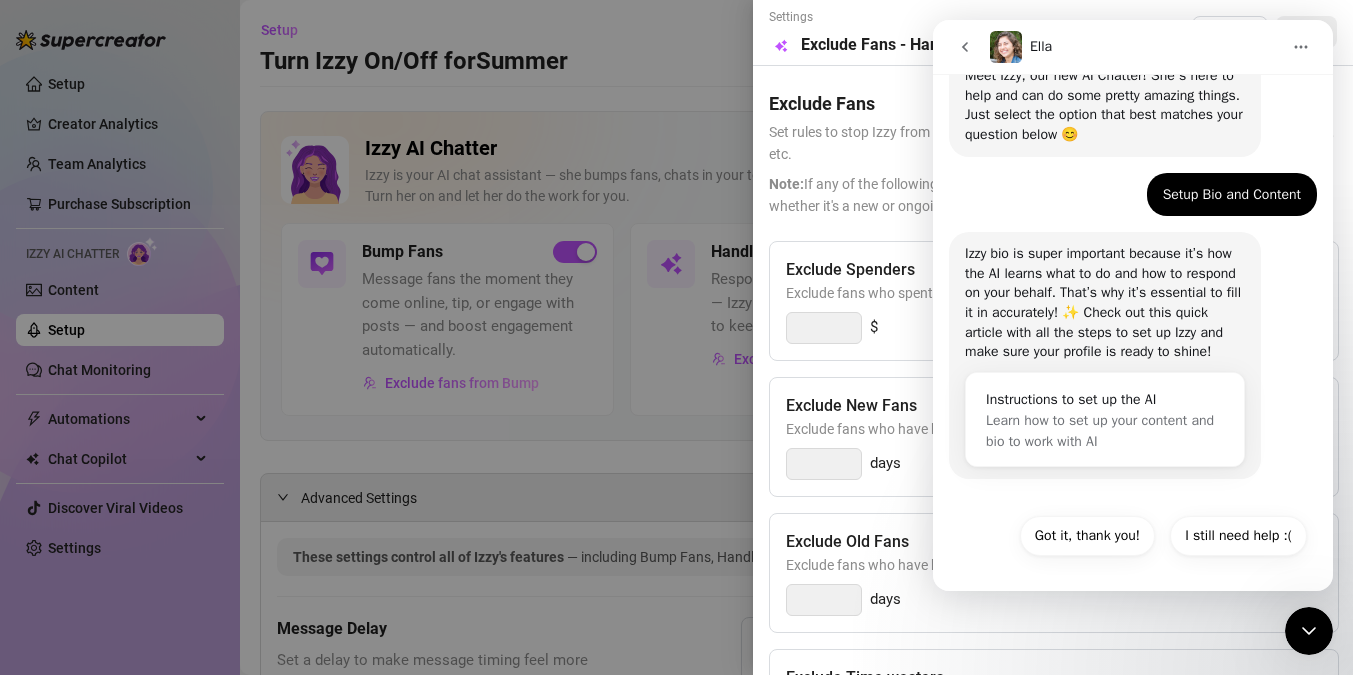 scroll, scrollTop: 219, scrollLeft: 0, axis: vertical 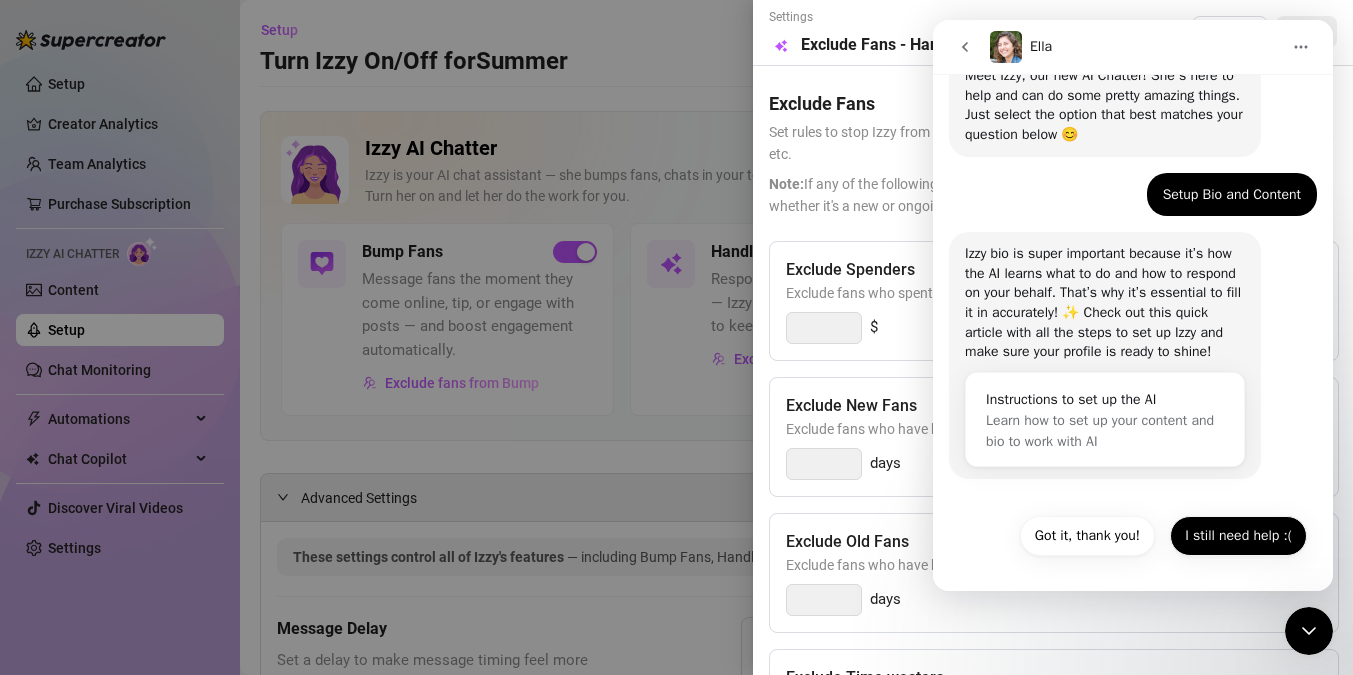 click on "I still need help :(" at bounding box center [1238, 536] 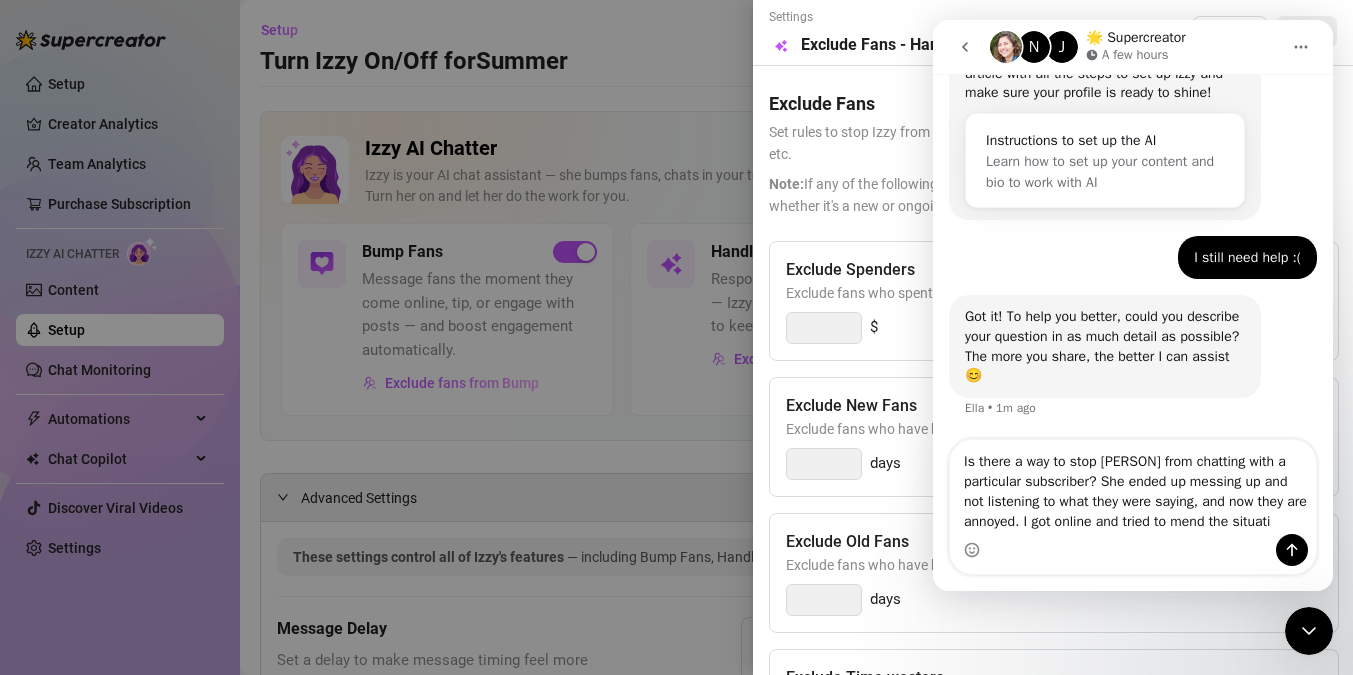 scroll, scrollTop: 498, scrollLeft: 0, axis: vertical 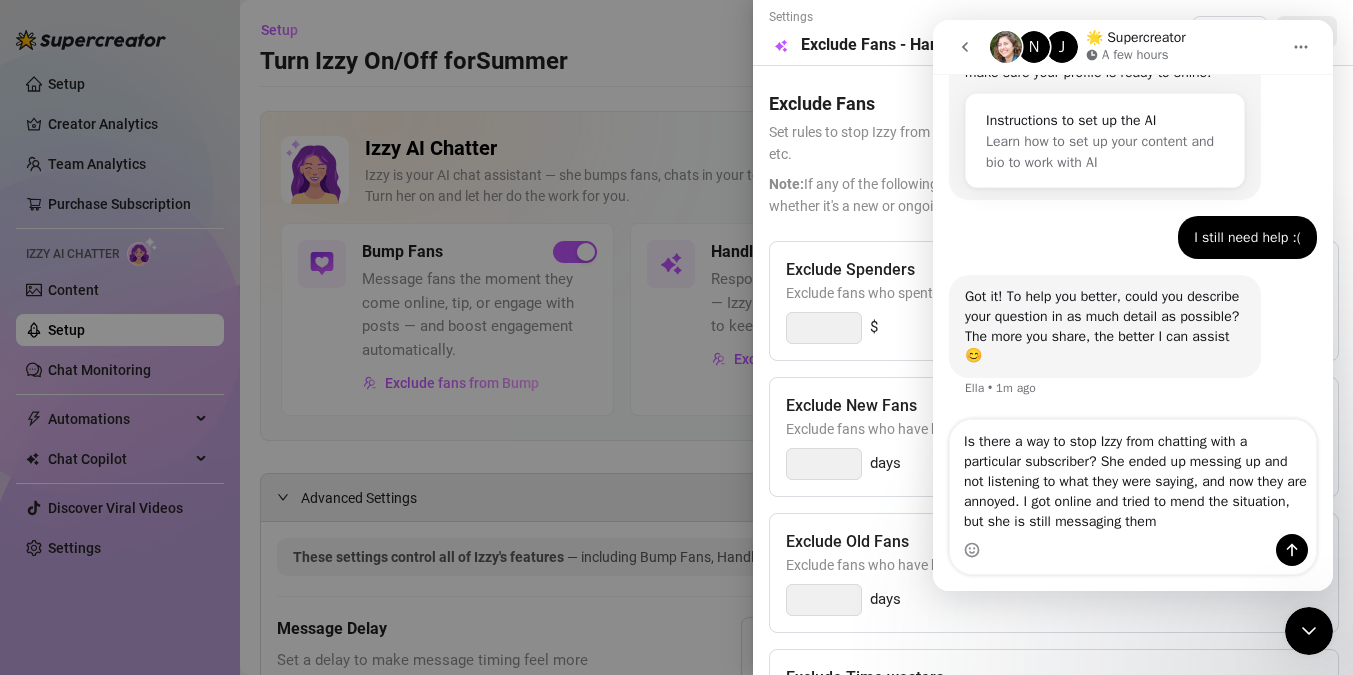 type on "Is there a way to stop Izzy from chatting with a particular subscriber? She ended up messing up and not listening to what they were saying, and now they are annoyed. I got online and tried to mend the situation, but she is still messaging them" 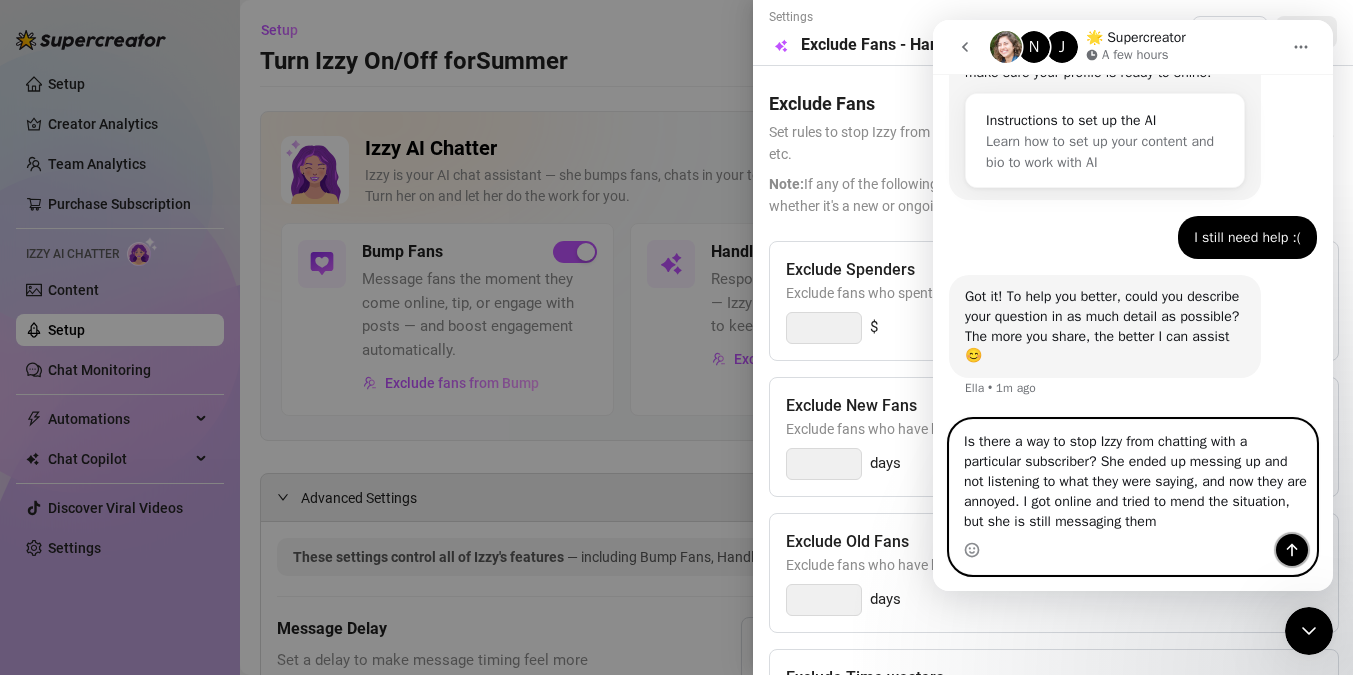 click 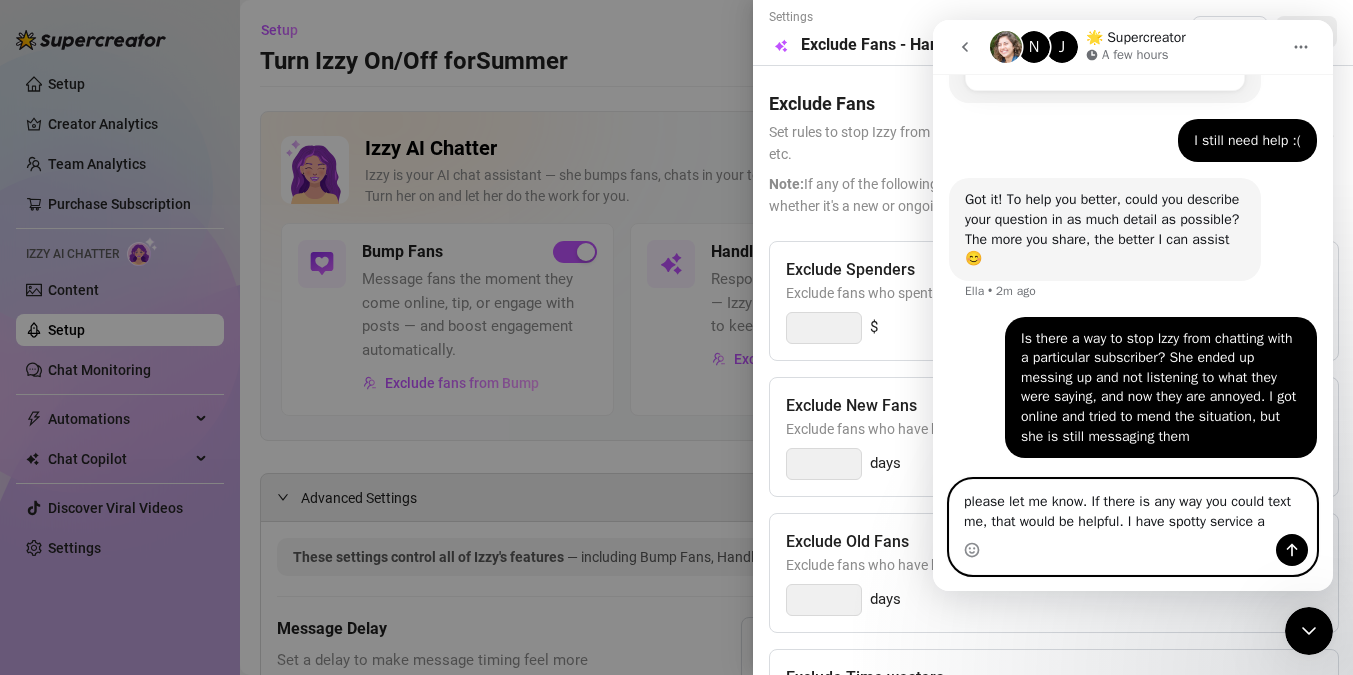 scroll, scrollTop: 616, scrollLeft: 0, axis: vertical 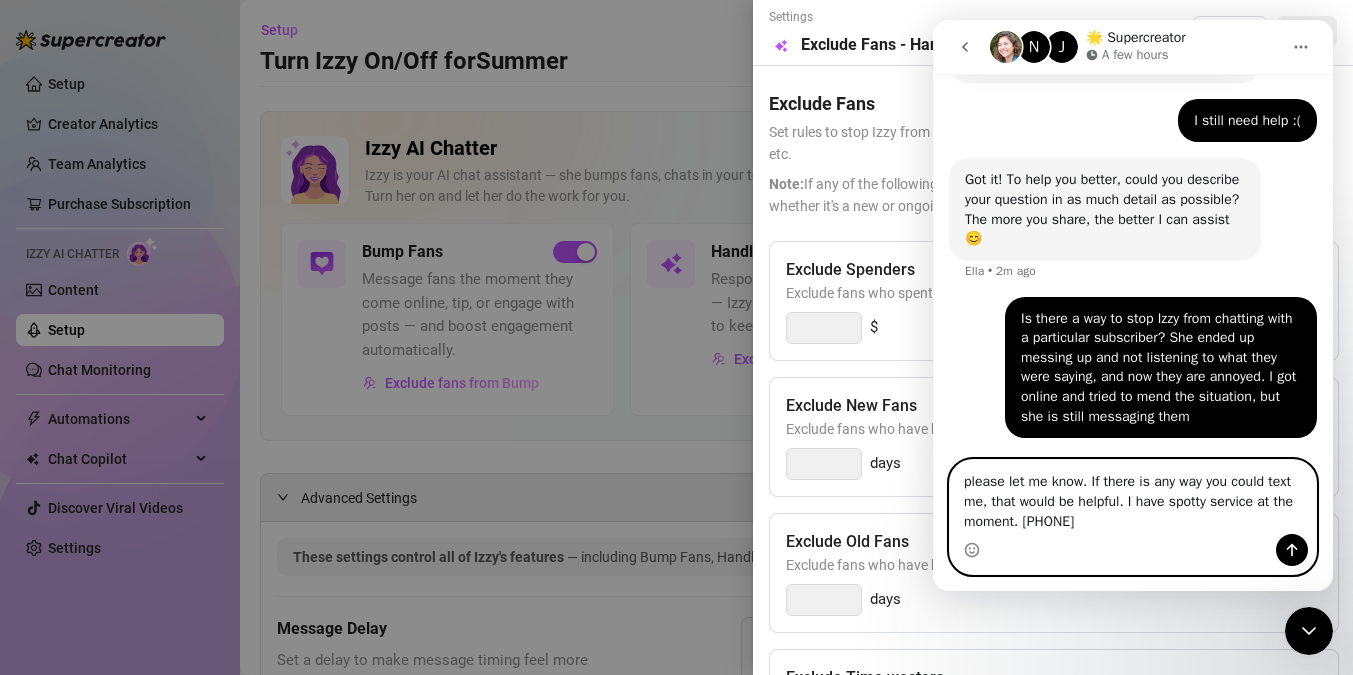 type on "please let me know. If there is any way you could text me, that would be helpful. I have spotty service at the moment. [PHONE]" 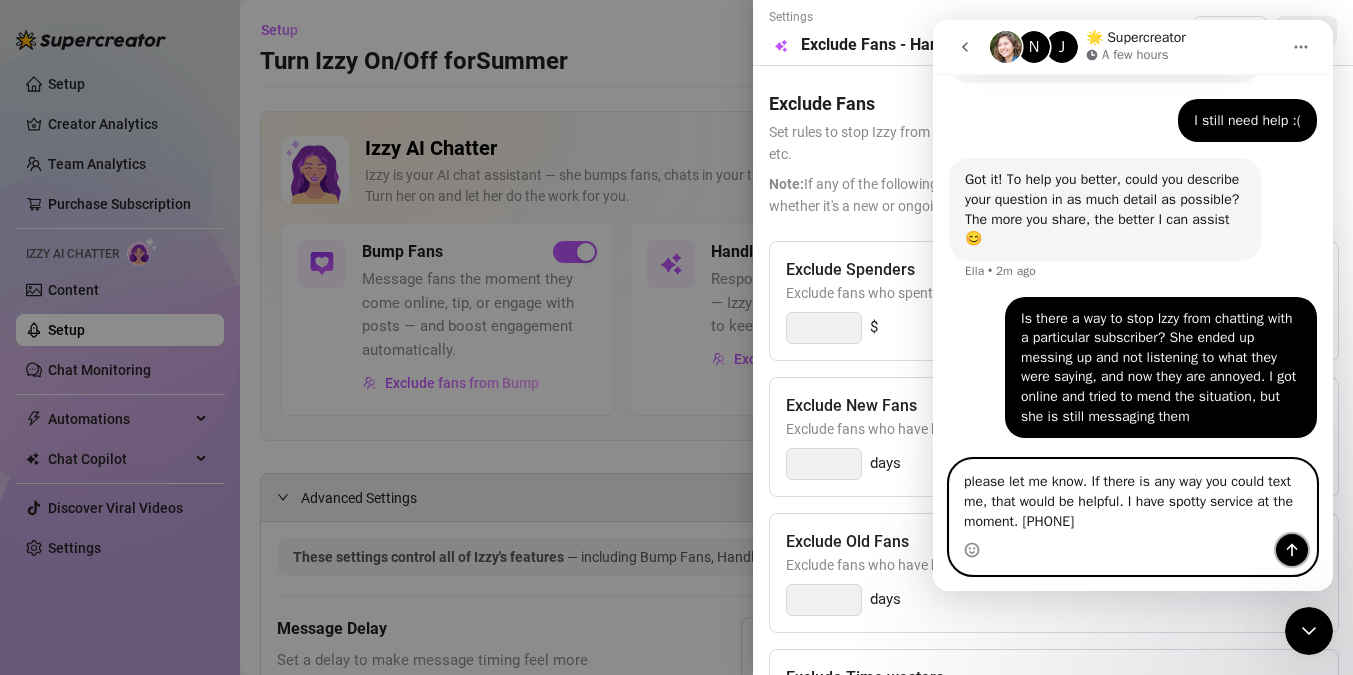 click 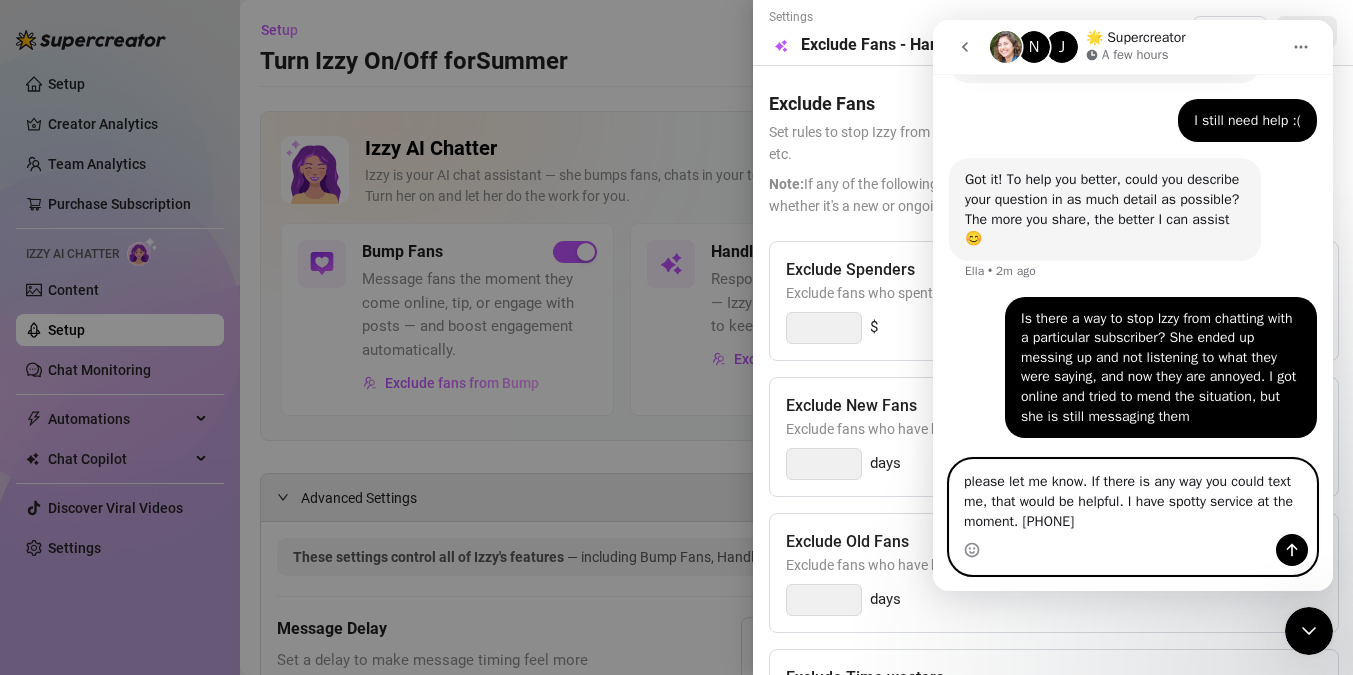 type 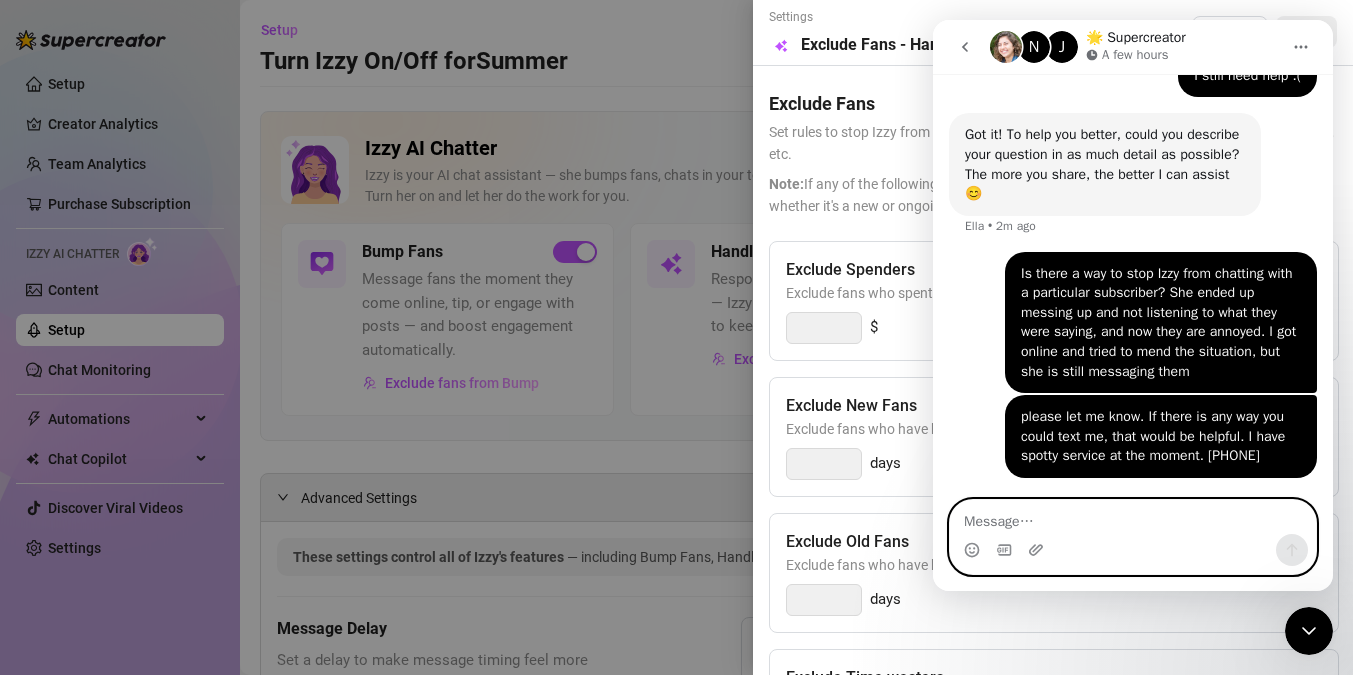 scroll, scrollTop: 680, scrollLeft: 0, axis: vertical 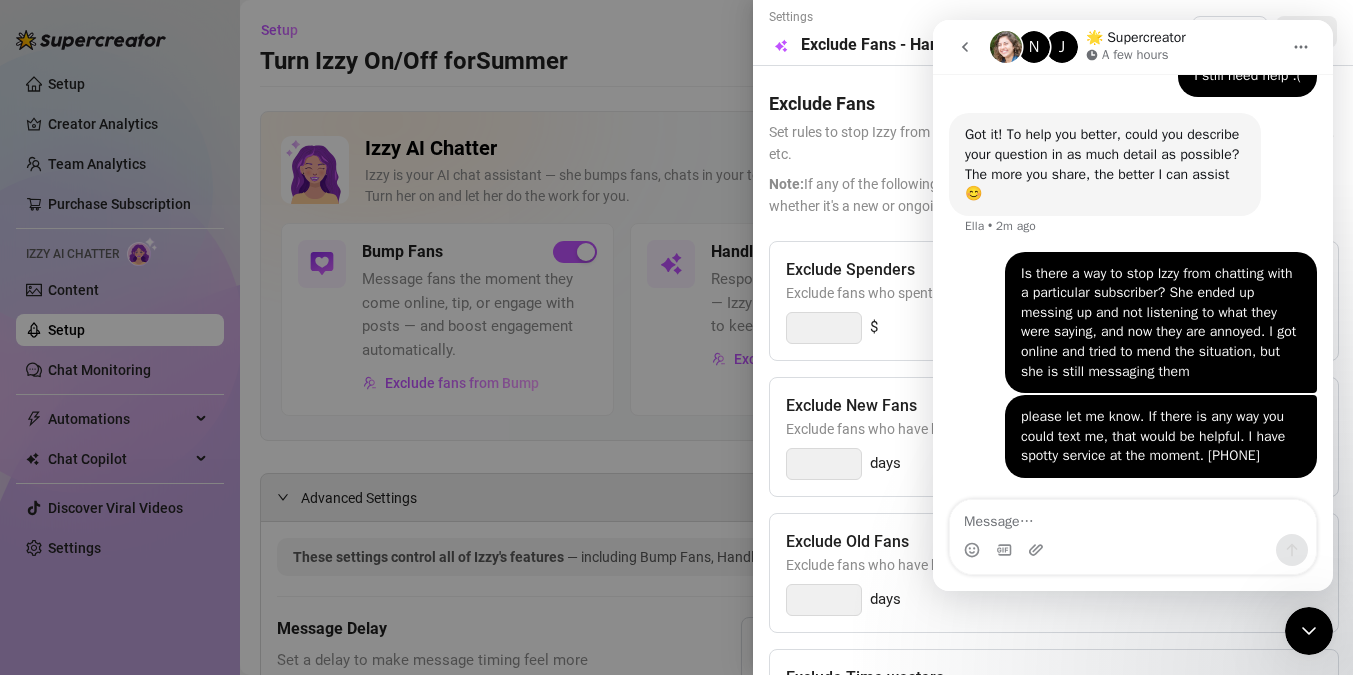 click 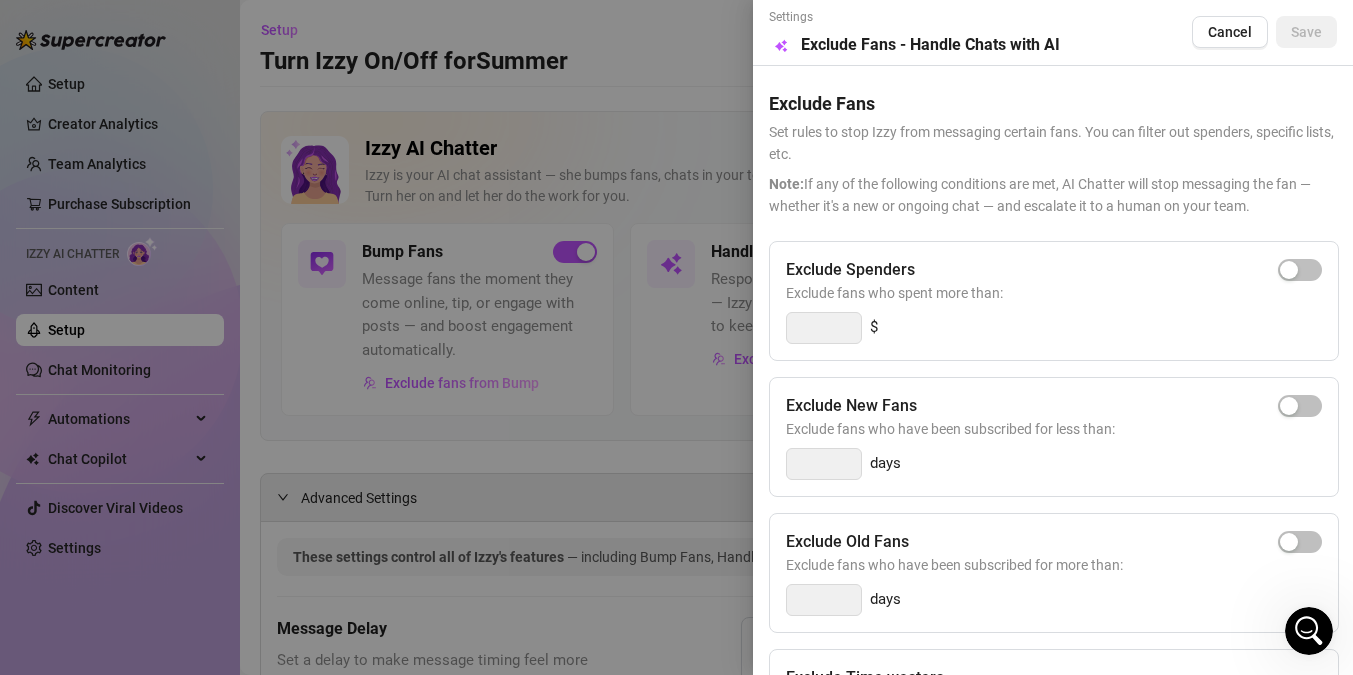 scroll, scrollTop: 0, scrollLeft: 0, axis: both 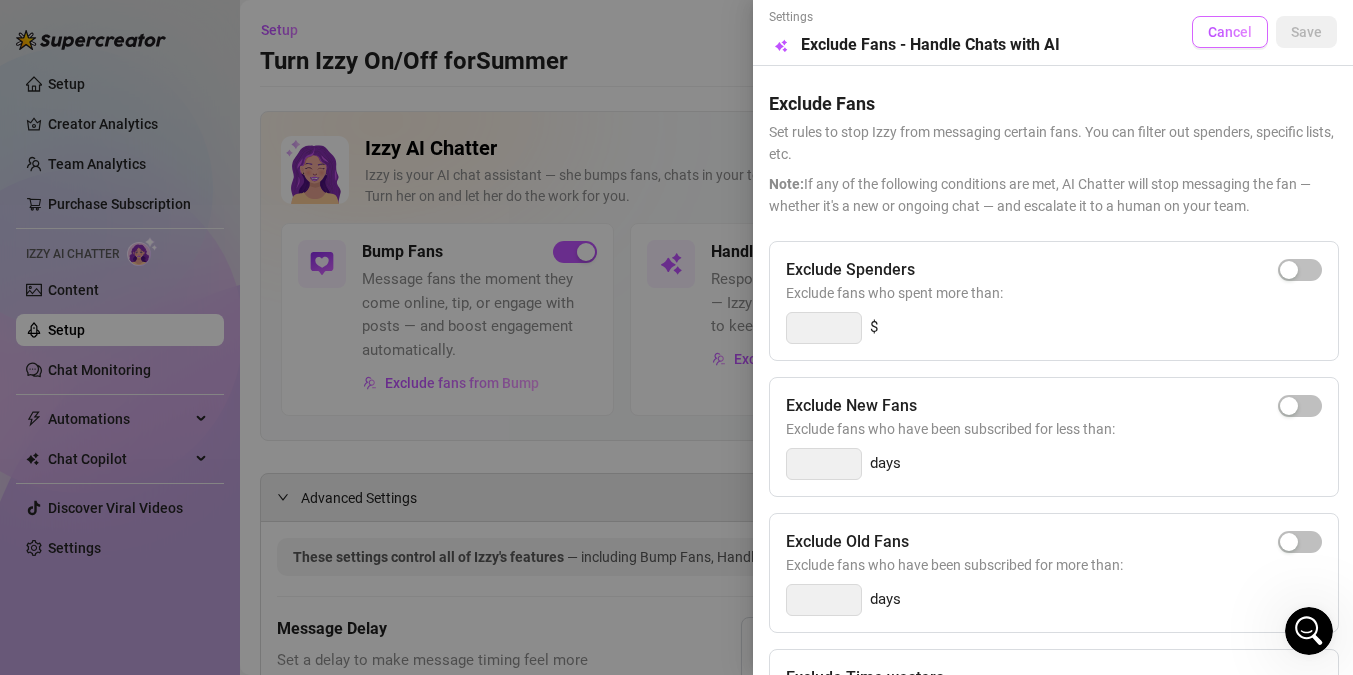 click on "Cancel" at bounding box center [1230, 32] 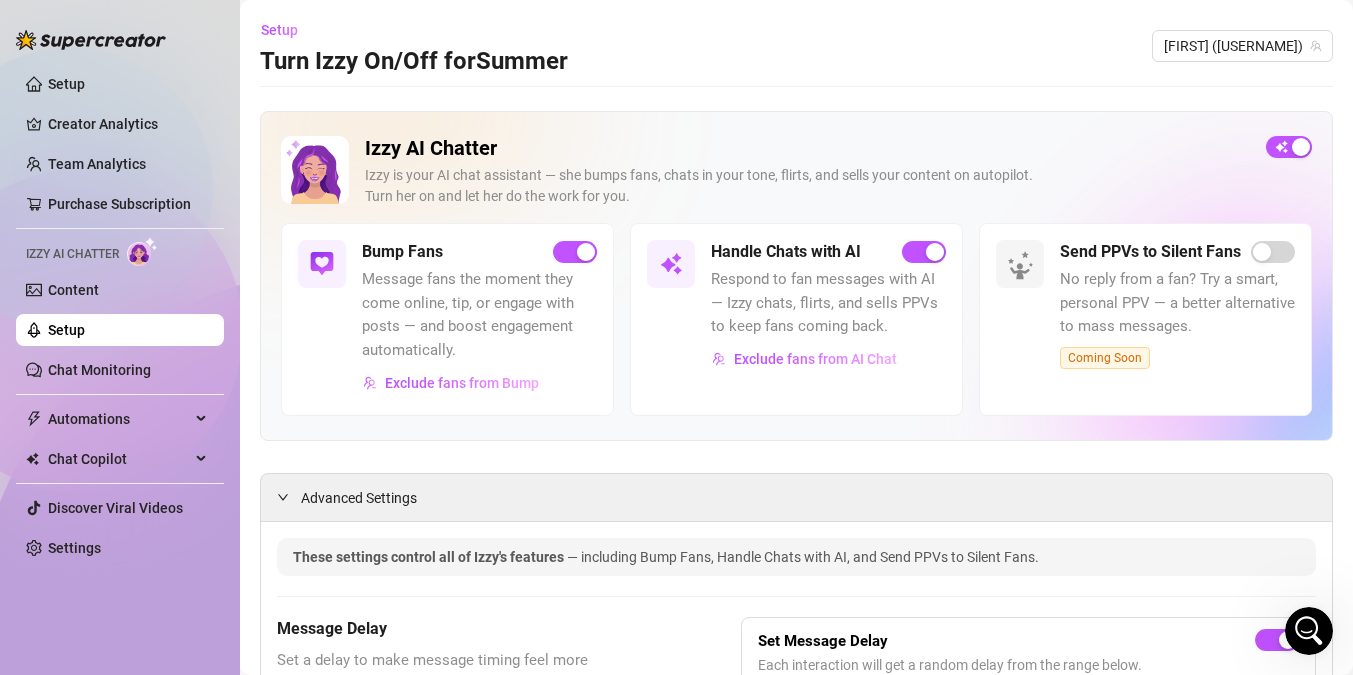 click at bounding box center (1309, 631) 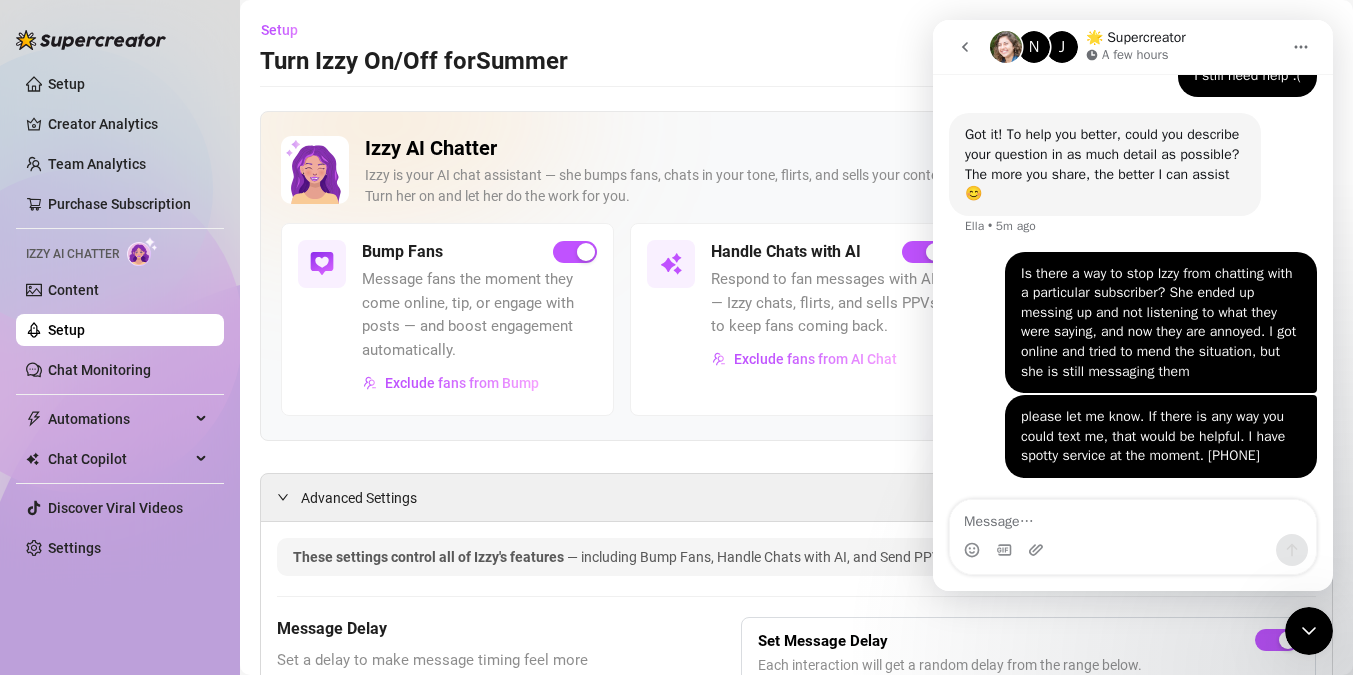 scroll, scrollTop: 680, scrollLeft: 0, axis: vertical 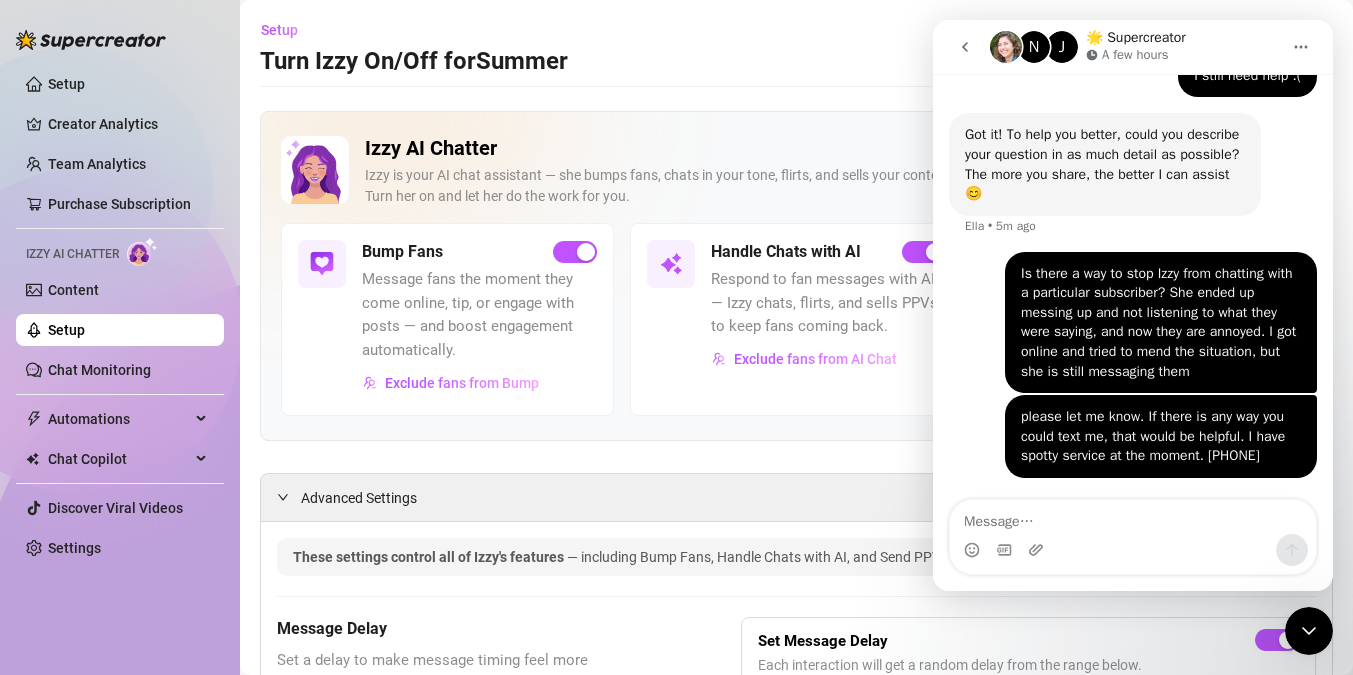 click 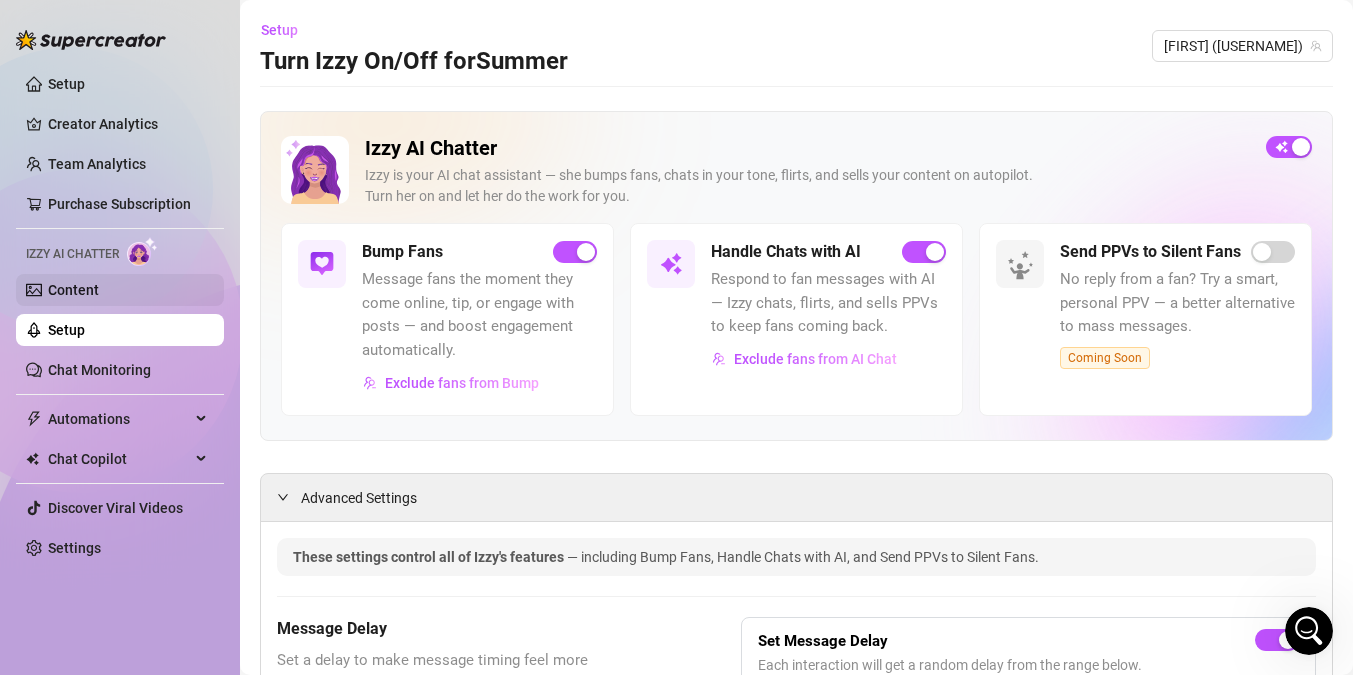 click on "Content" at bounding box center [73, 290] 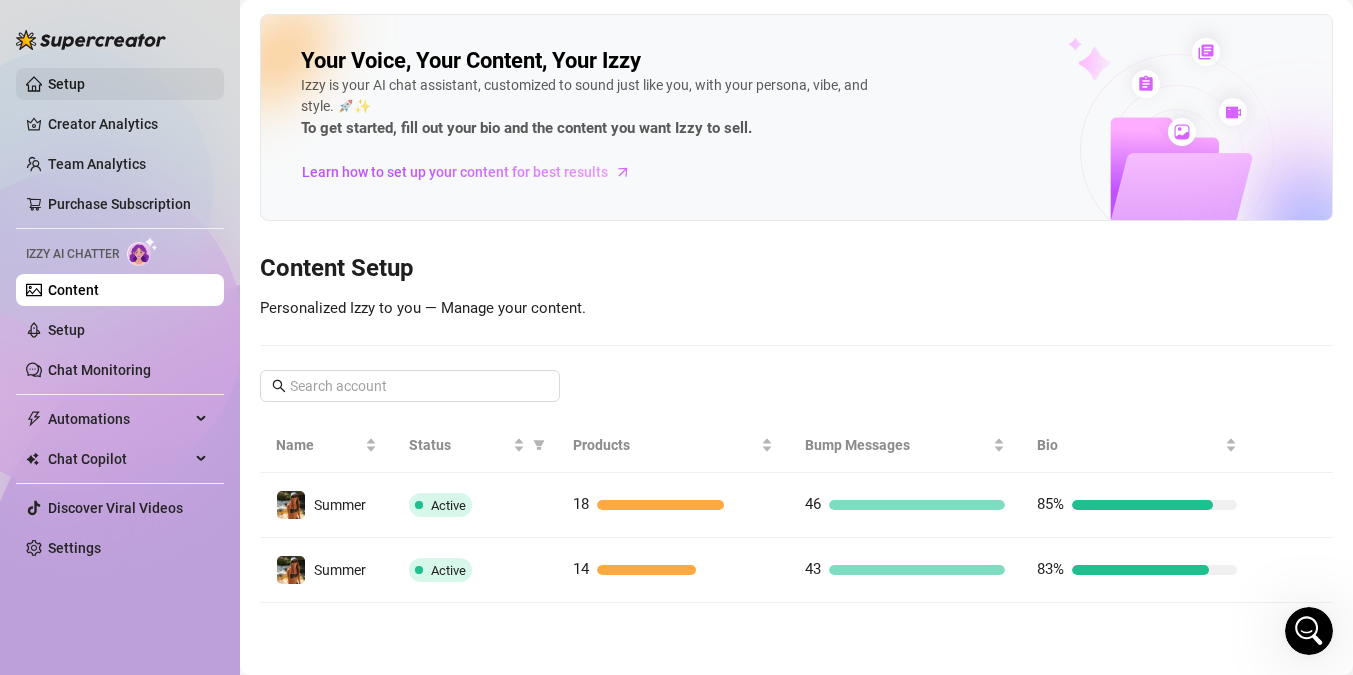 click on "Setup" at bounding box center (66, 84) 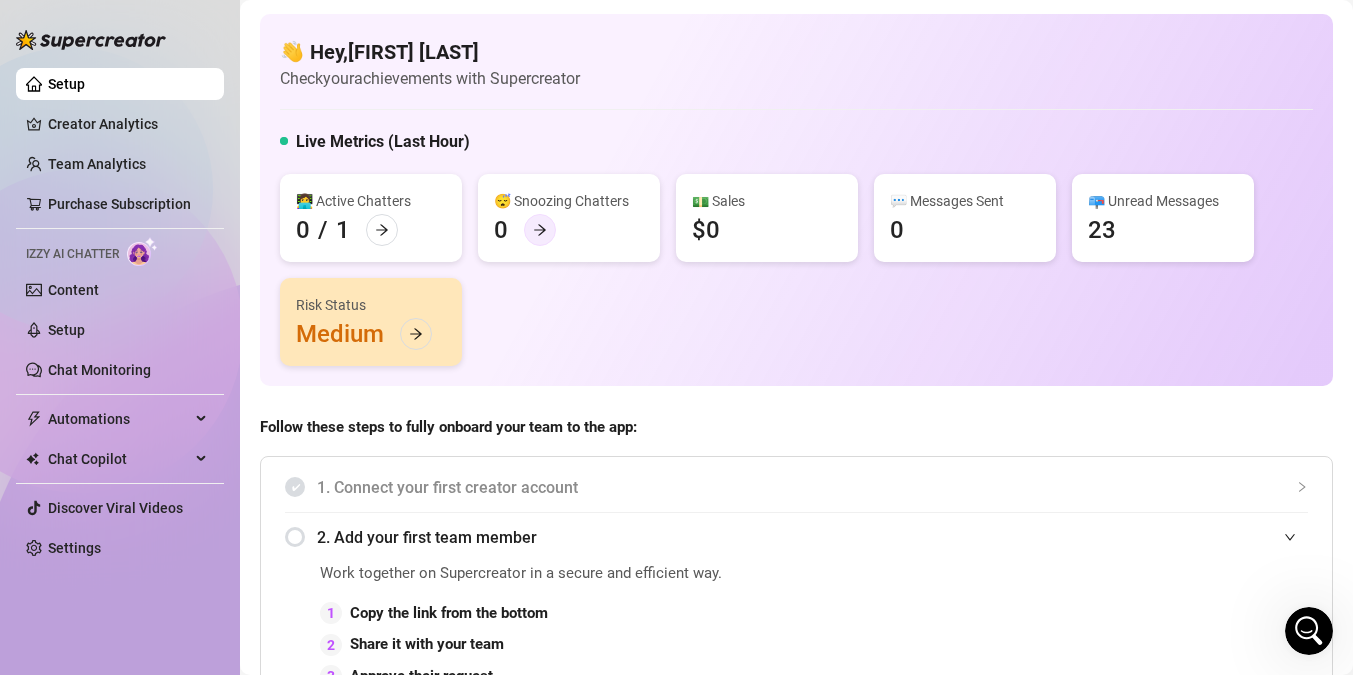click 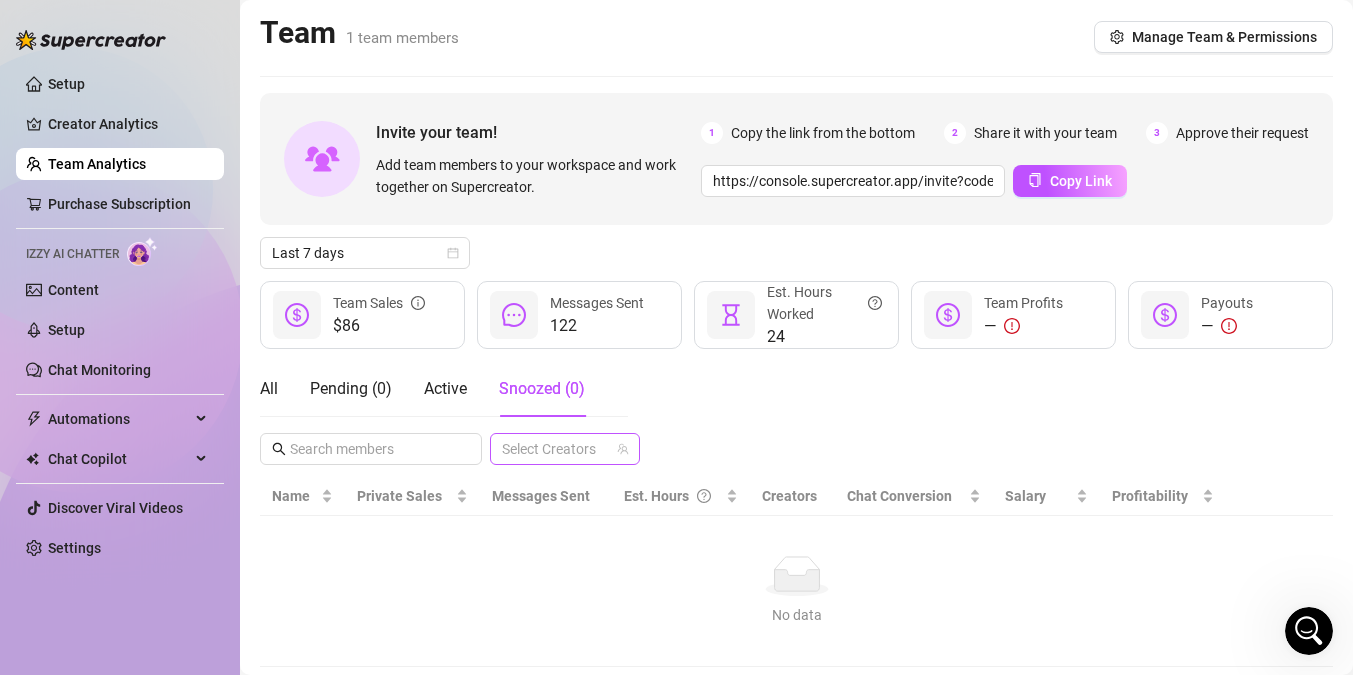click at bounding box center [554, 449] 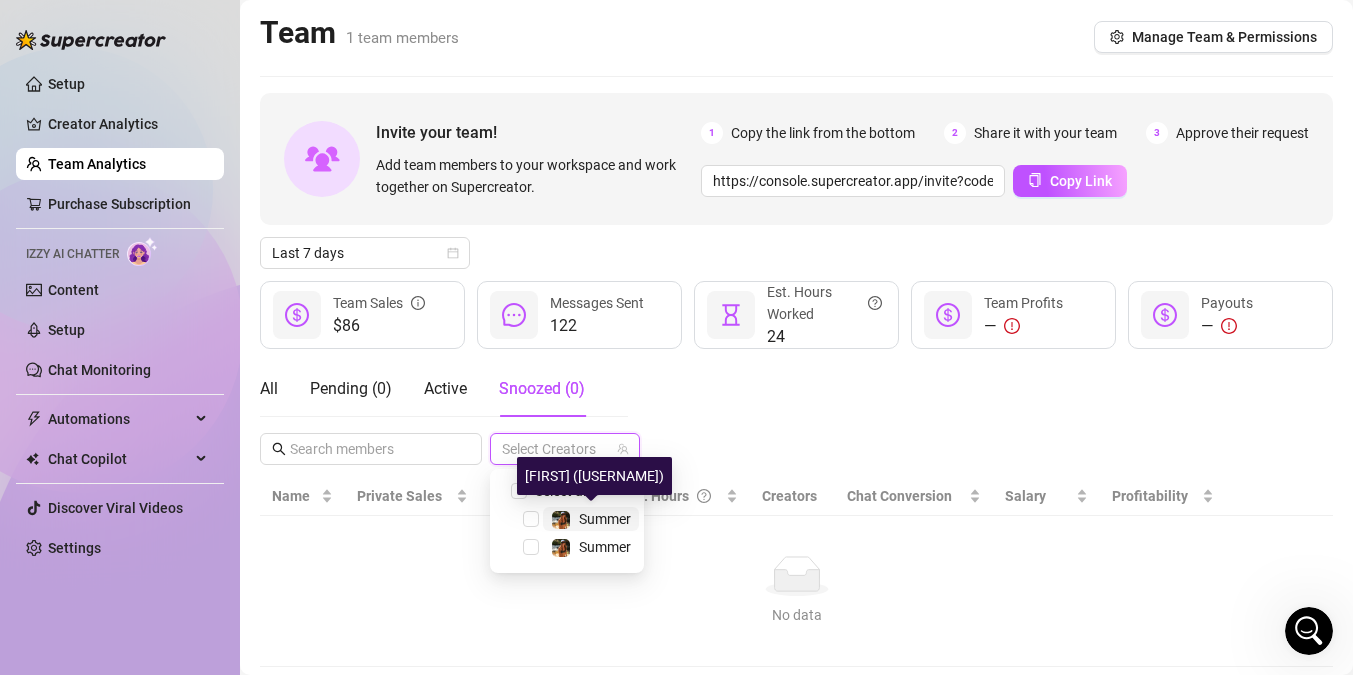 click on "Summer" at bounding box center [605, 519] 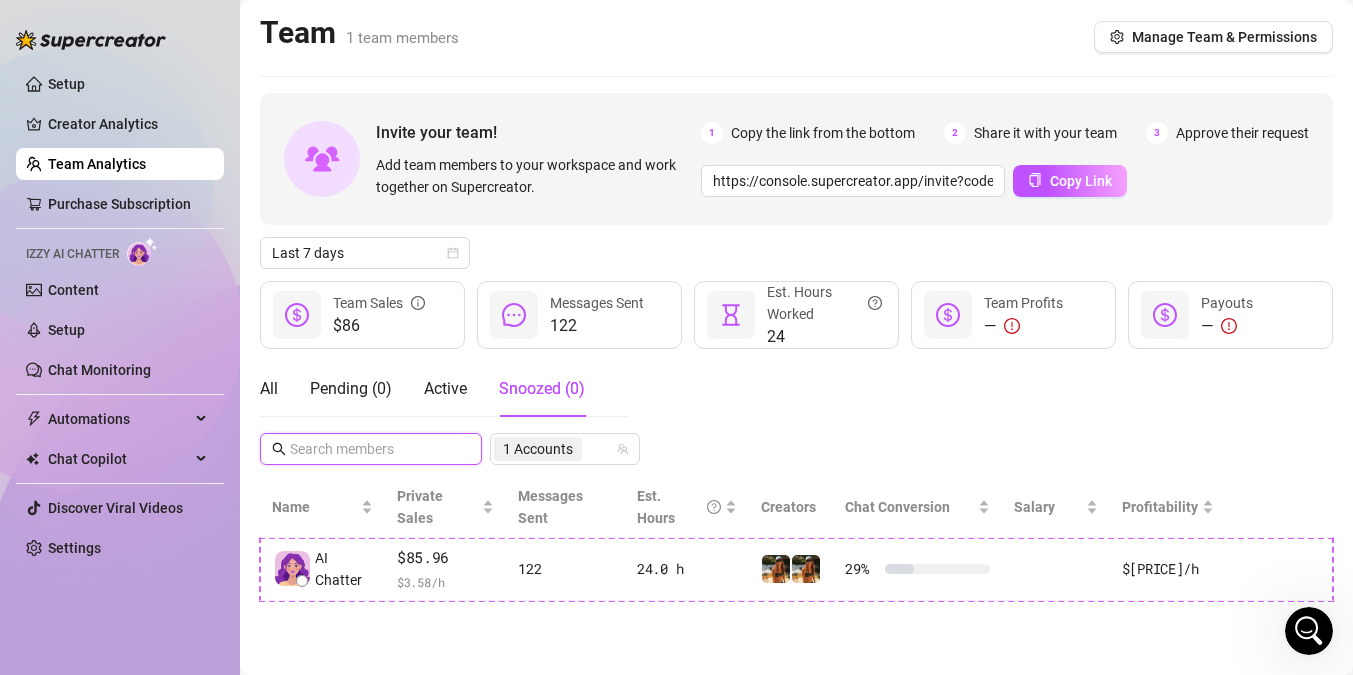 click at bounding box center [372, 449] 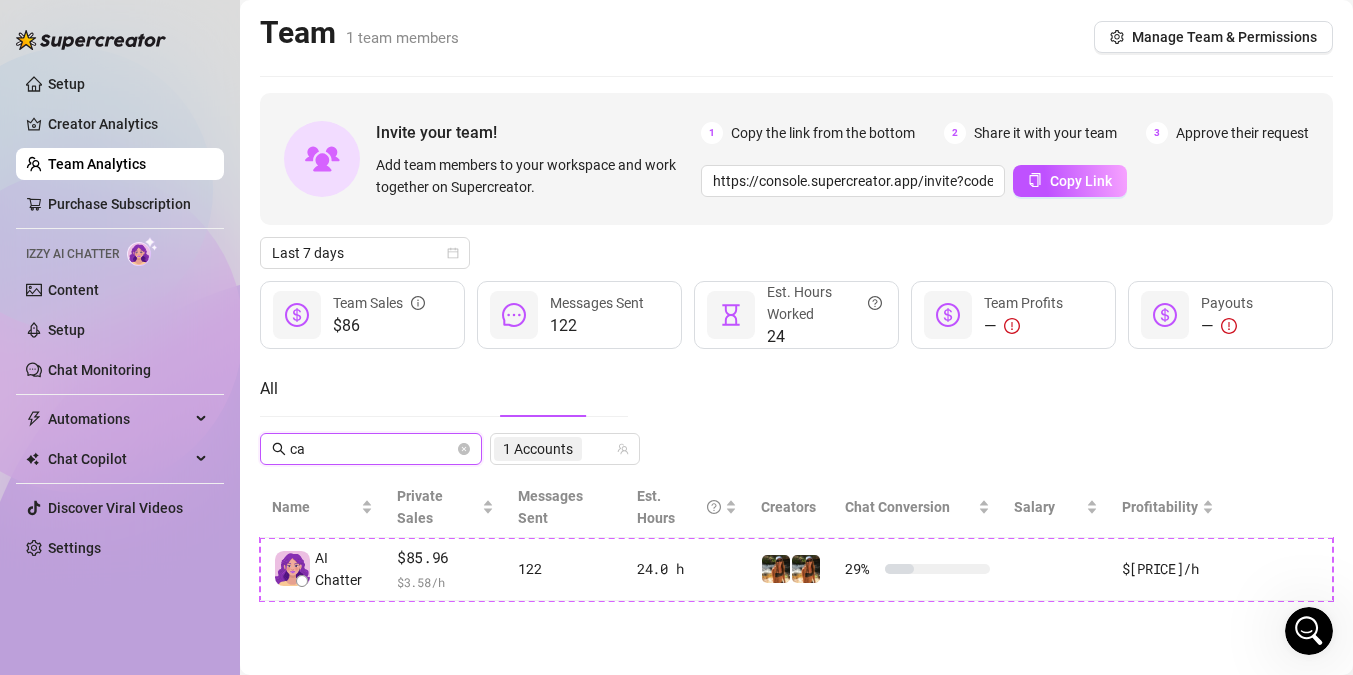 type on "c" 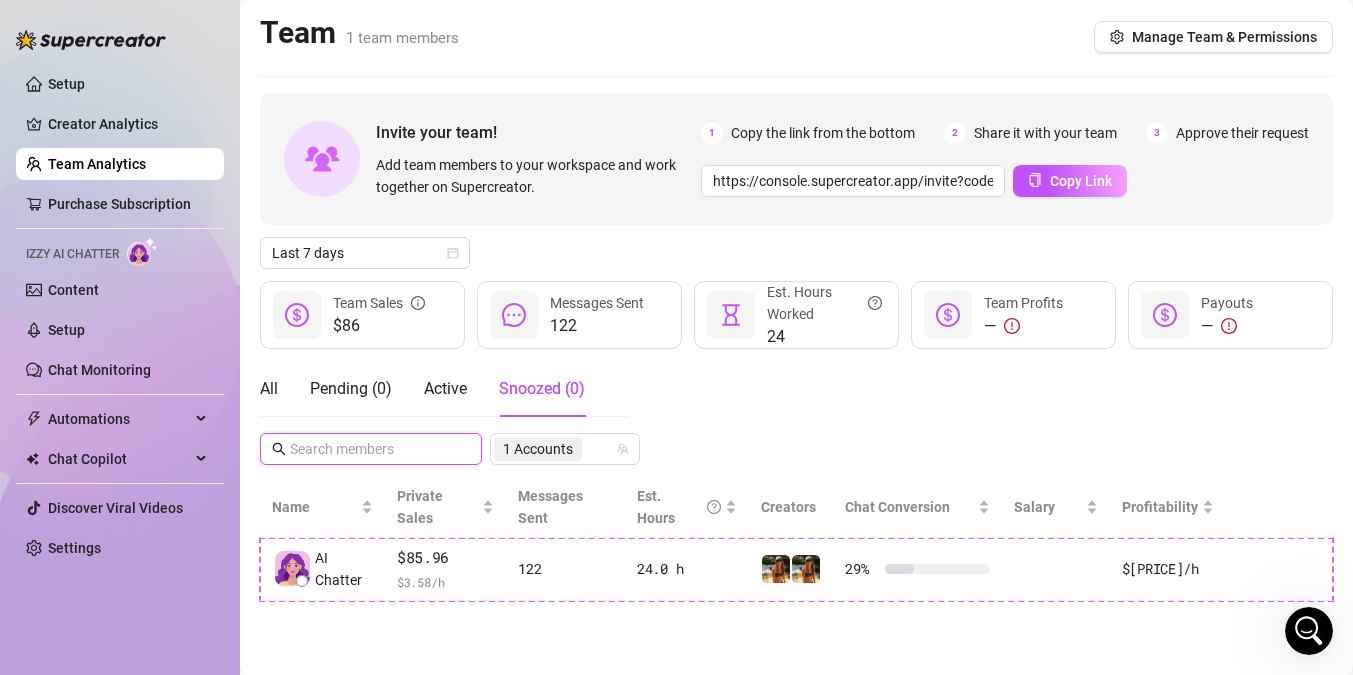 type 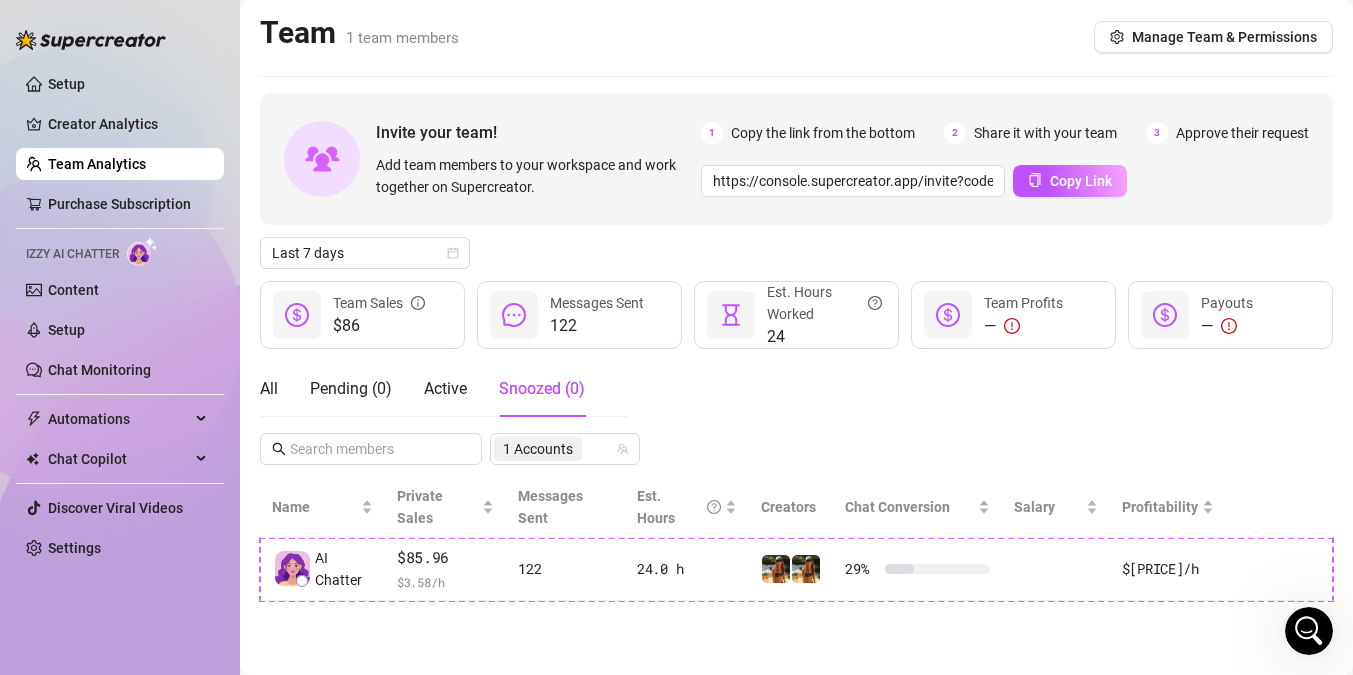click on "All Pending ( 0 ) Active Snoozed ( 0 ) 1 Accounts" at bounding box center [796, 413] 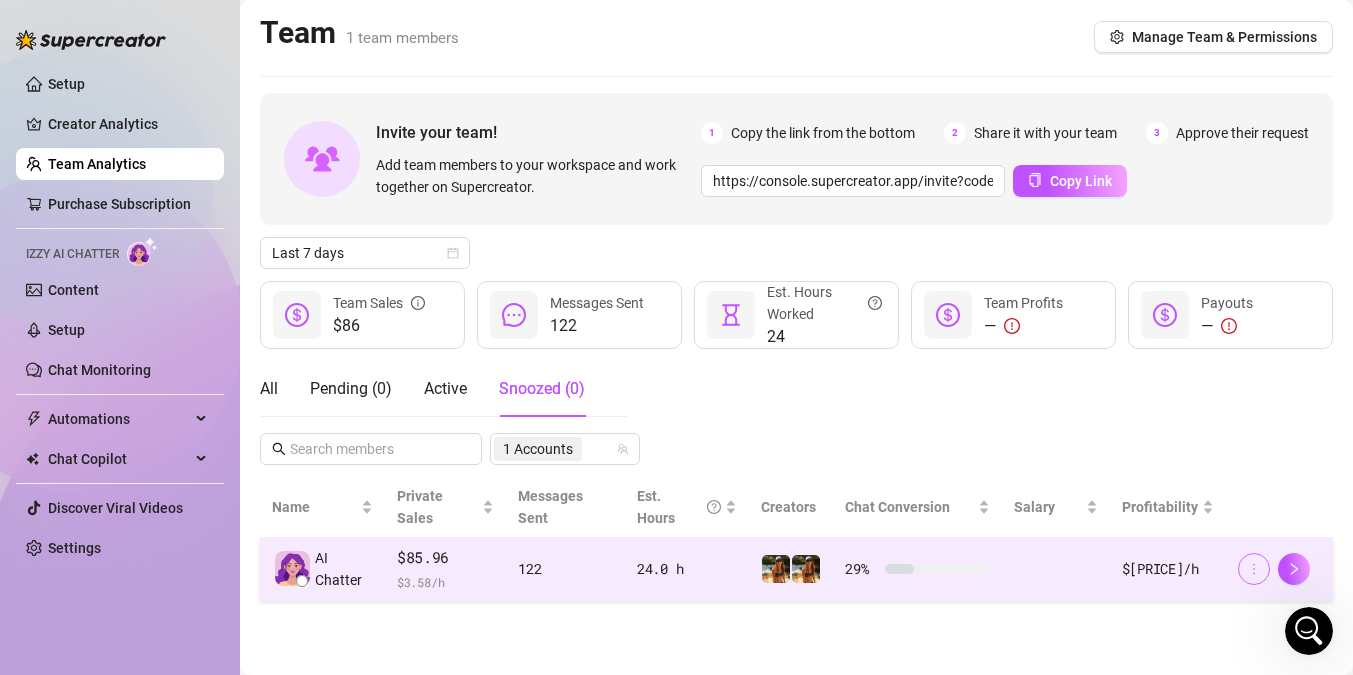 click 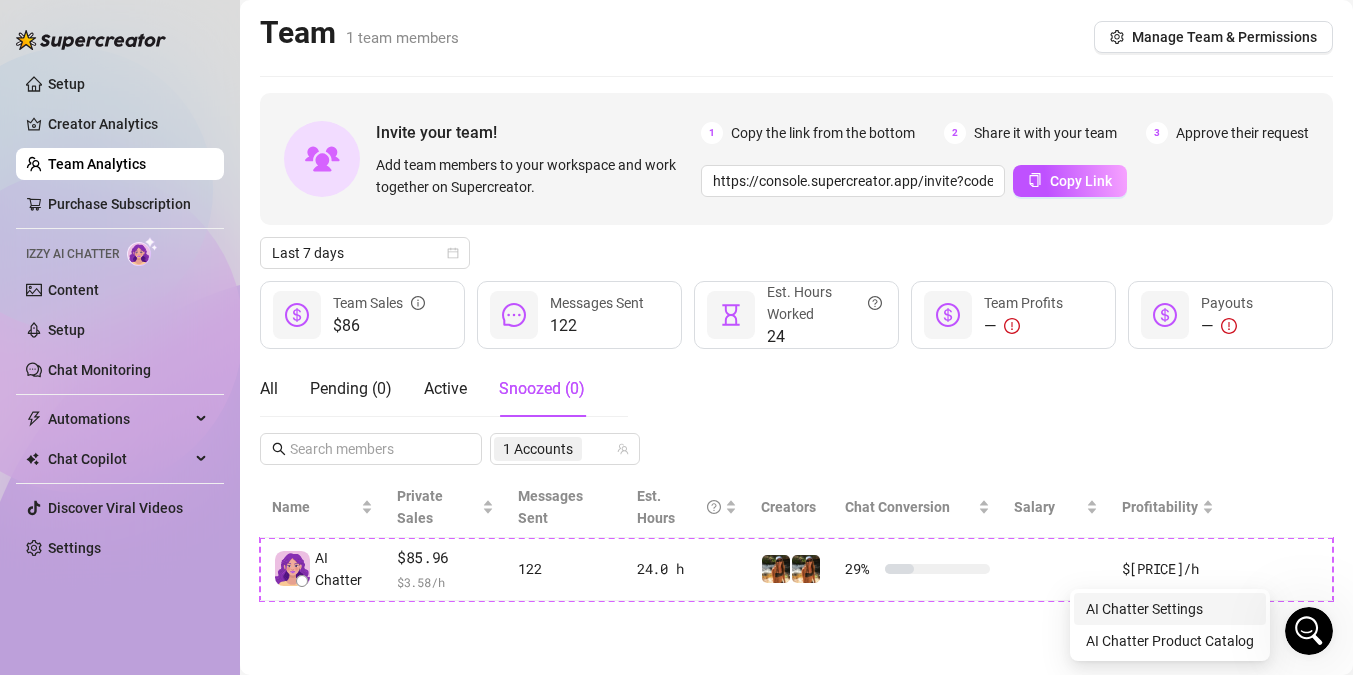 click on "AI Chatter Settings" at bounding box center [1144, 609] 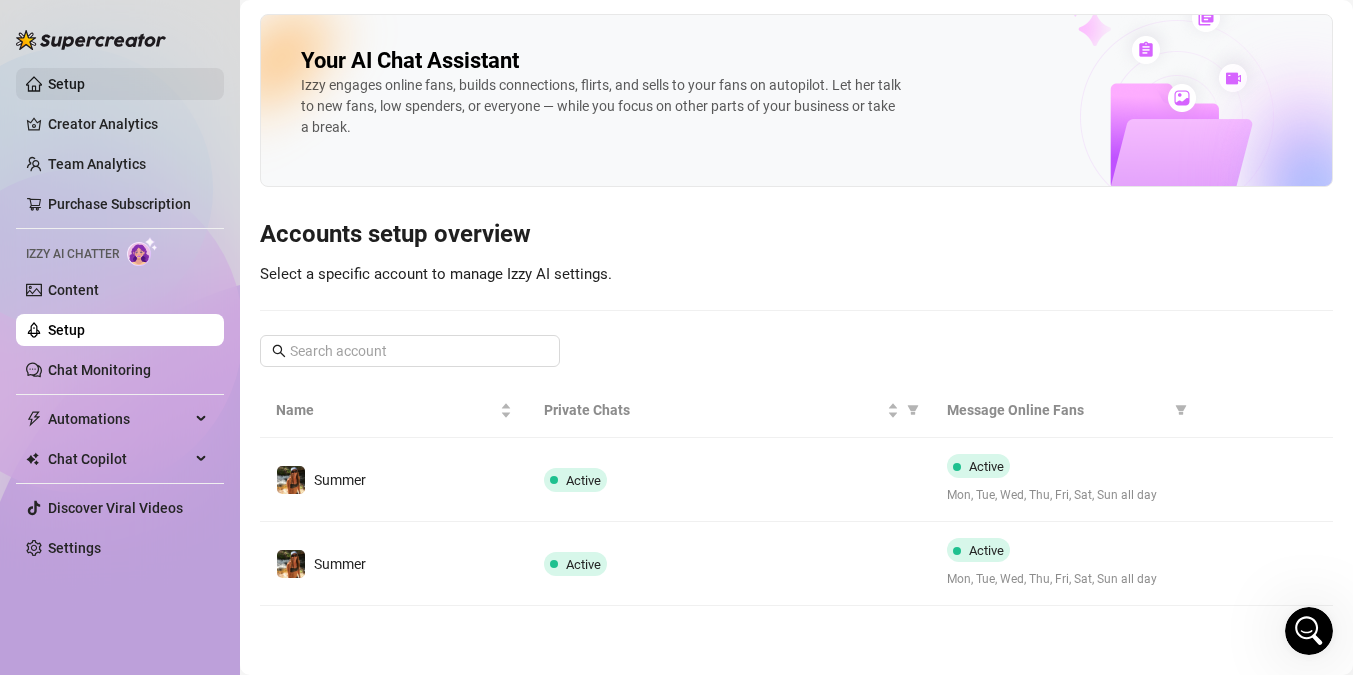 click on "Setup" at bounding box center [66, 84] 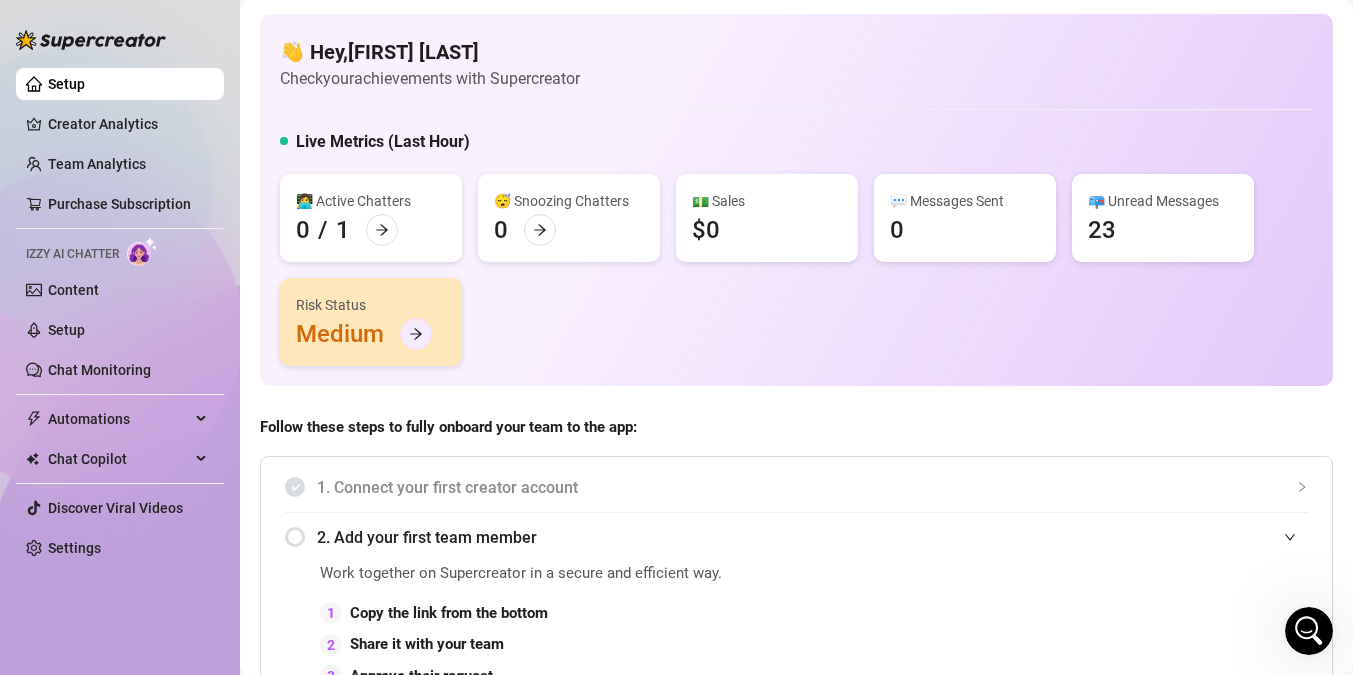 click 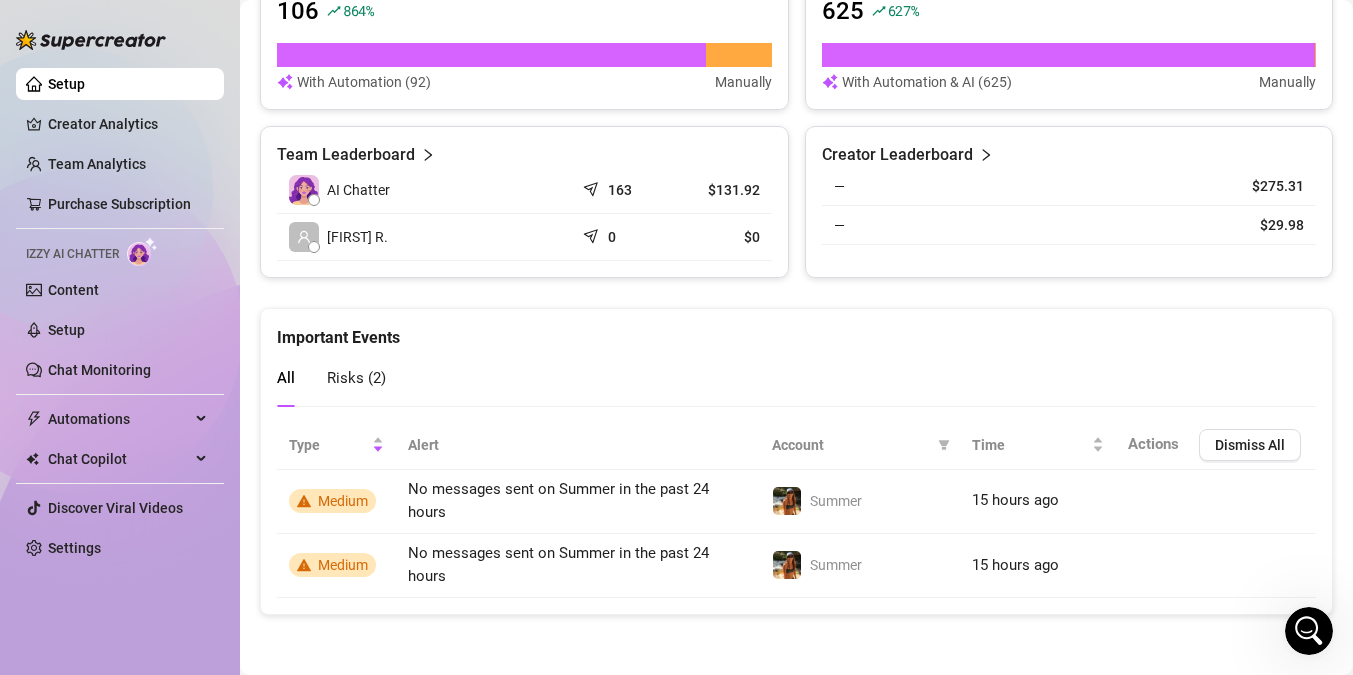 scroll, scrollTop: 1312, scrollLeft: 0, axis: vertical 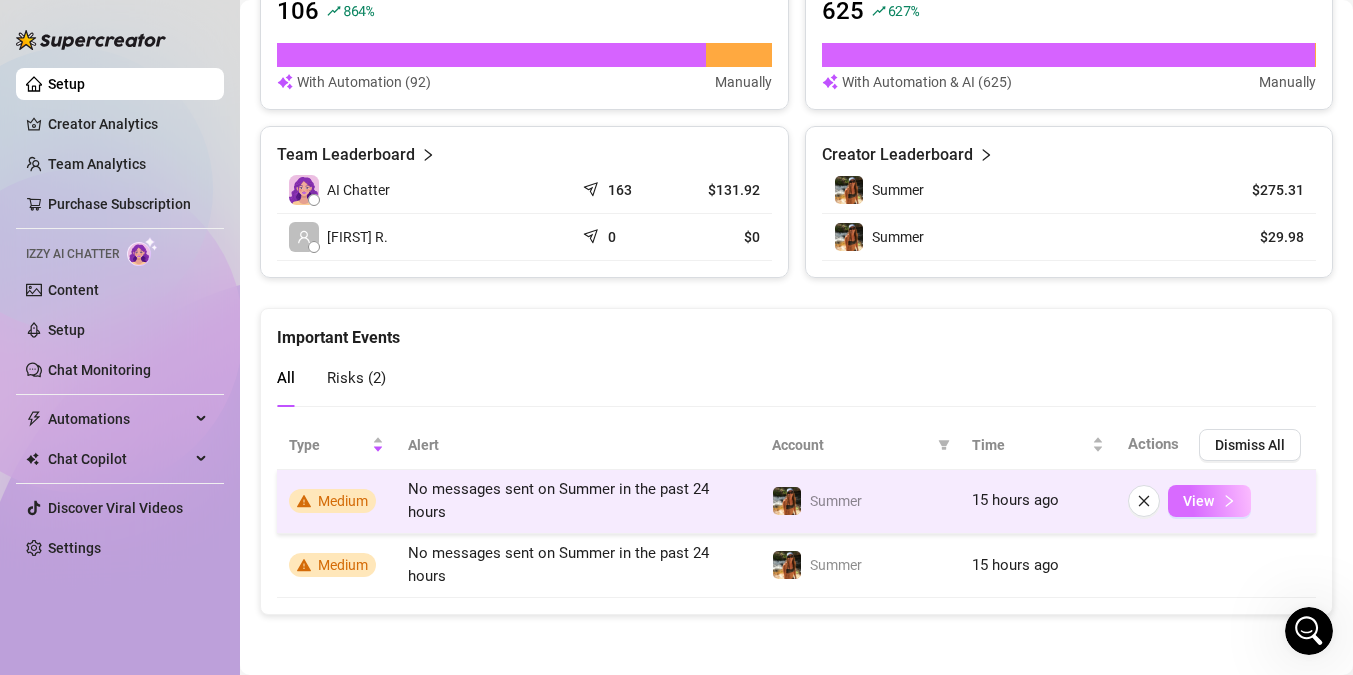 click on "View" at bounding box center [1198, 501] 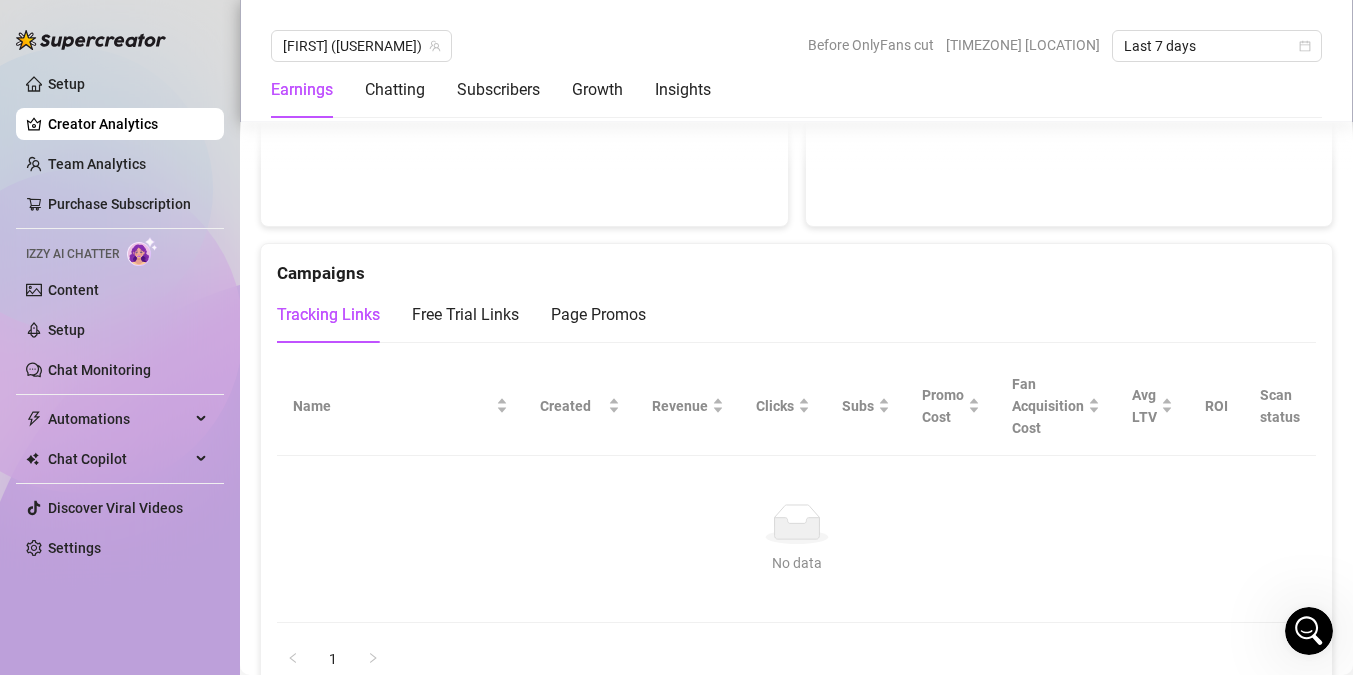 scroll, scrollTop: 1726, scrollLeft: 0, axis: vertical 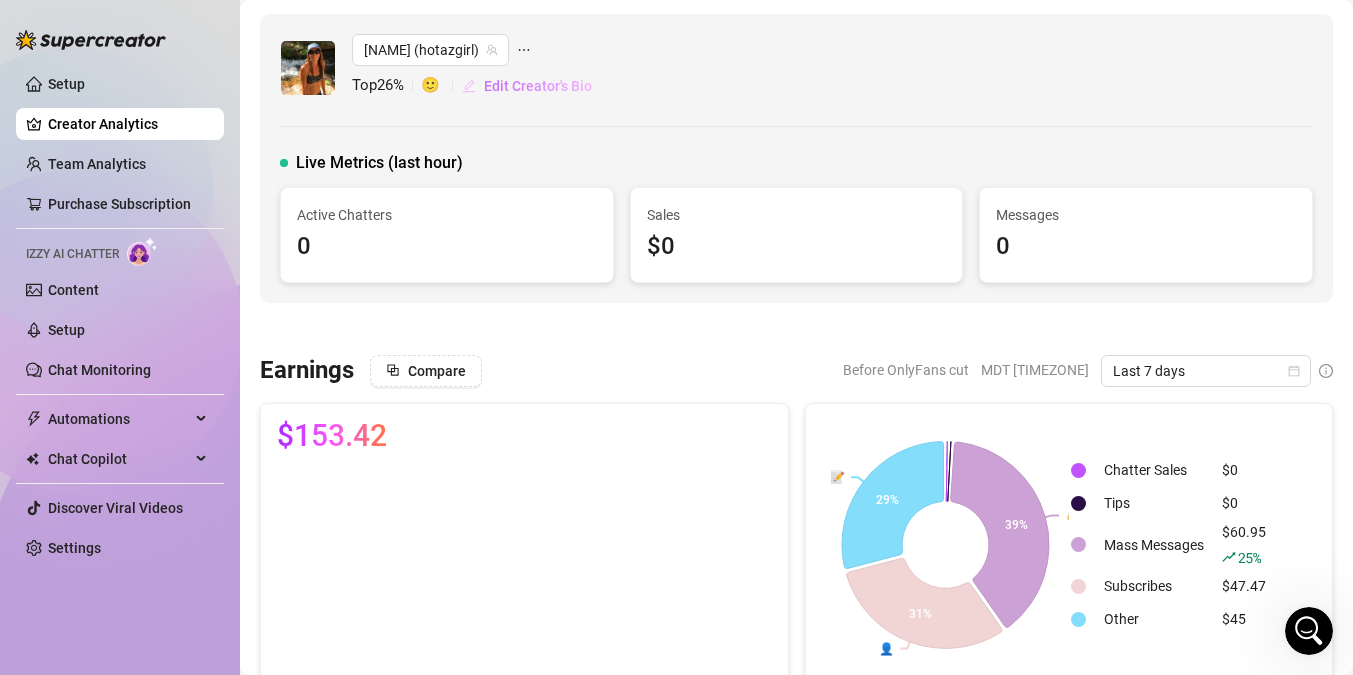 click on "Edit Creator's Bio" at bounding box center [538, 86] 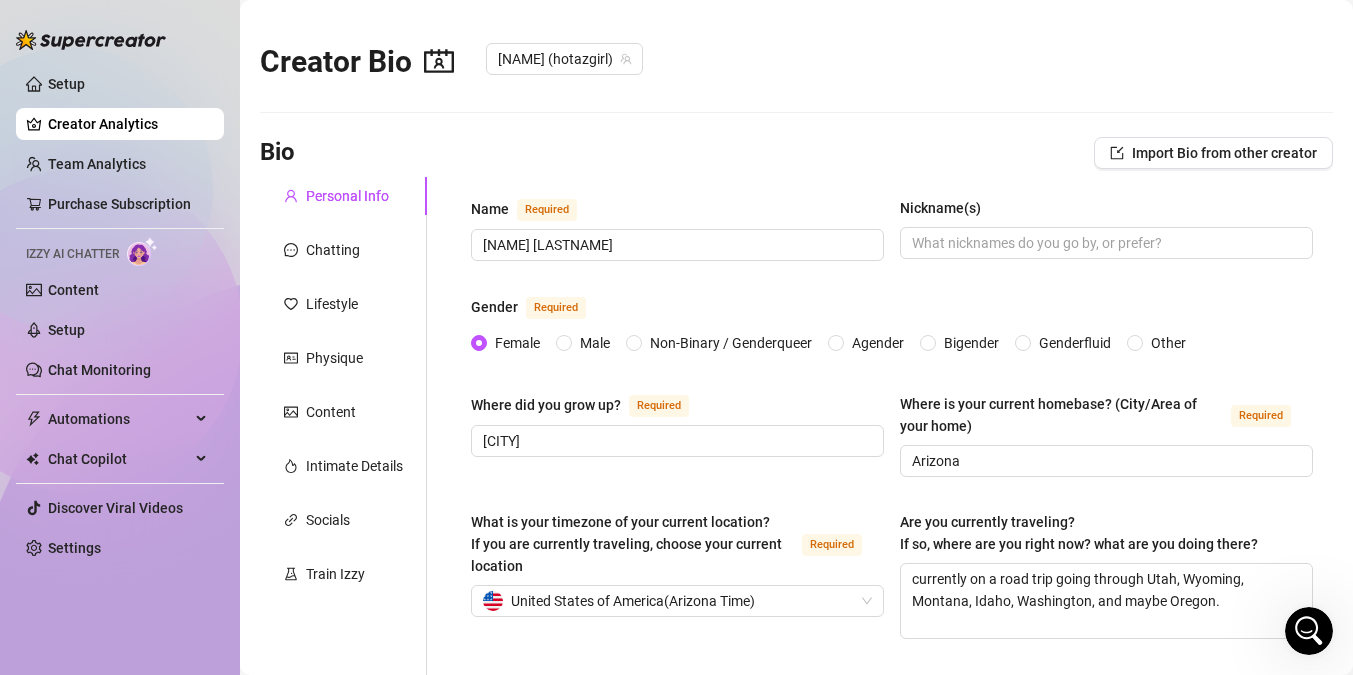 type 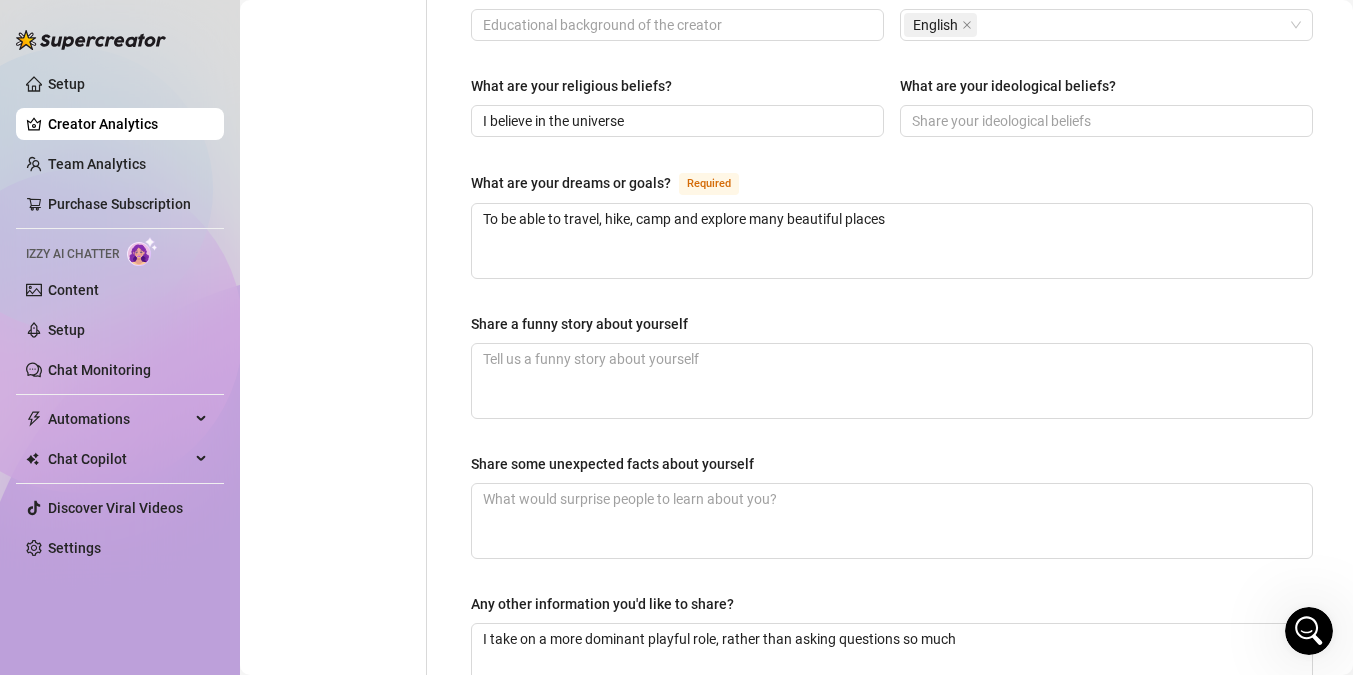 scroll, scrollTop: 1083, scrollLeft: 0, axis: vertical 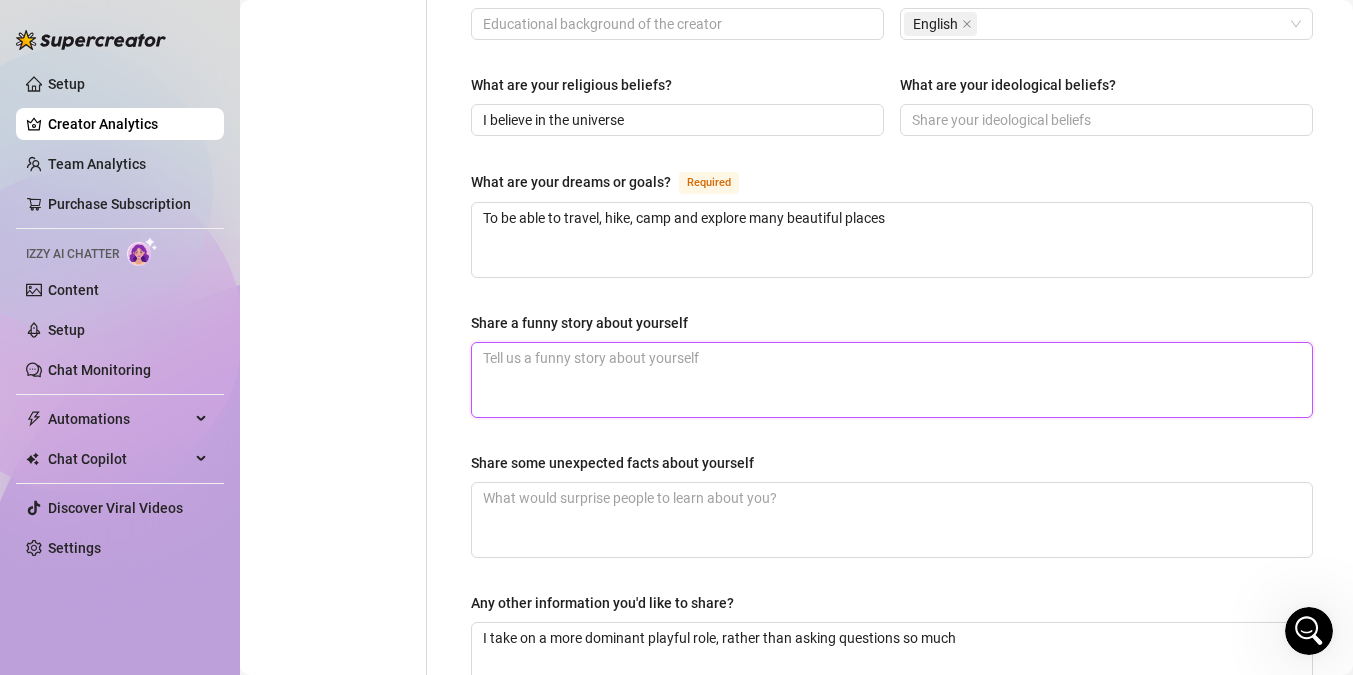 click on "Share a funny story about yourself" at bounding box center [892, 380] 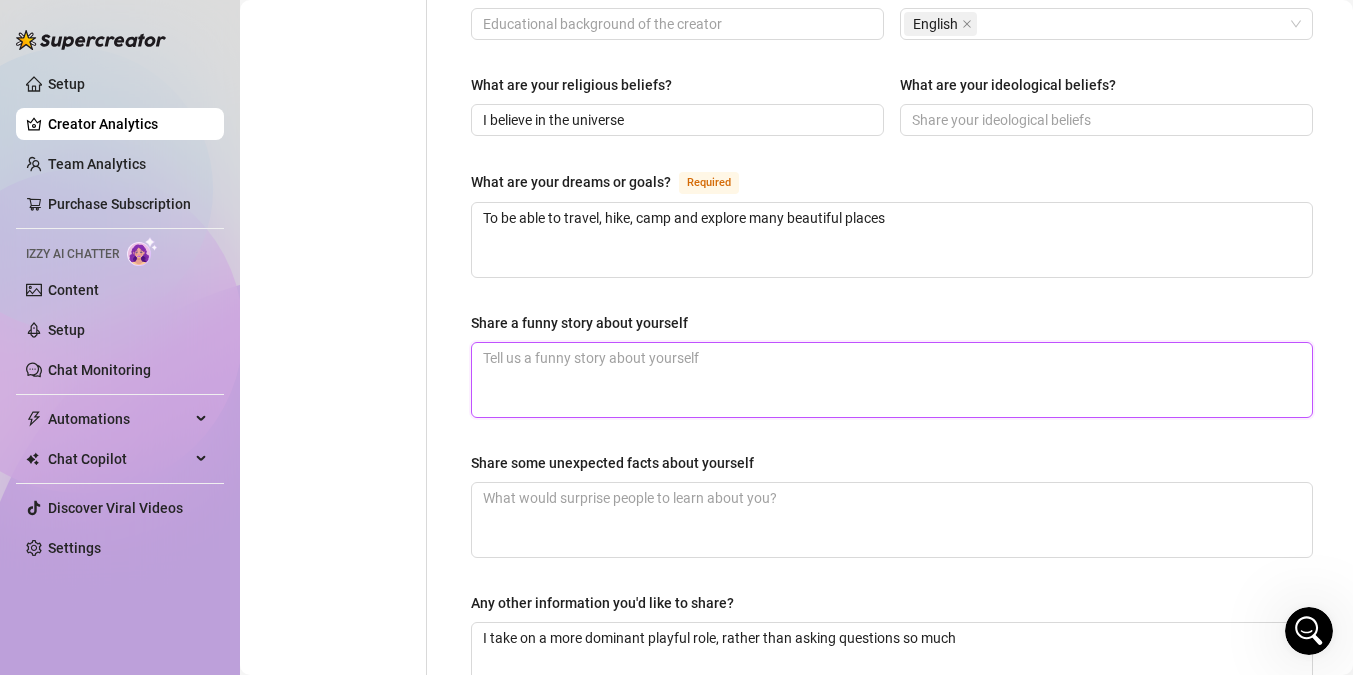 type on "S" 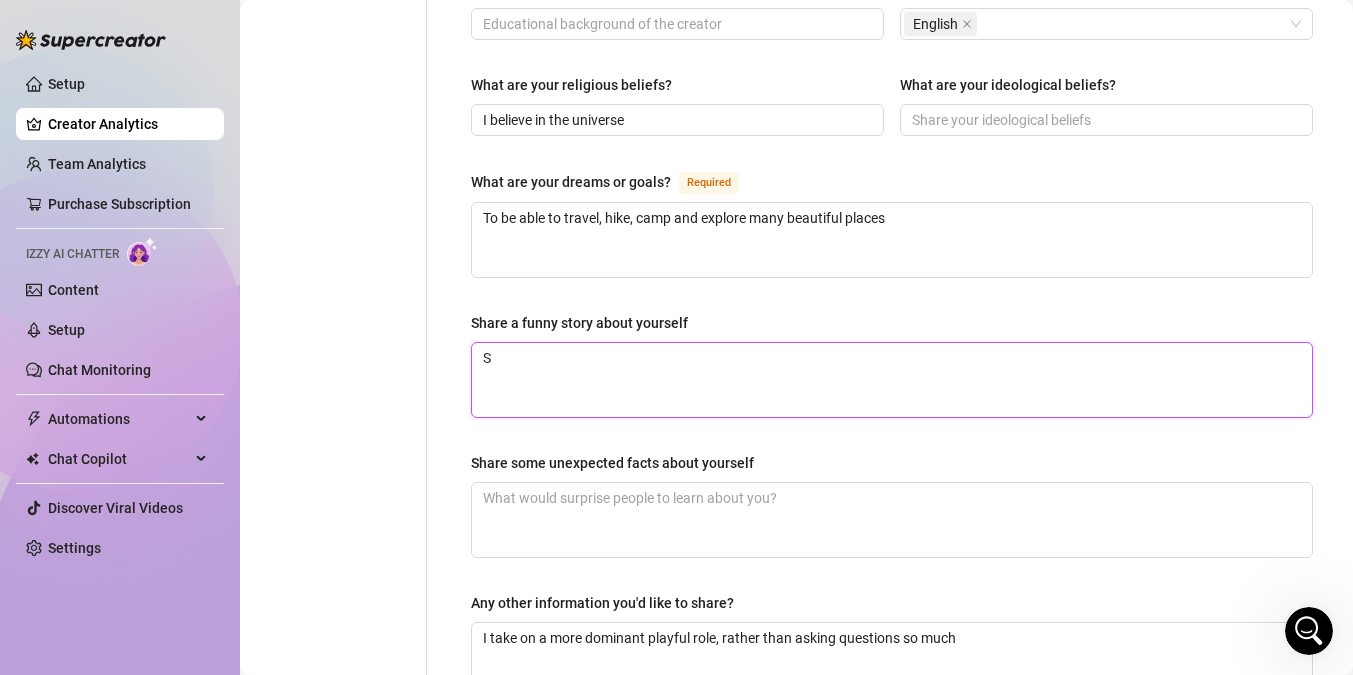 type 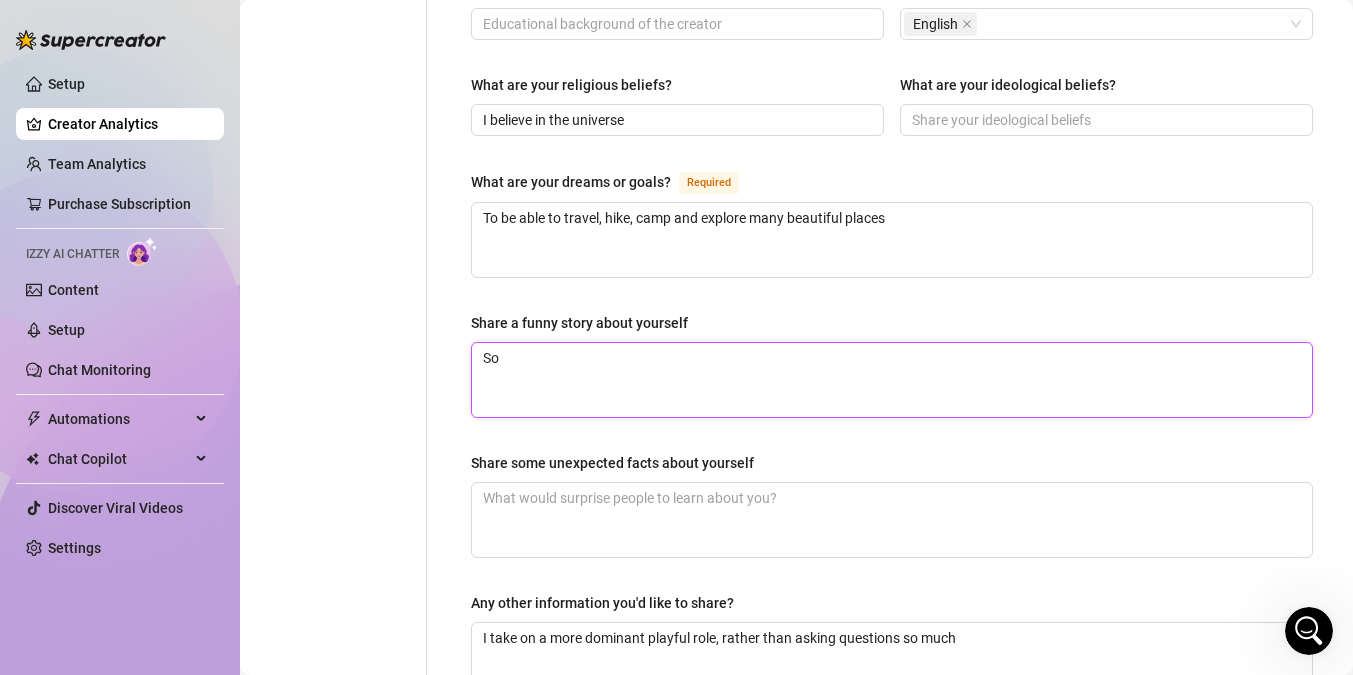 type 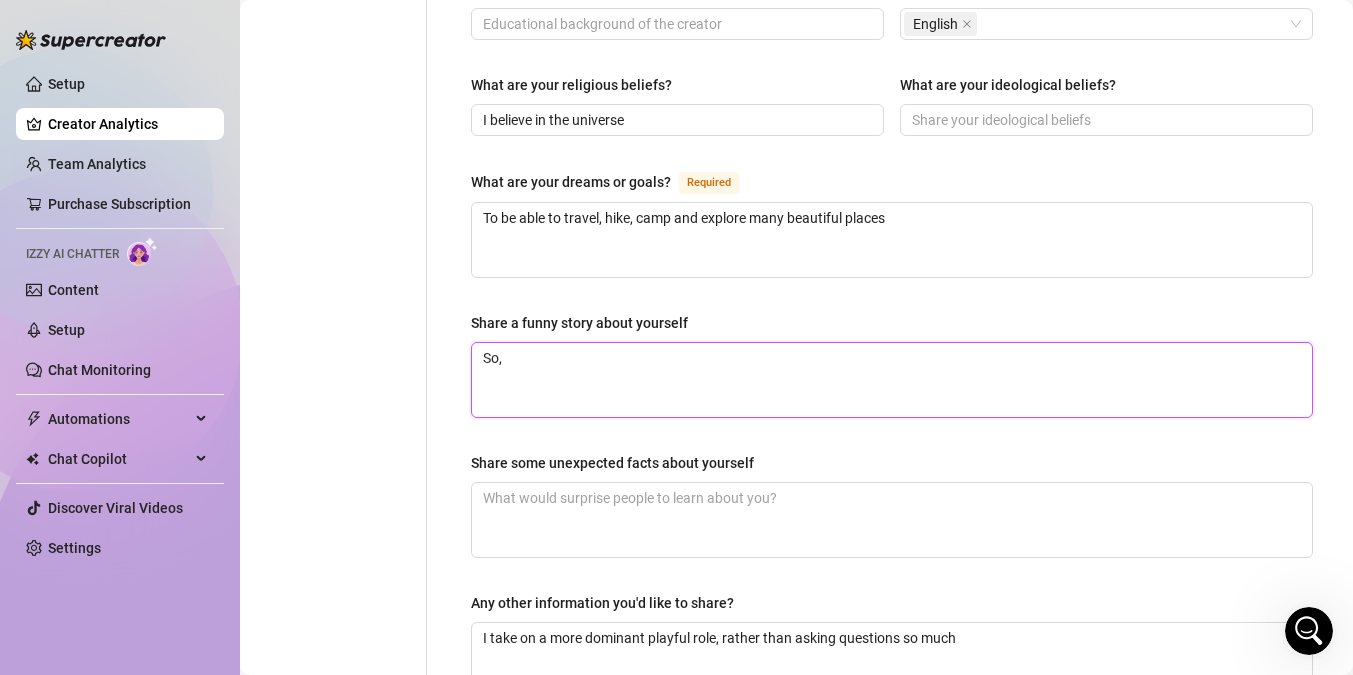 type 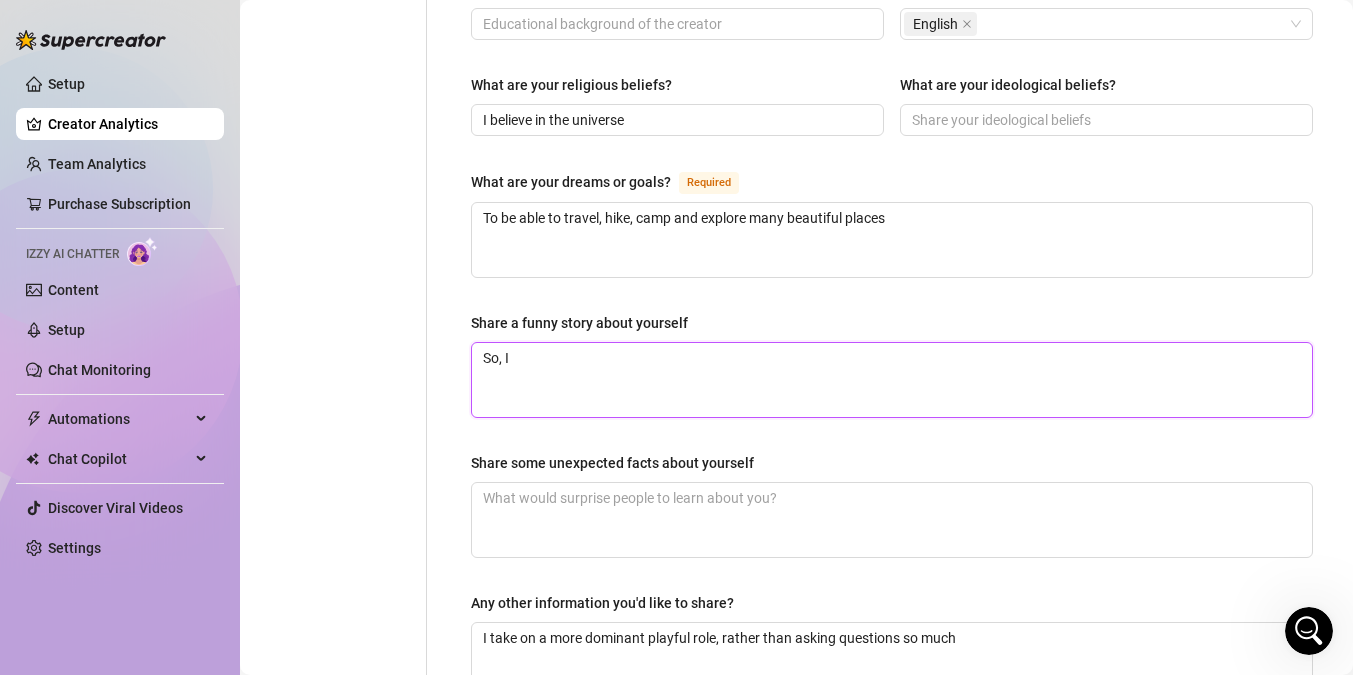 type on "So, I" 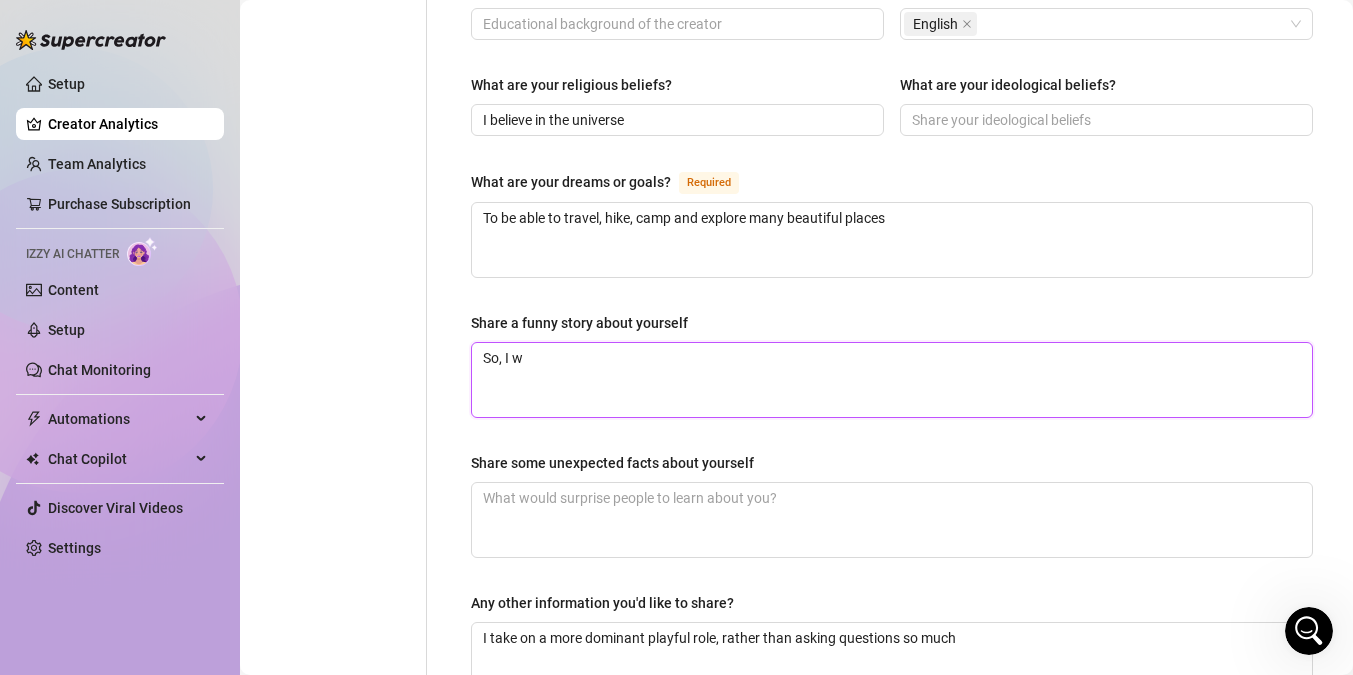 type 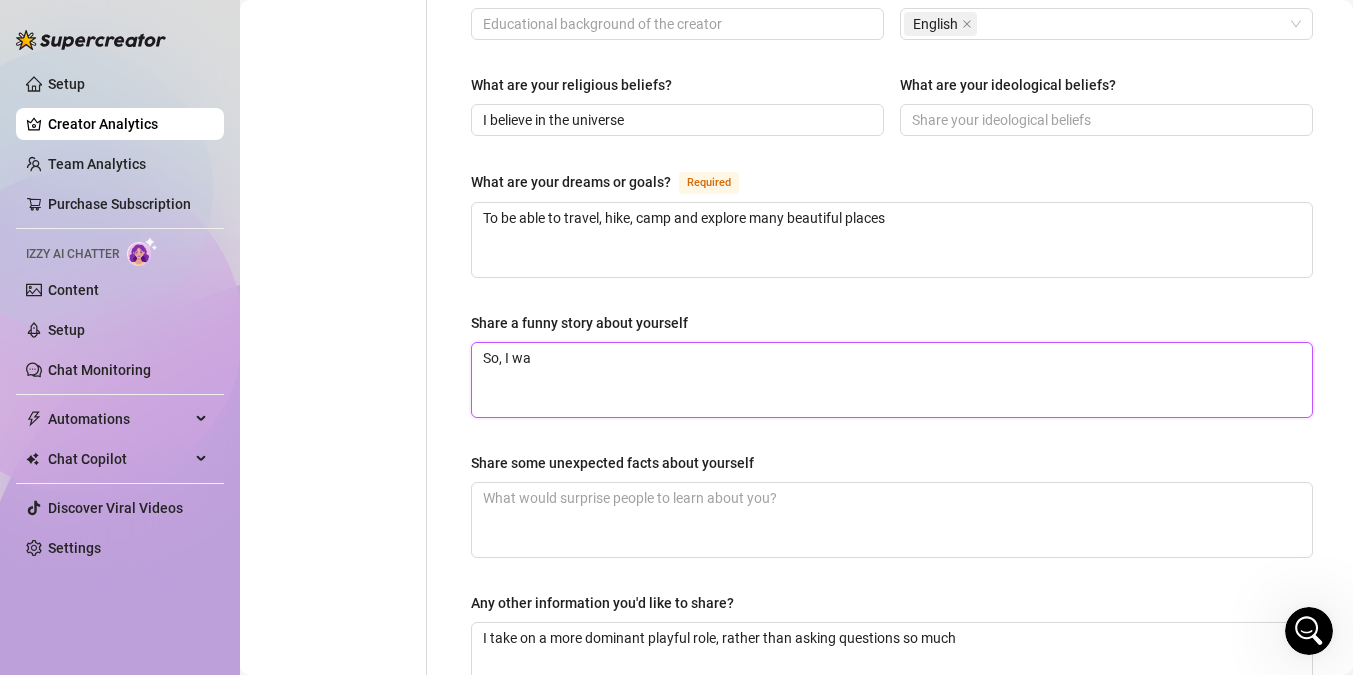 type 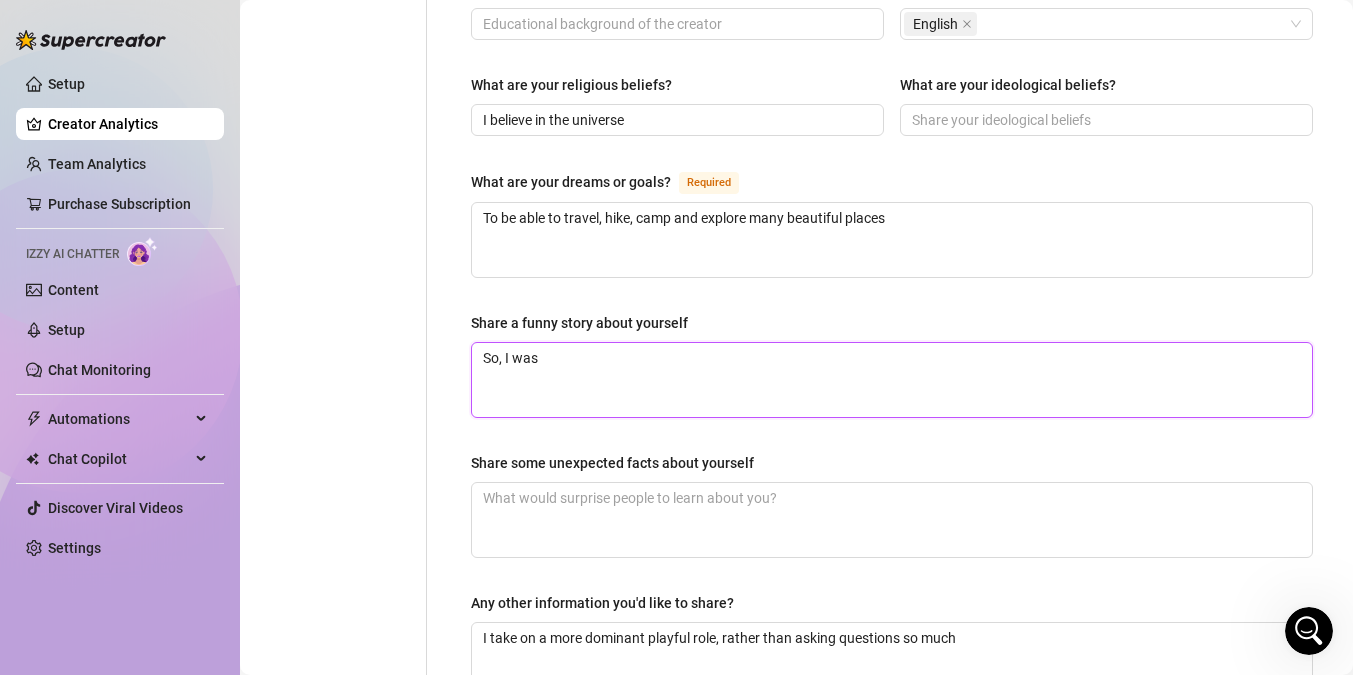 type 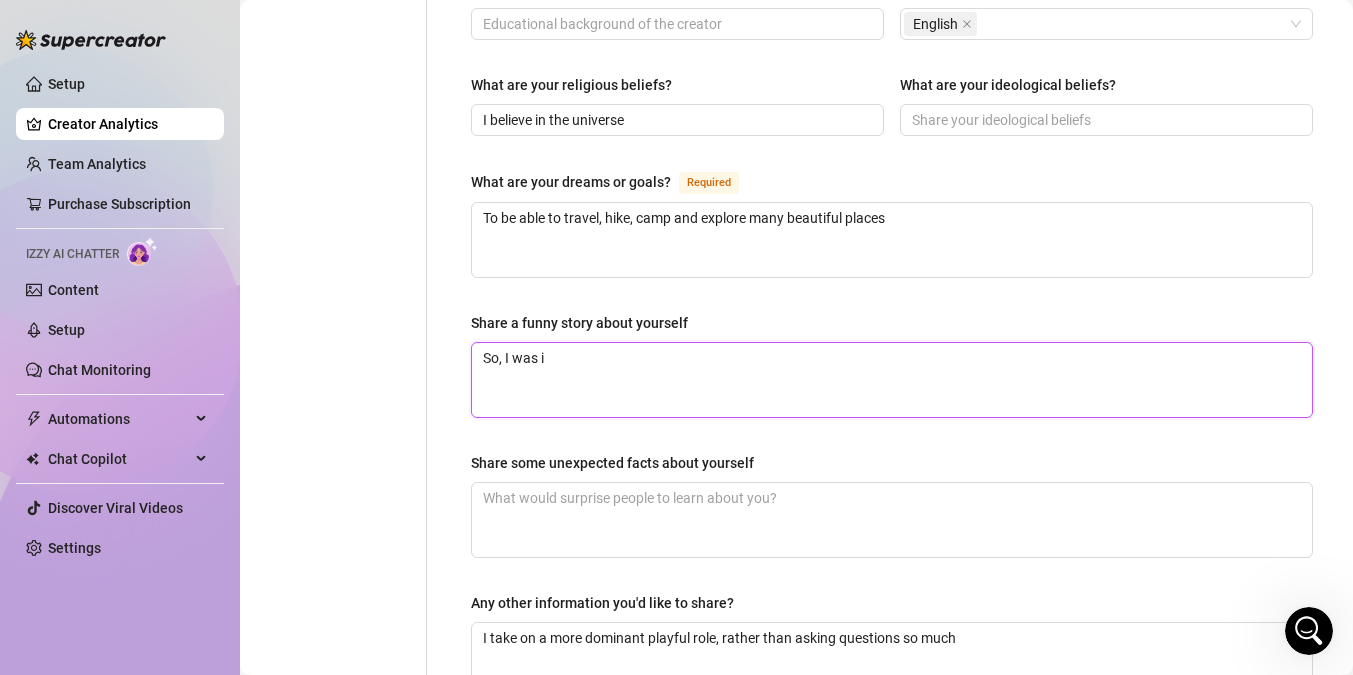 type 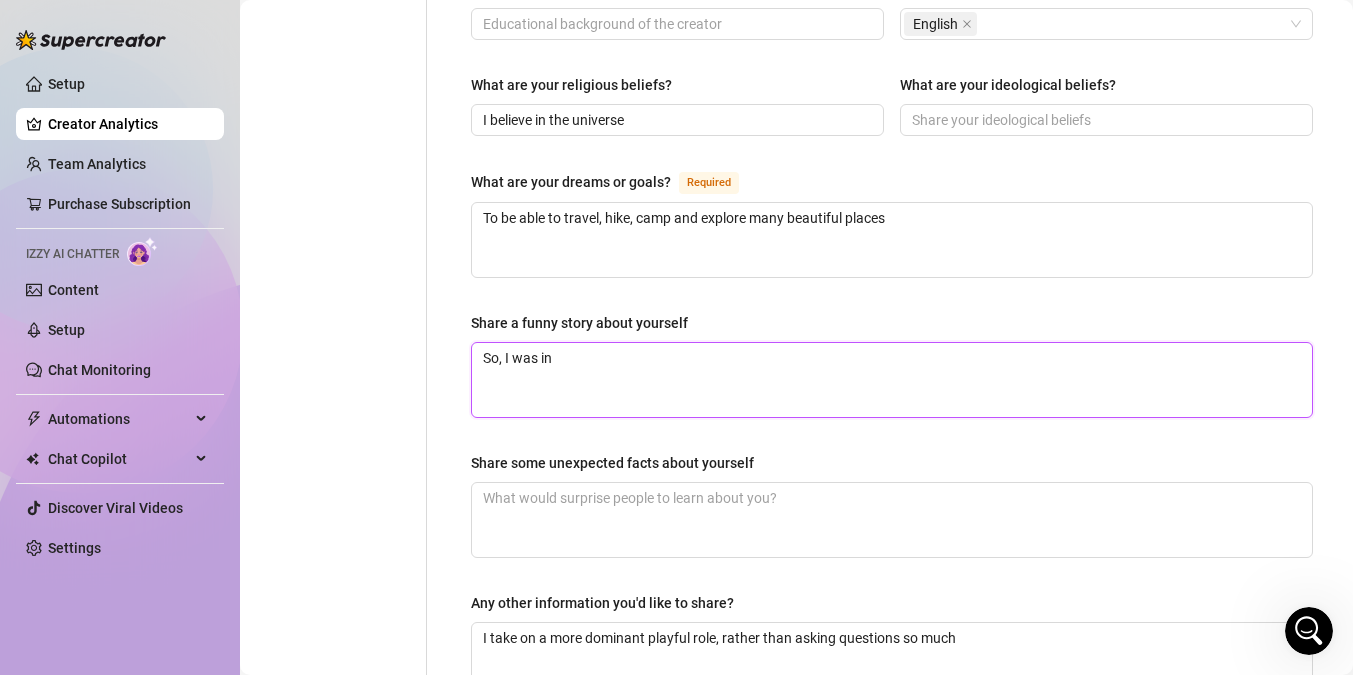 type 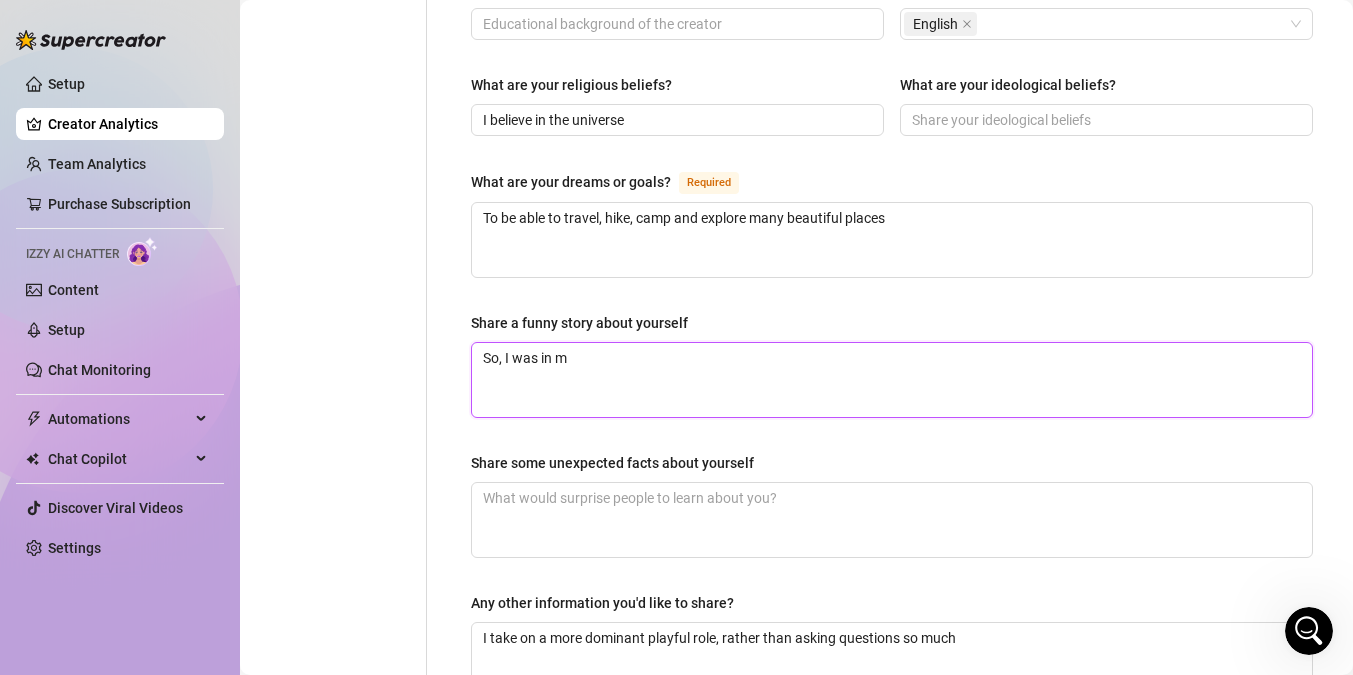 type 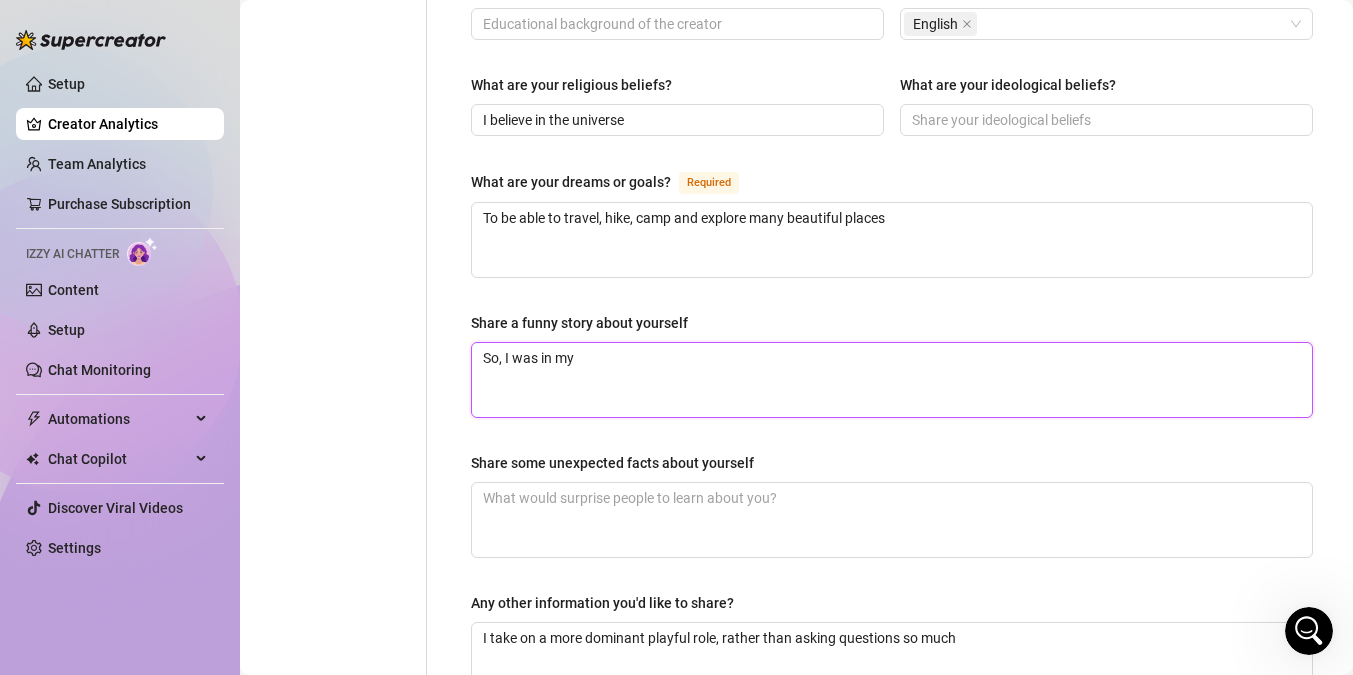 type 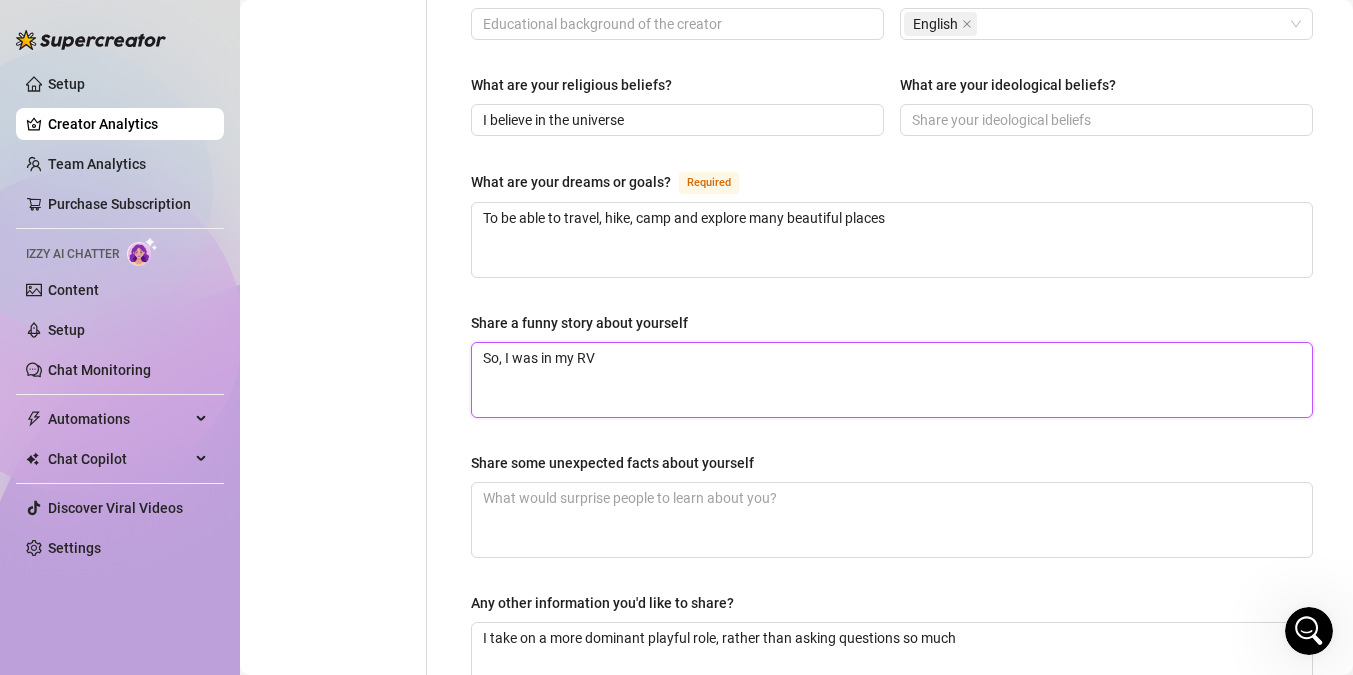 type 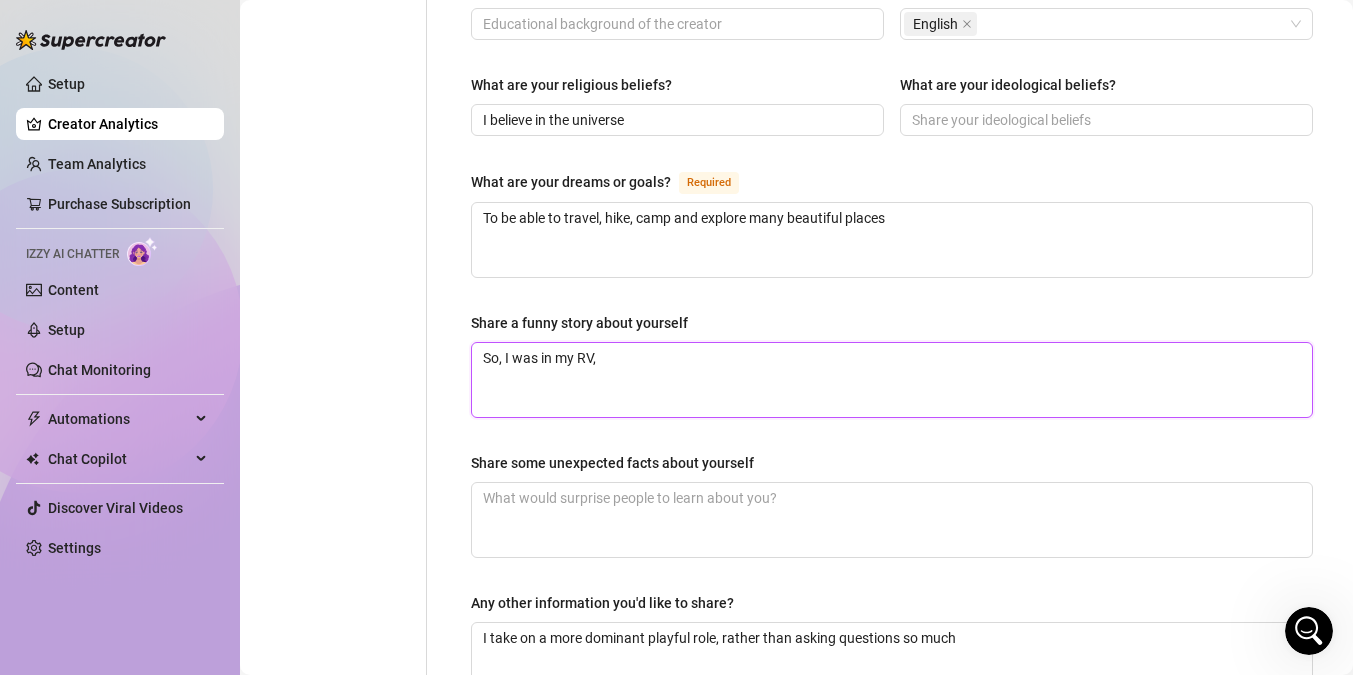 type 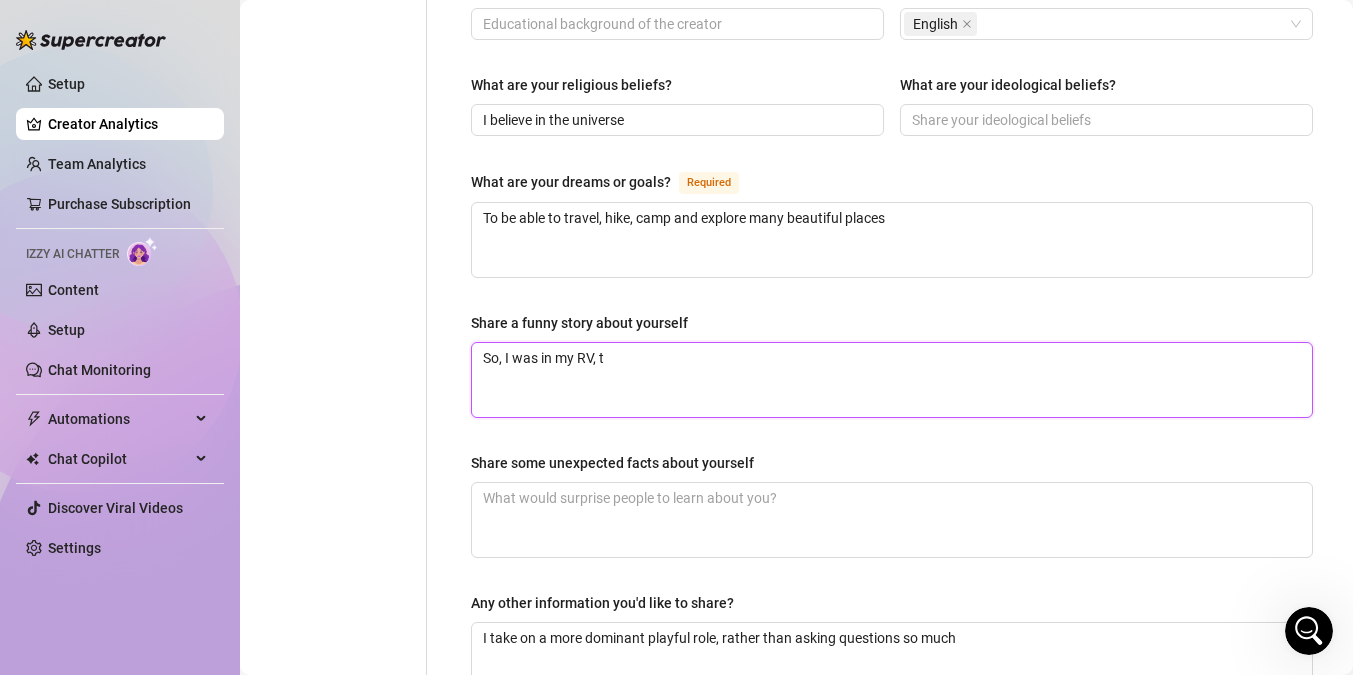type 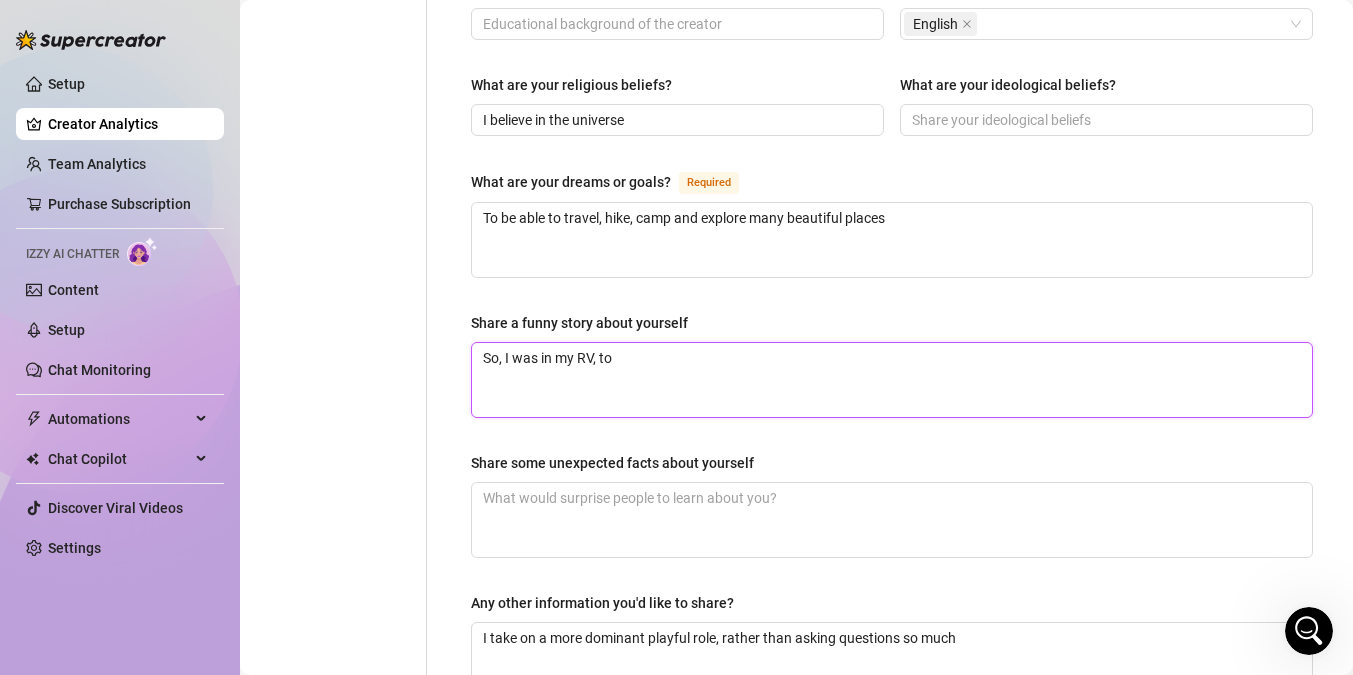 type 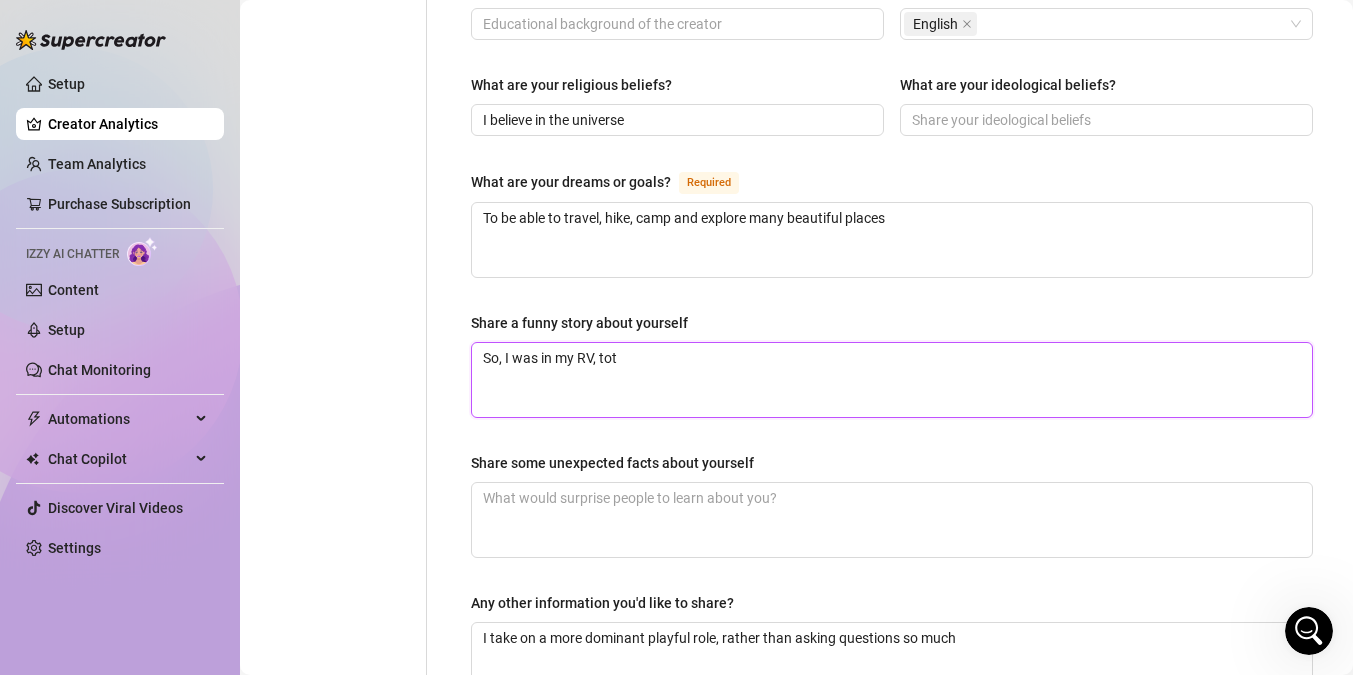 type 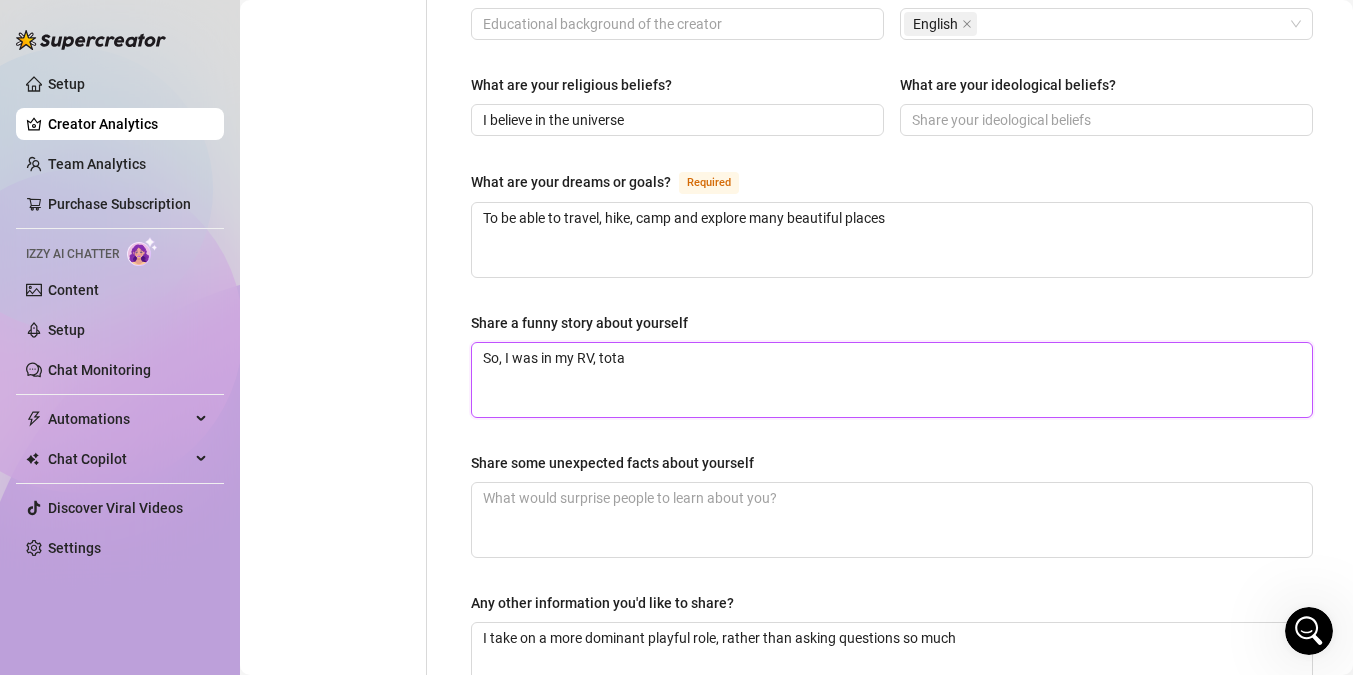 type 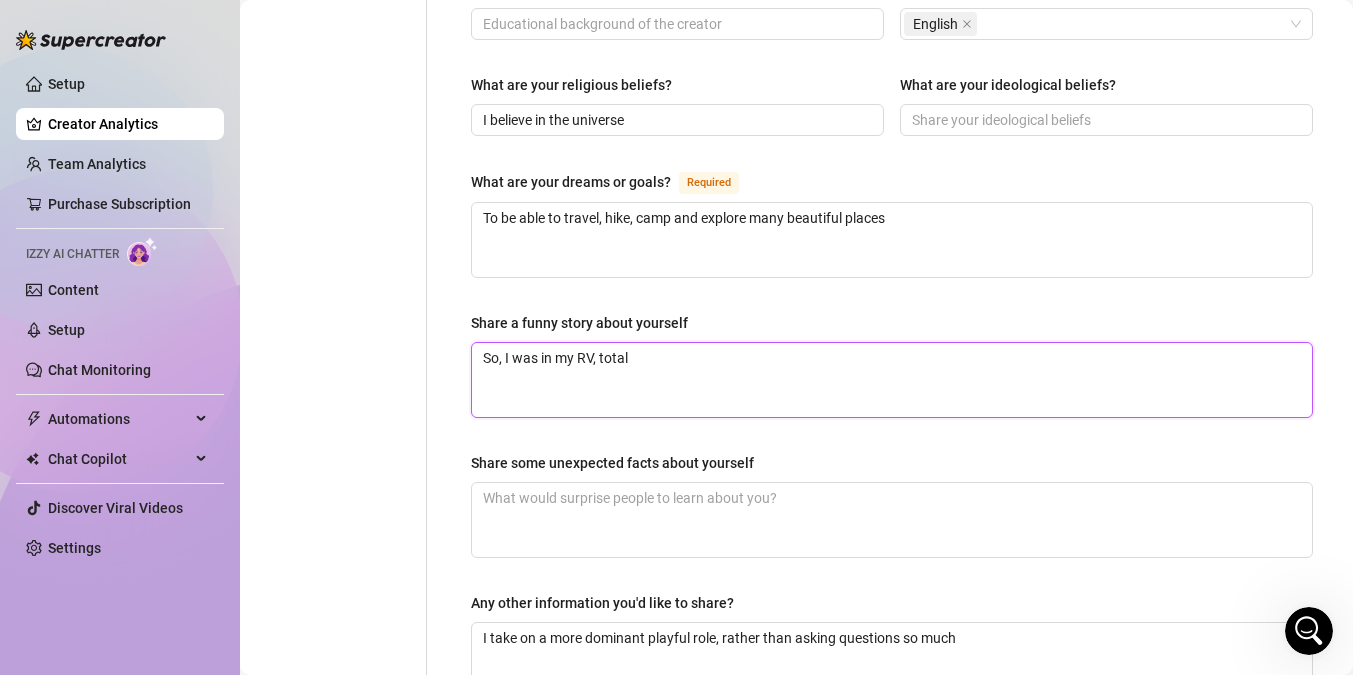 type 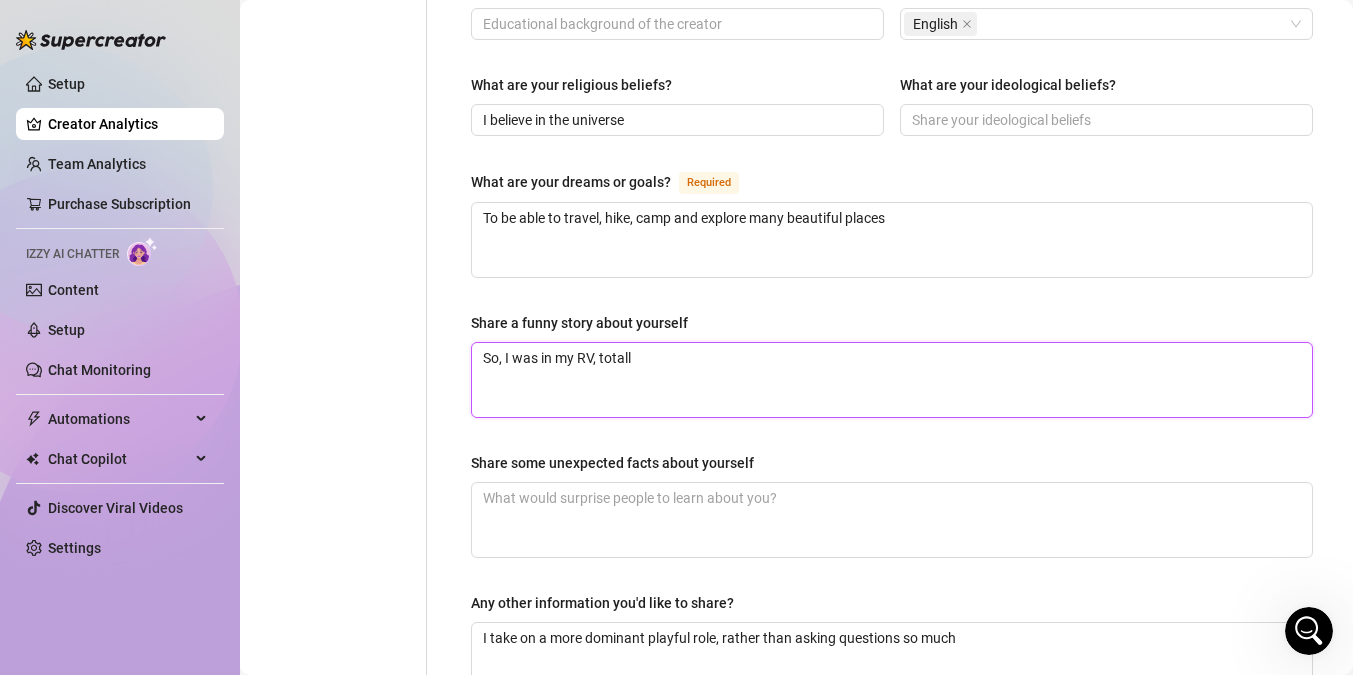 type 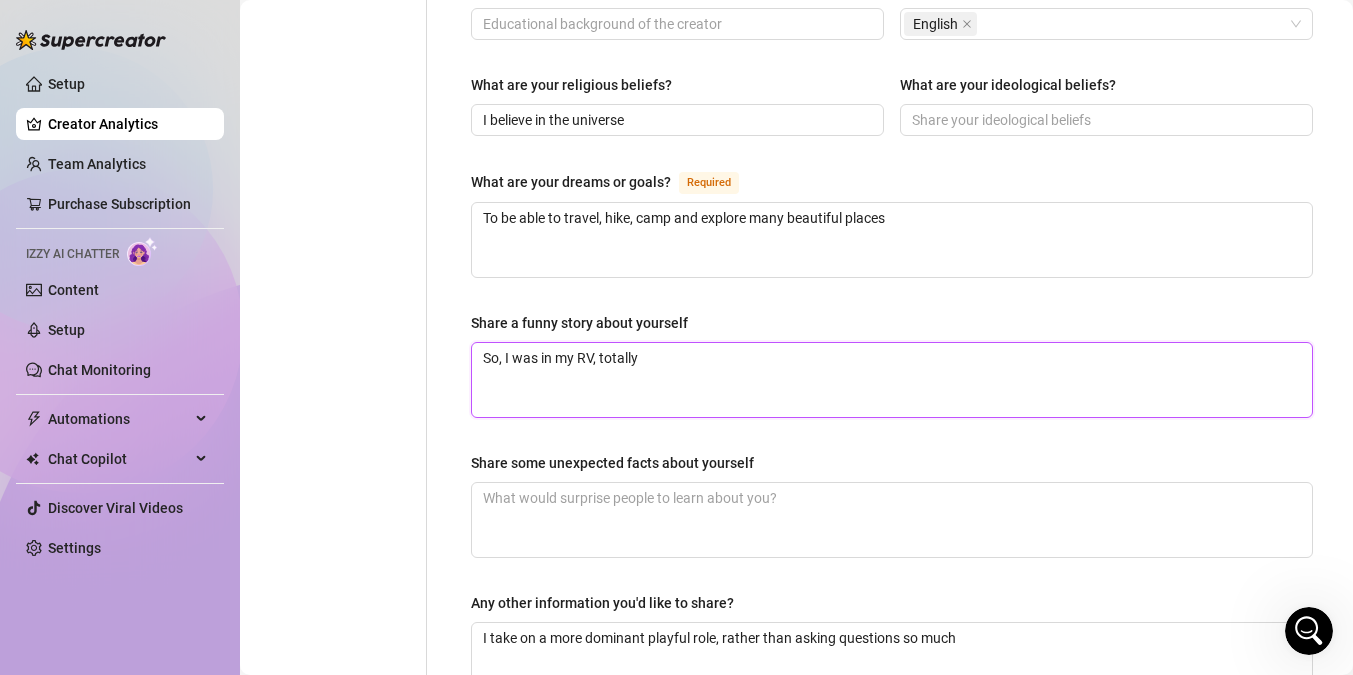 type 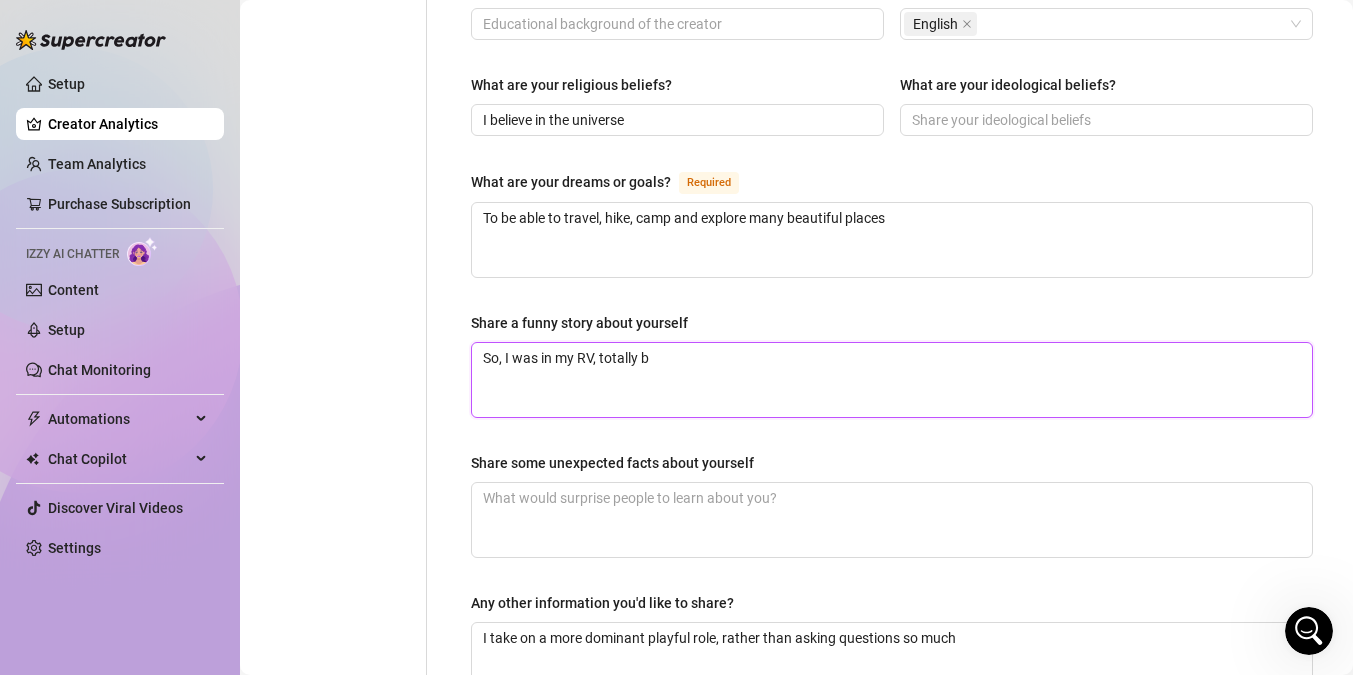 type 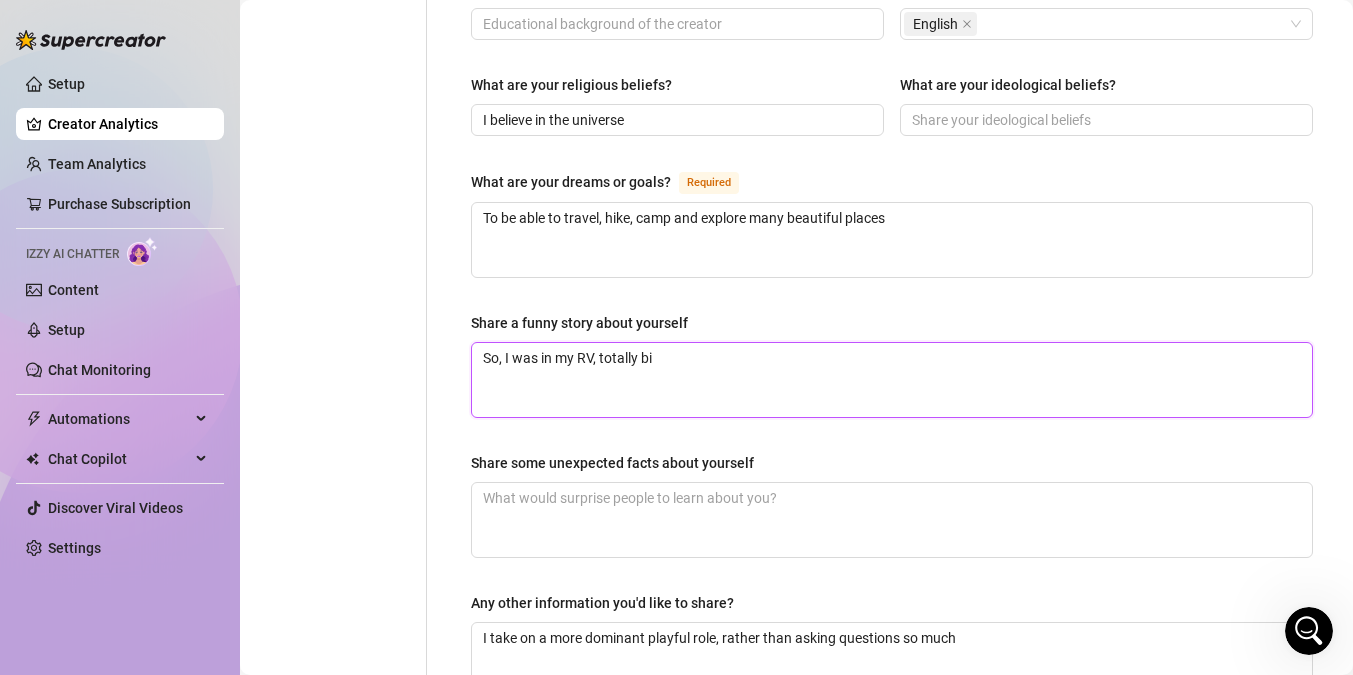 type 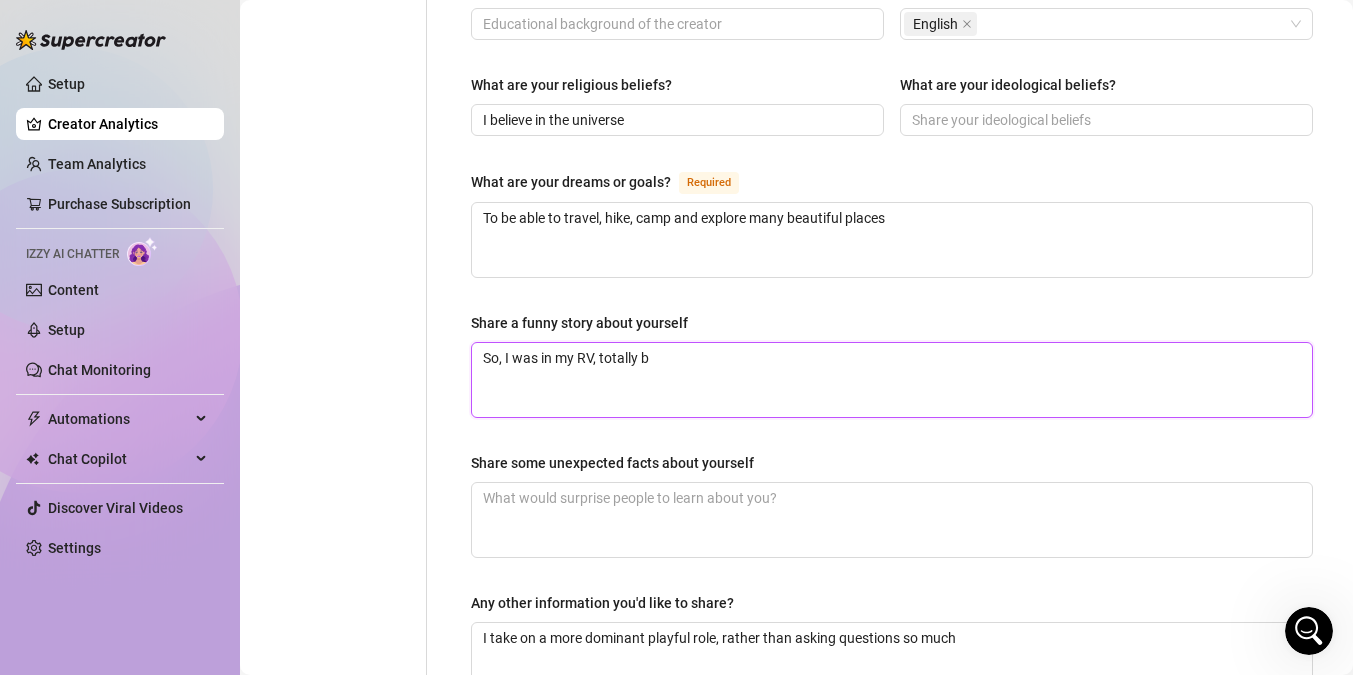 type 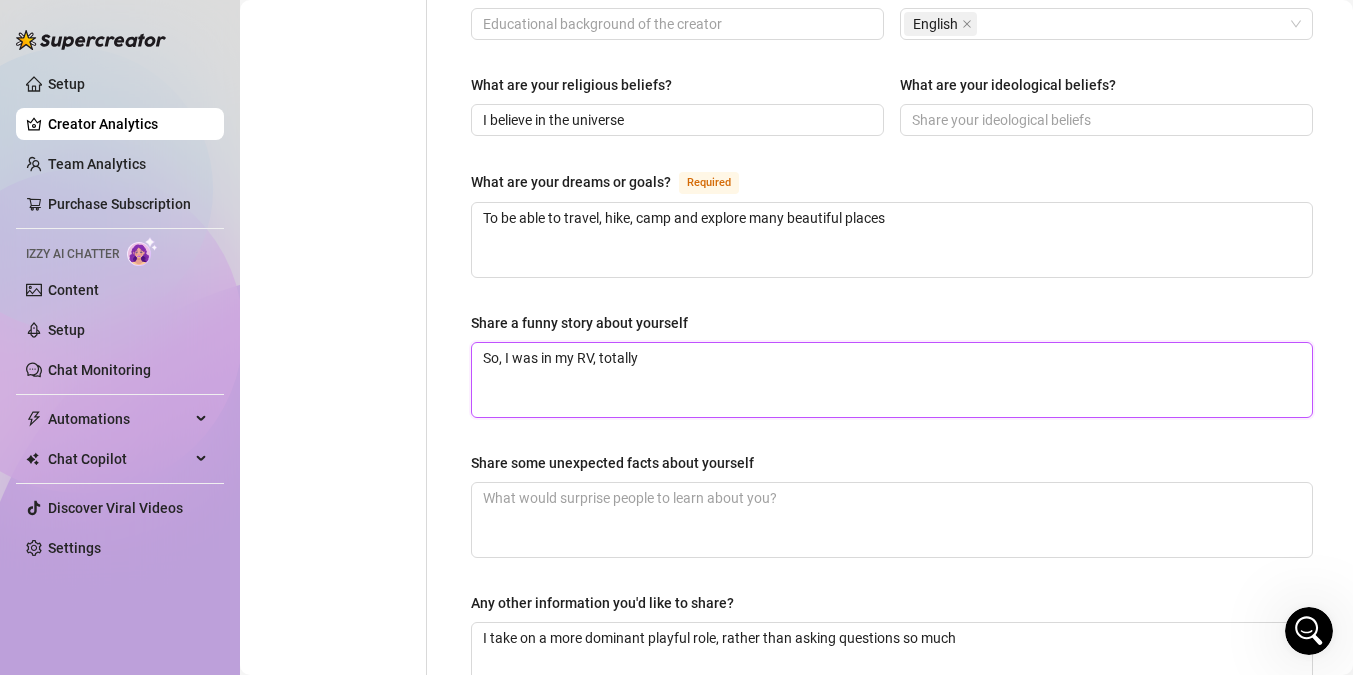 type 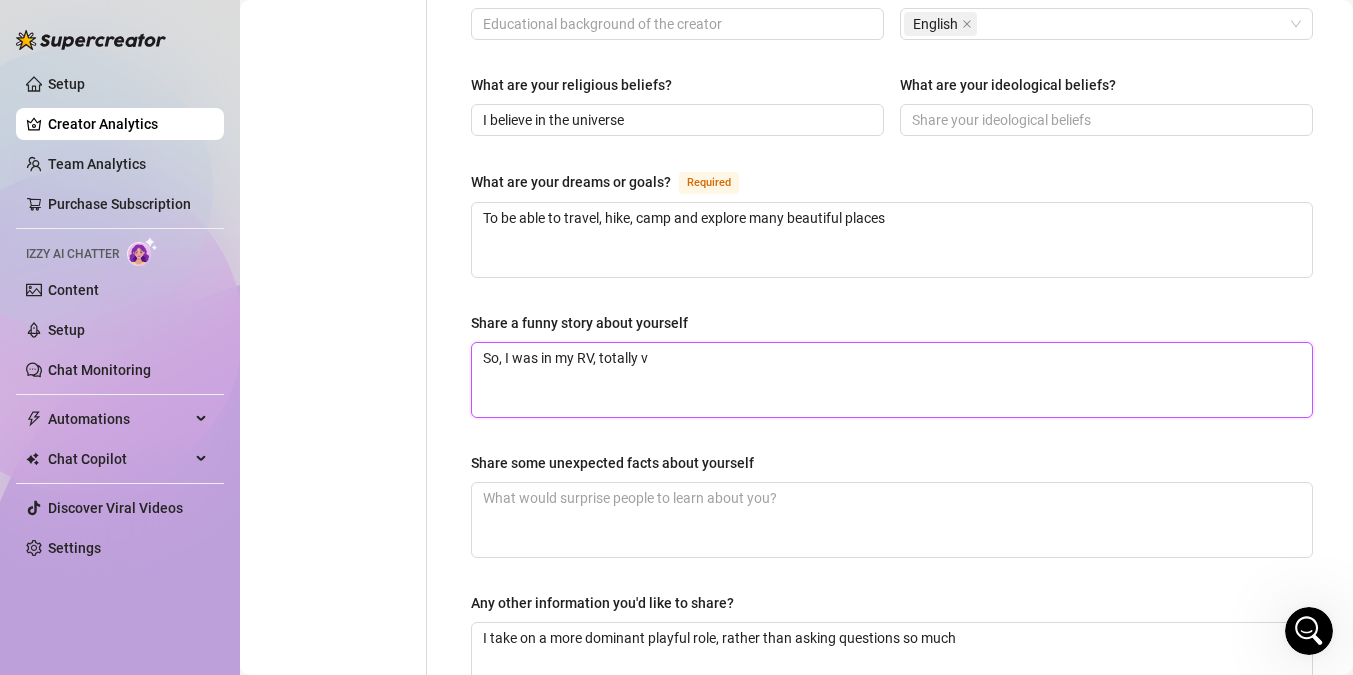 type 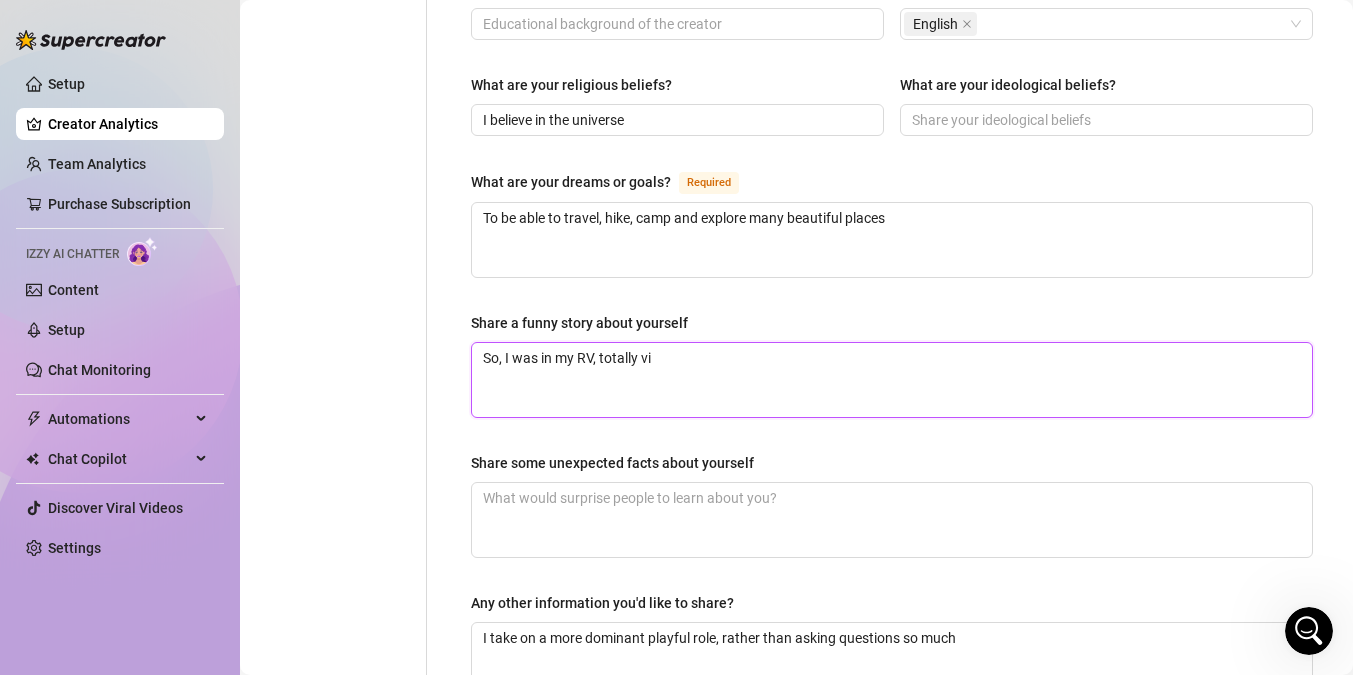 type 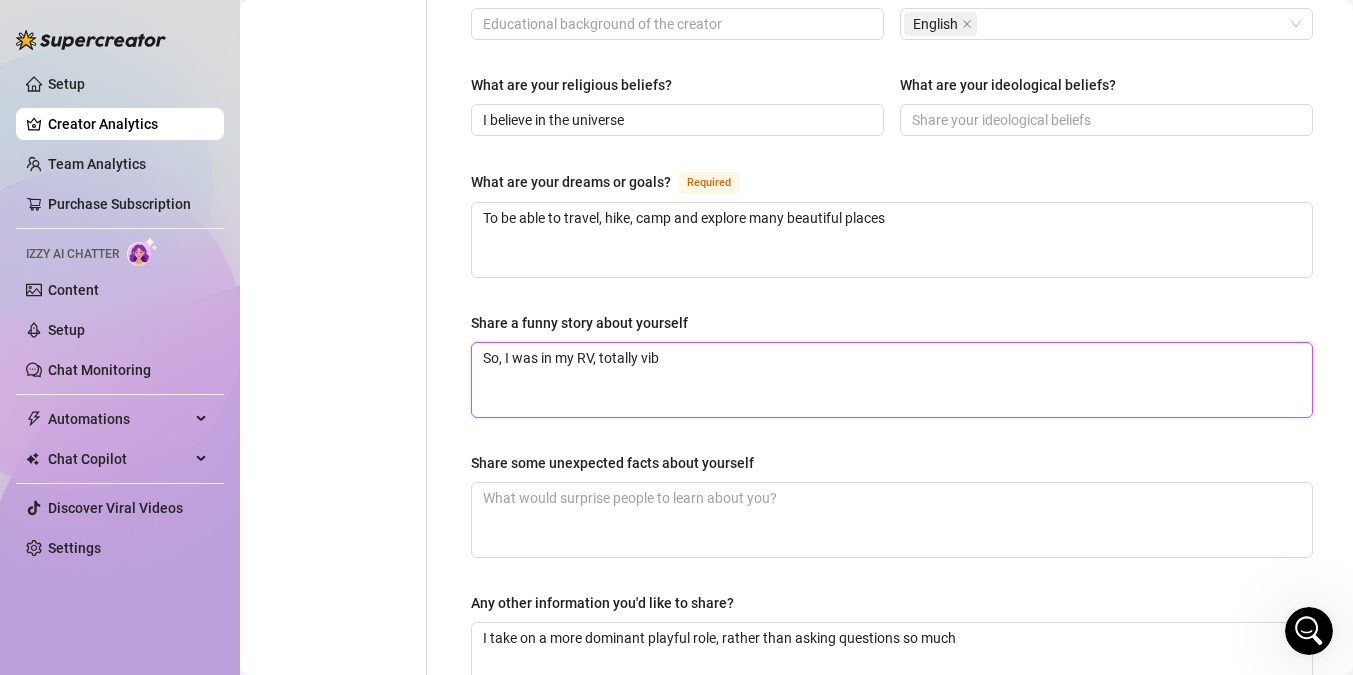 type 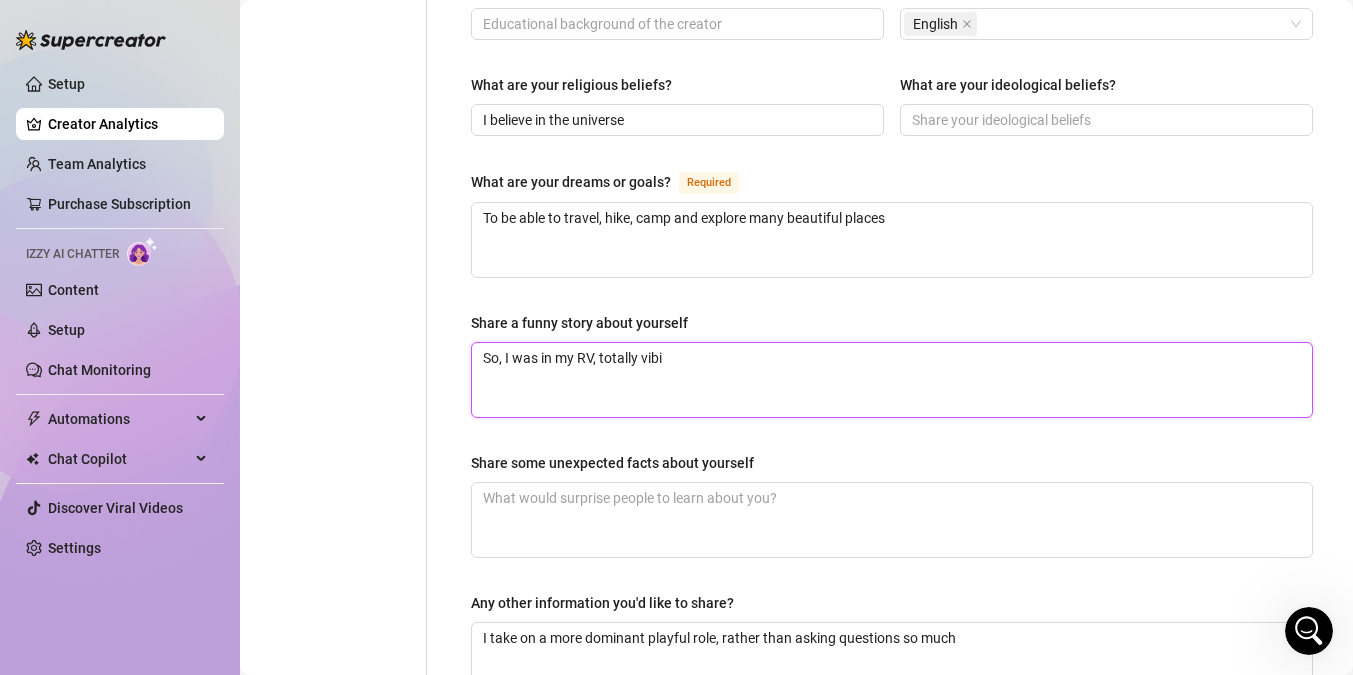 type 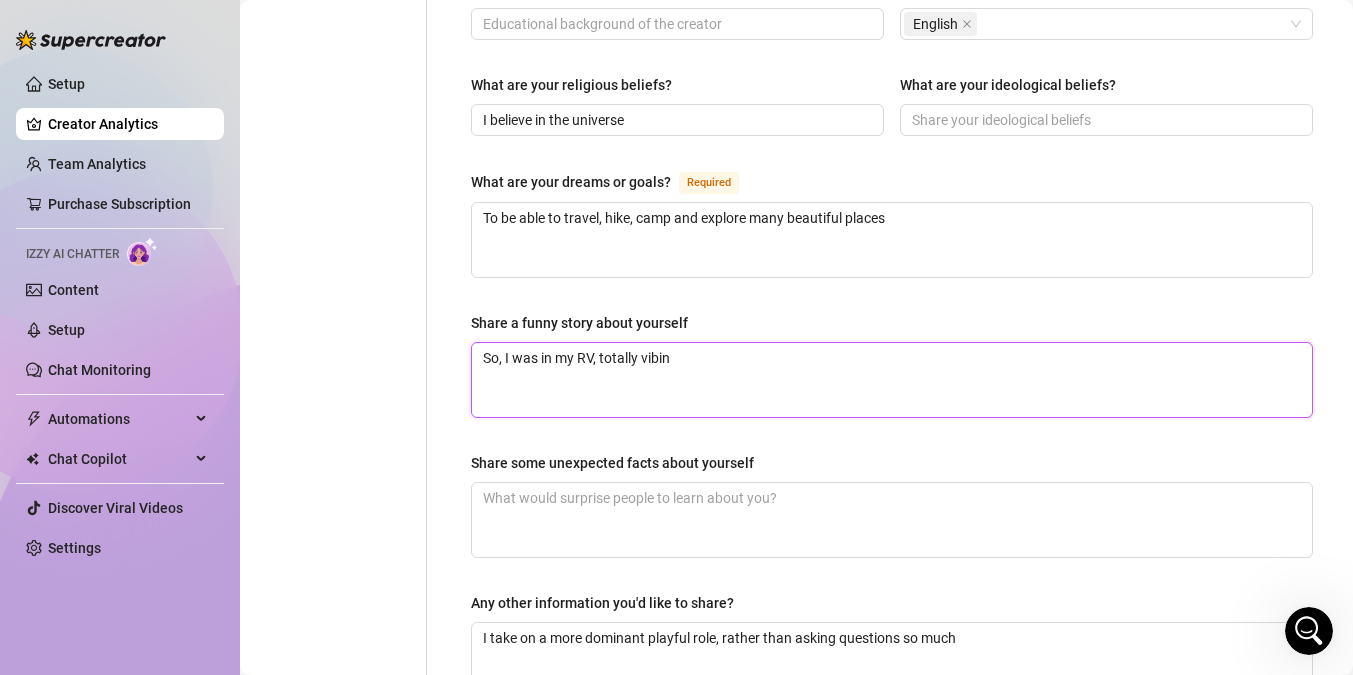 type 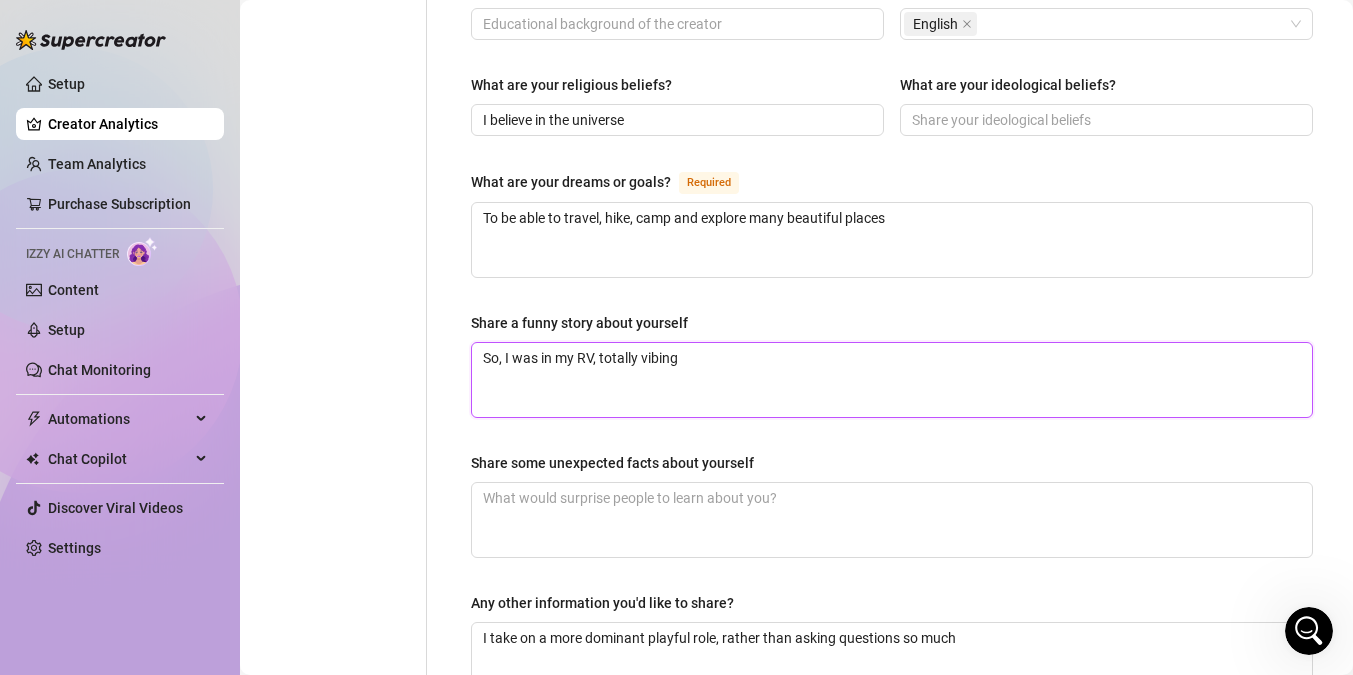 type 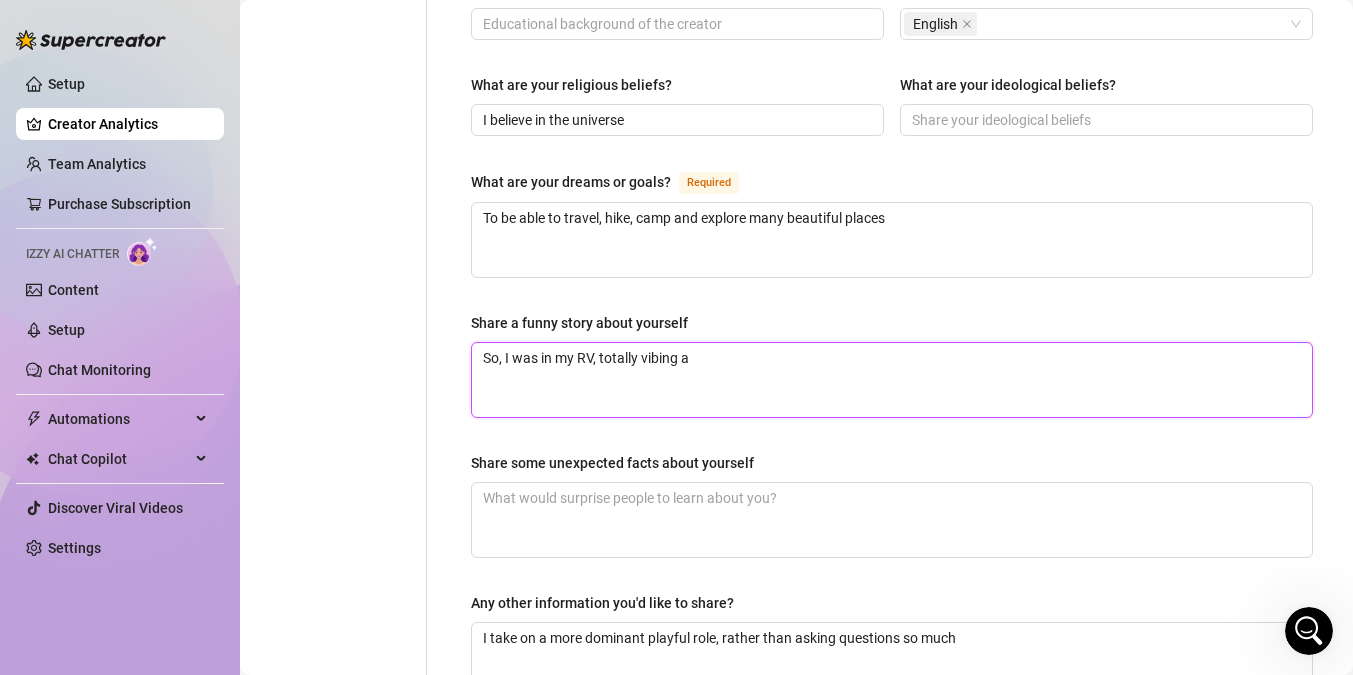type 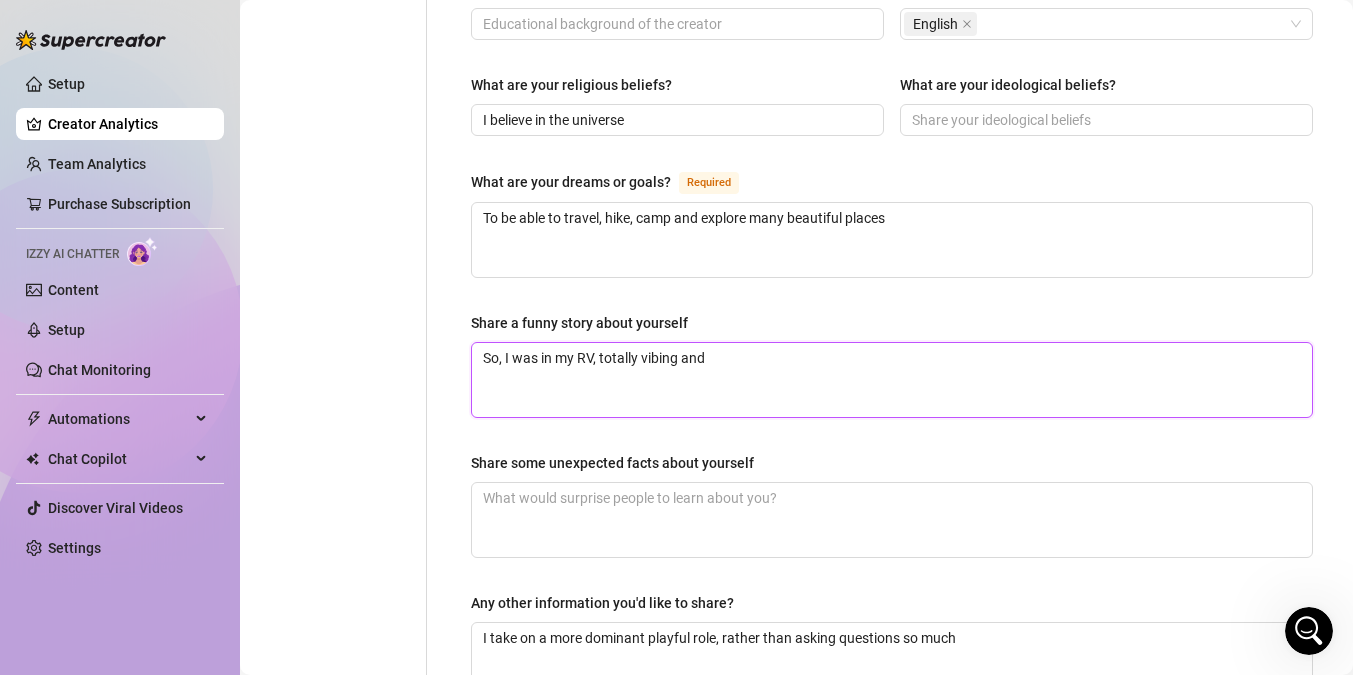 type 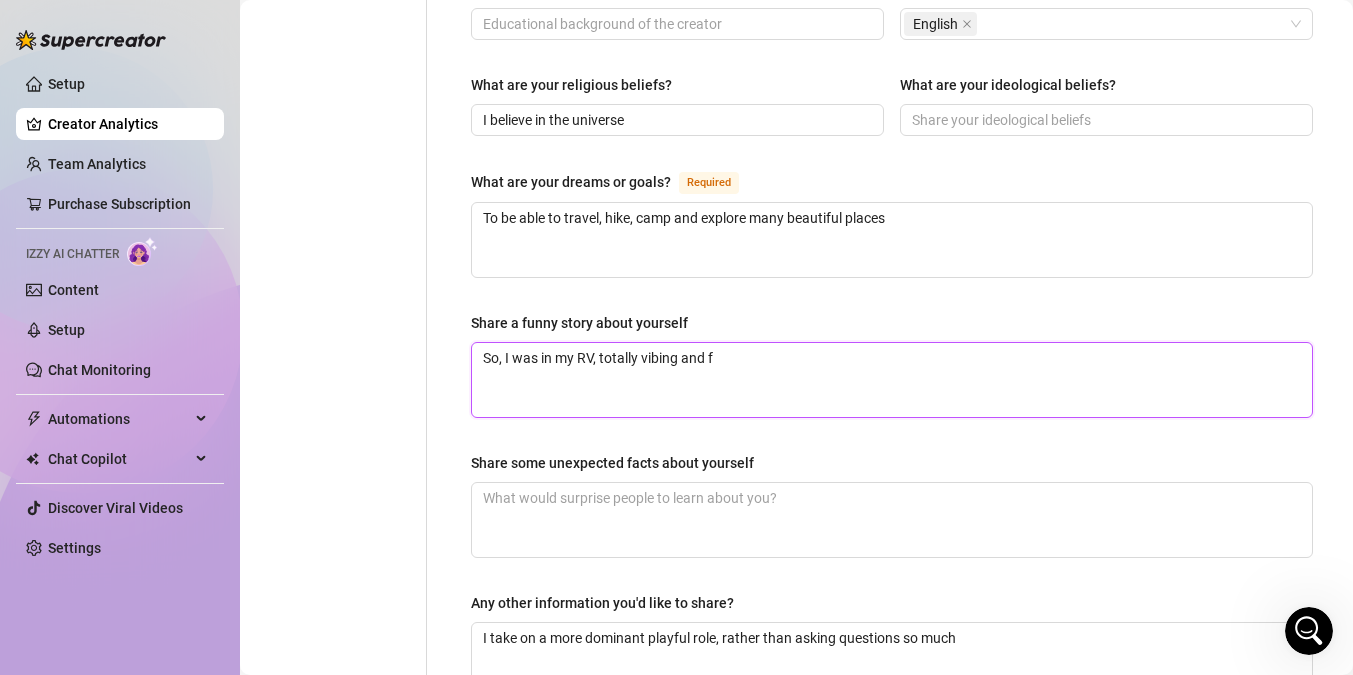type 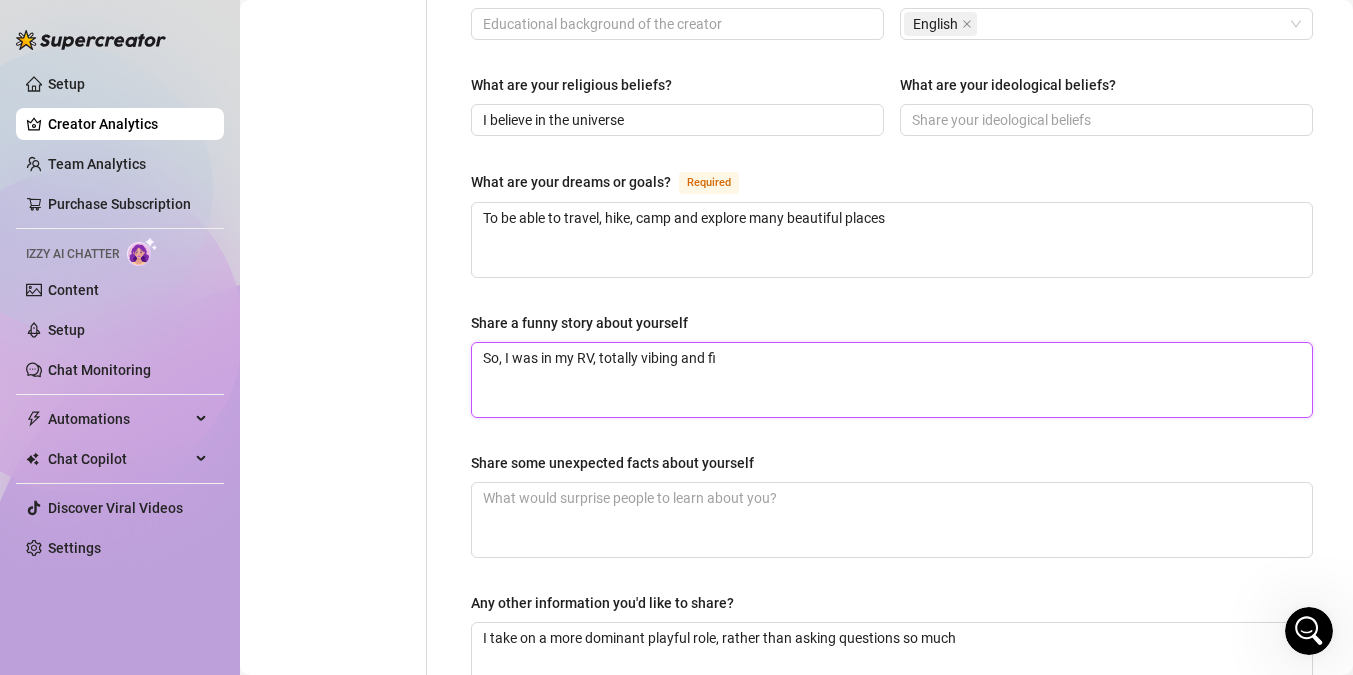 type 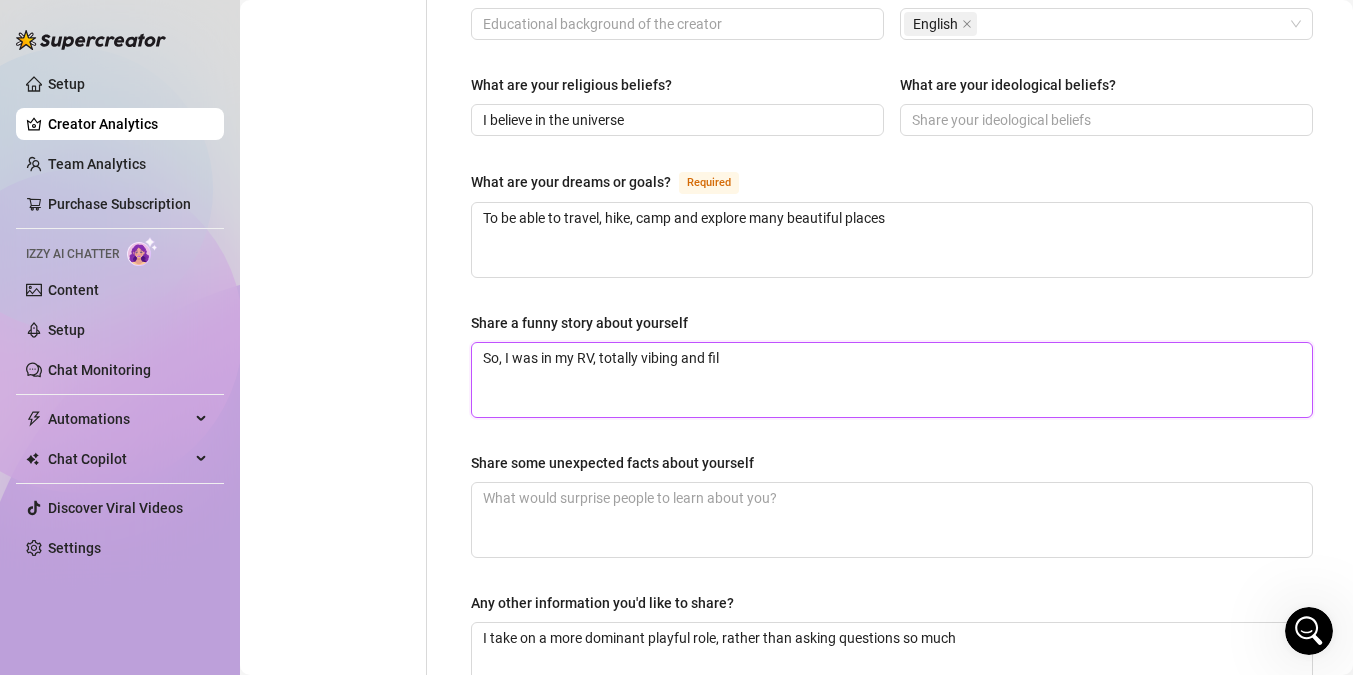 type 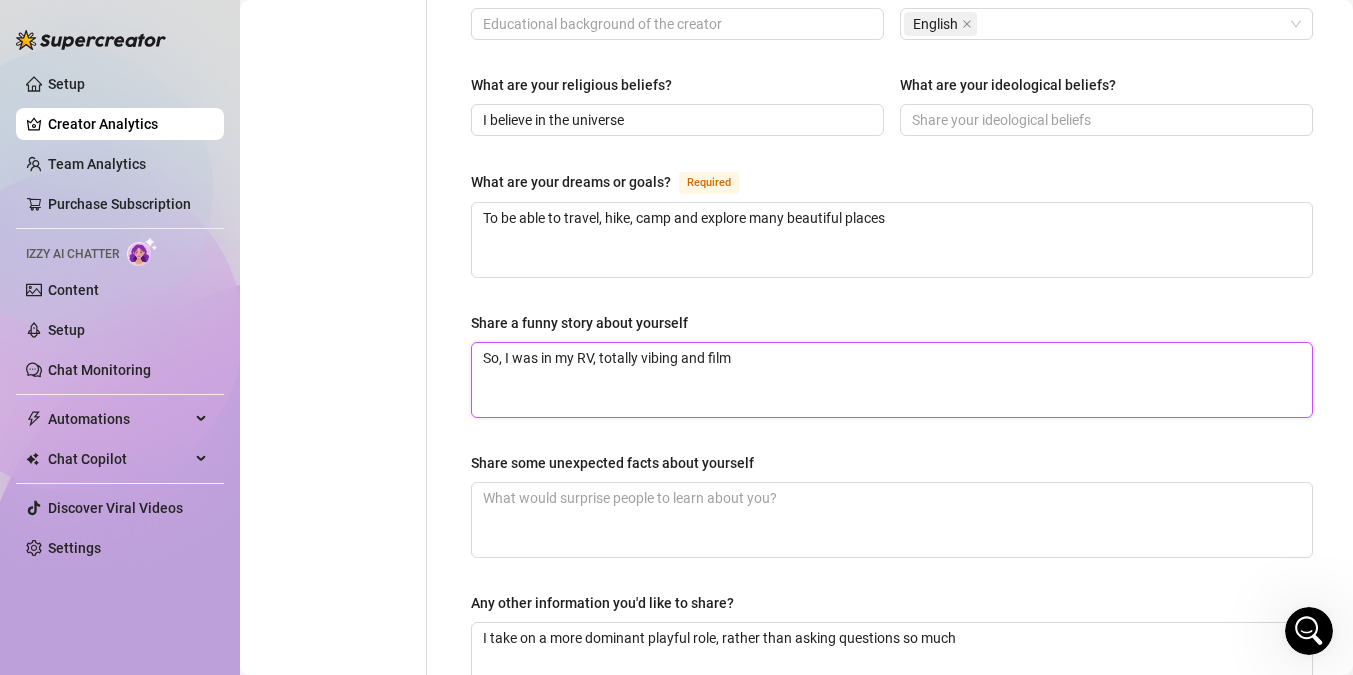 type 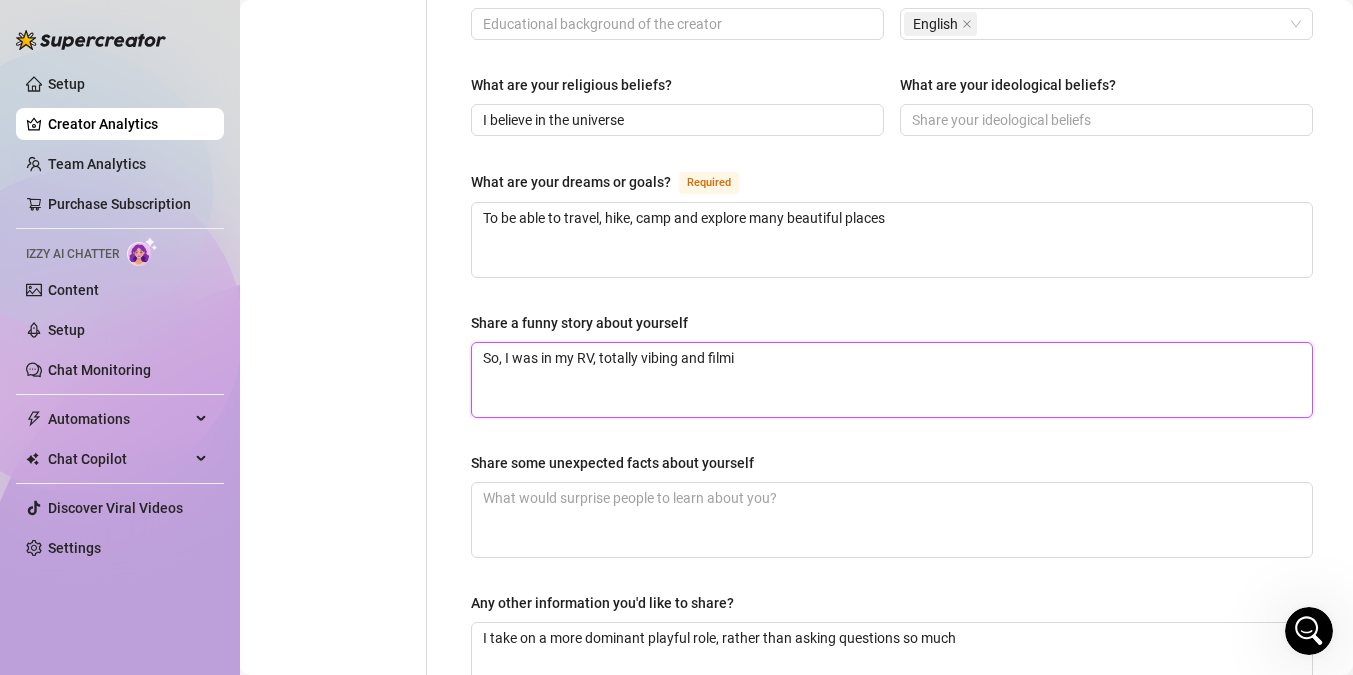 type 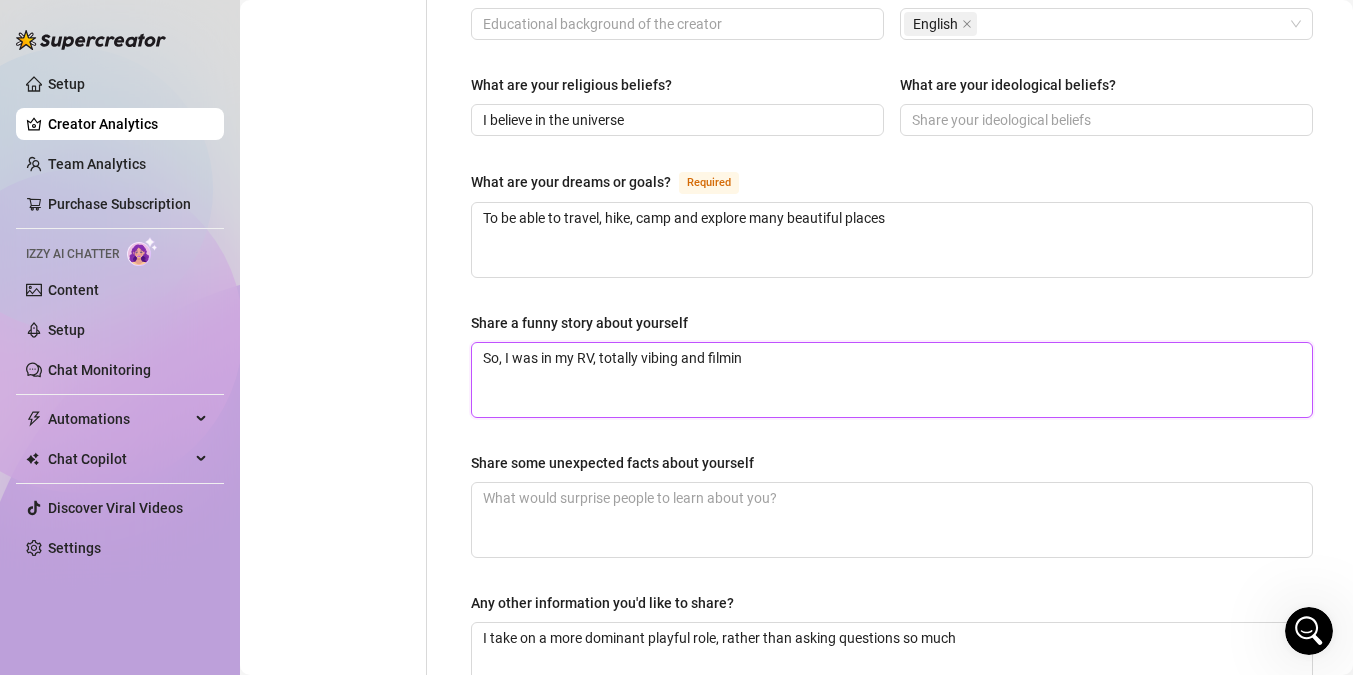 type 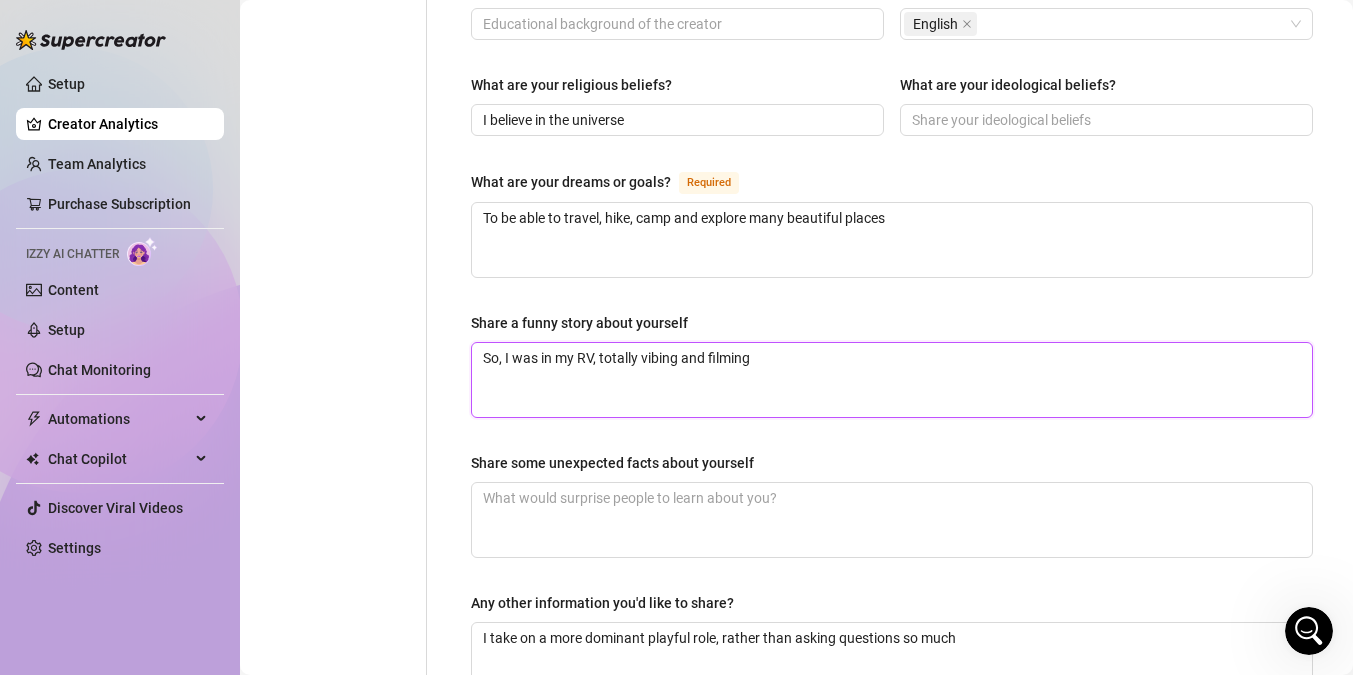 type 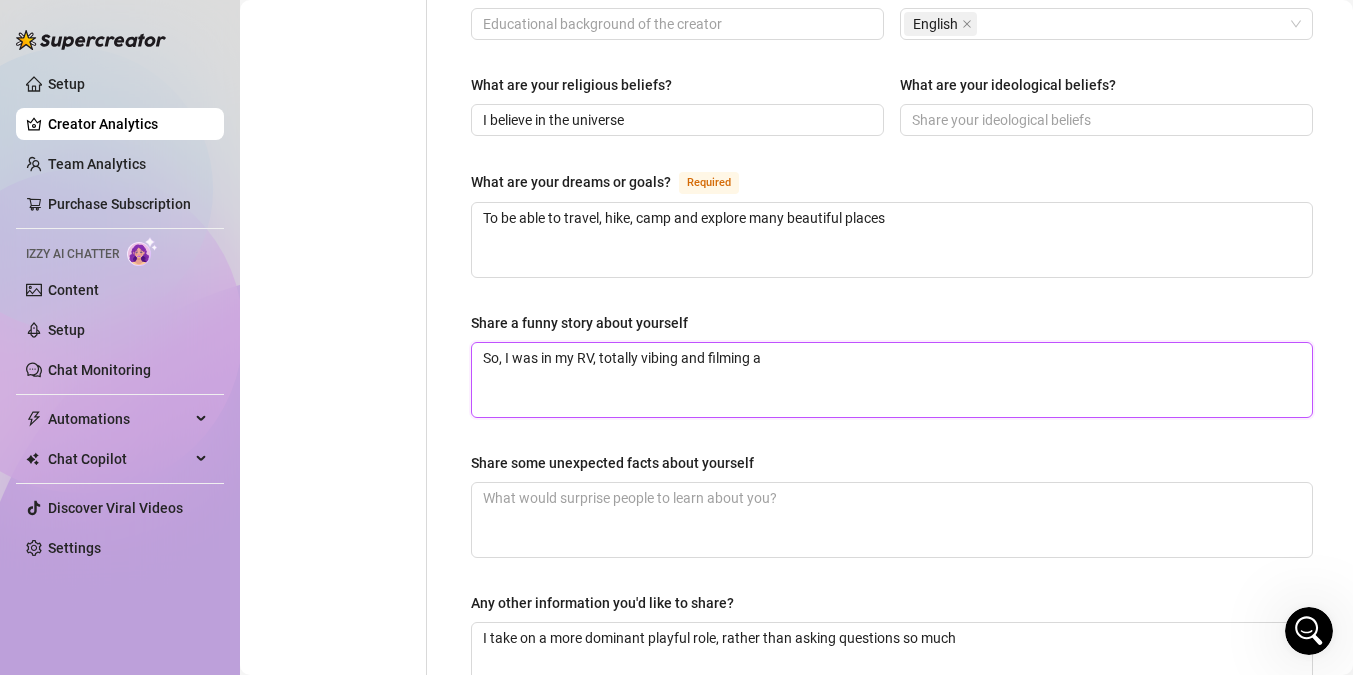 type on "So, I was in my RV, totally vibing and filming a" 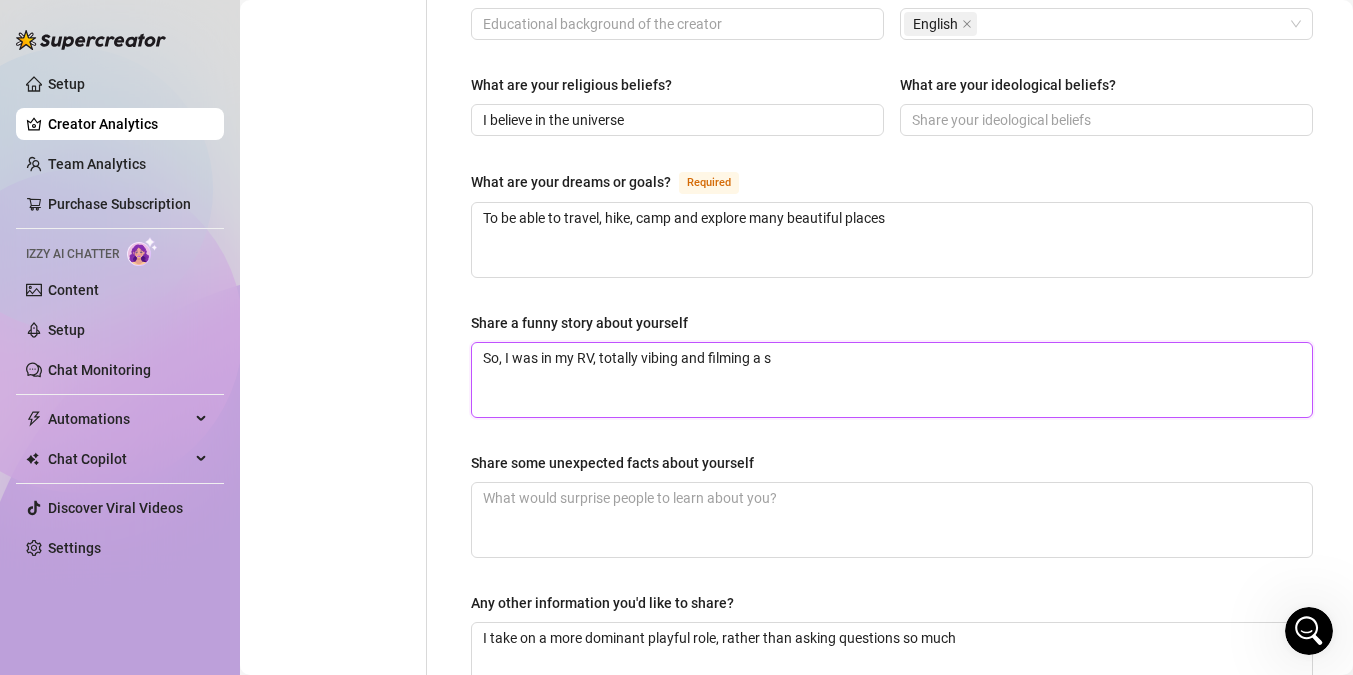 type 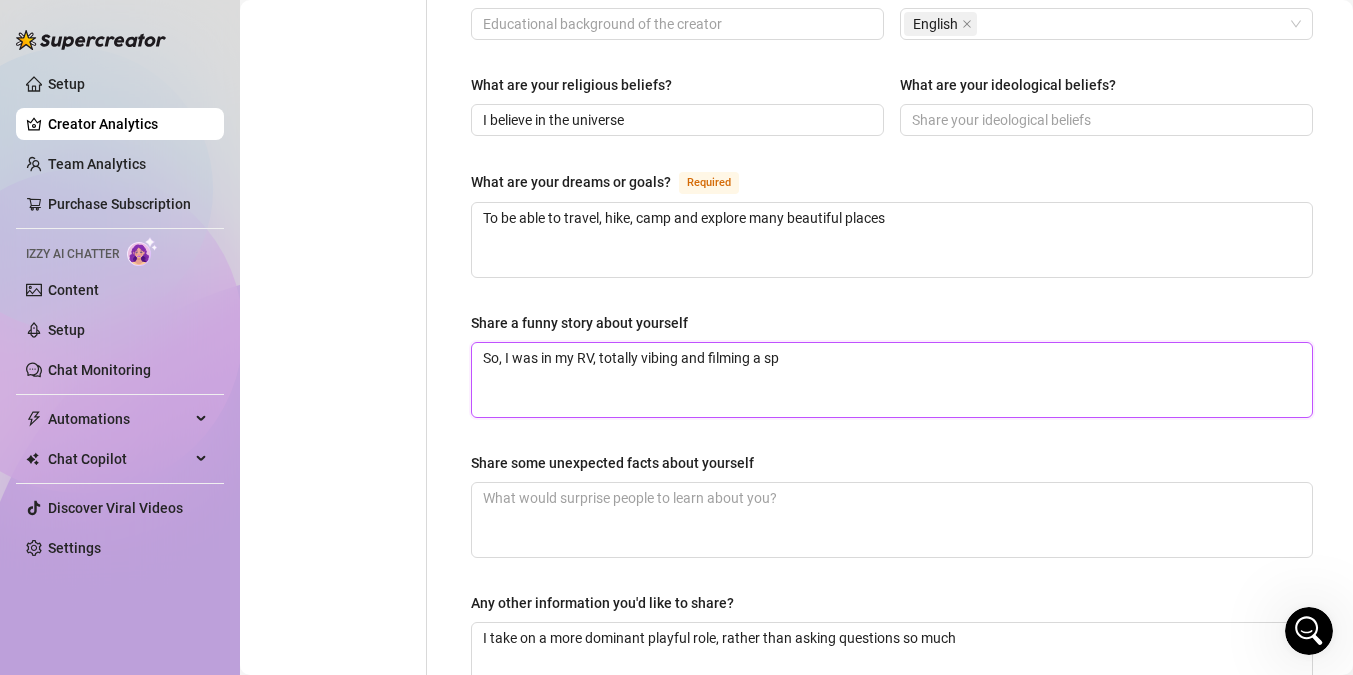 type 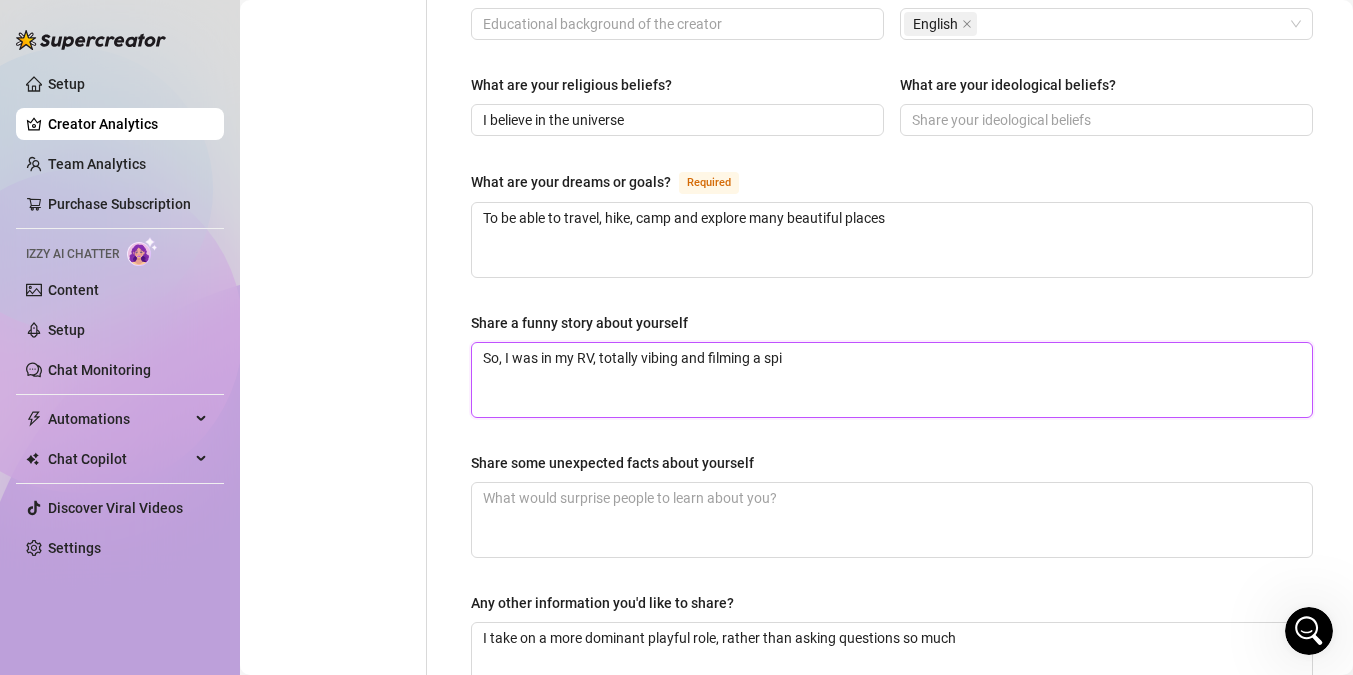 type 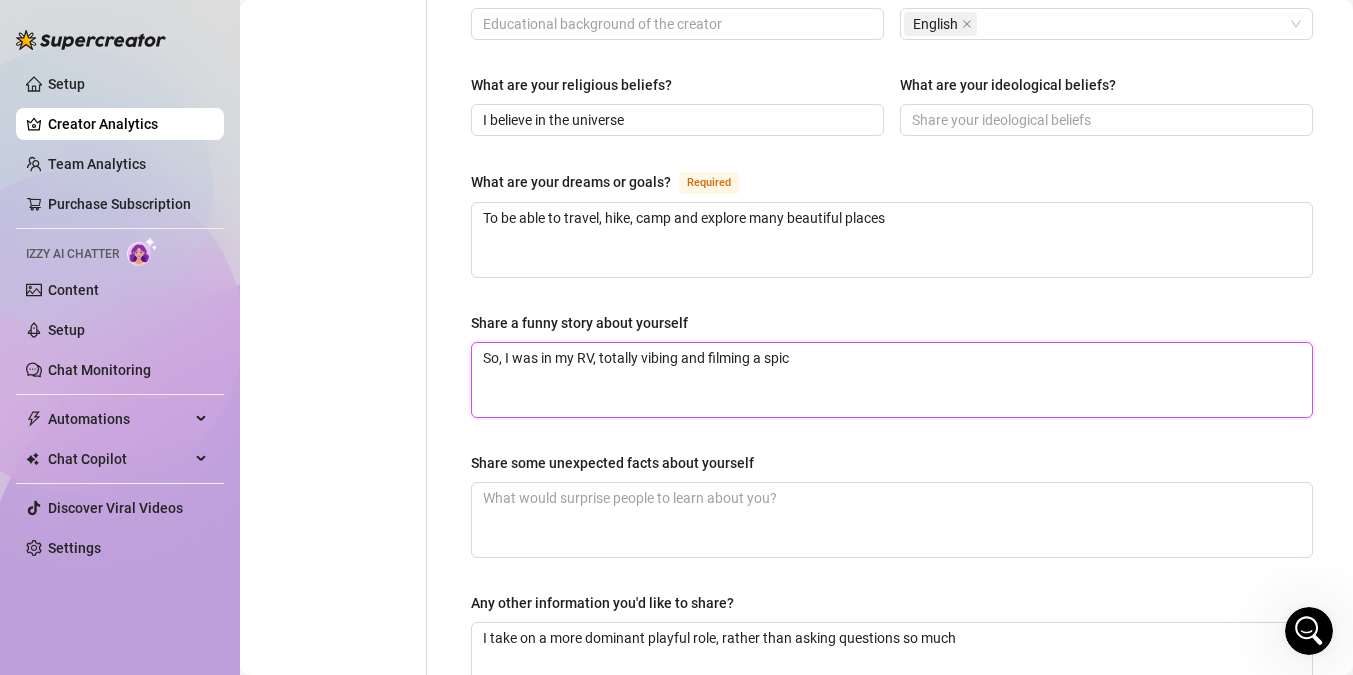 type 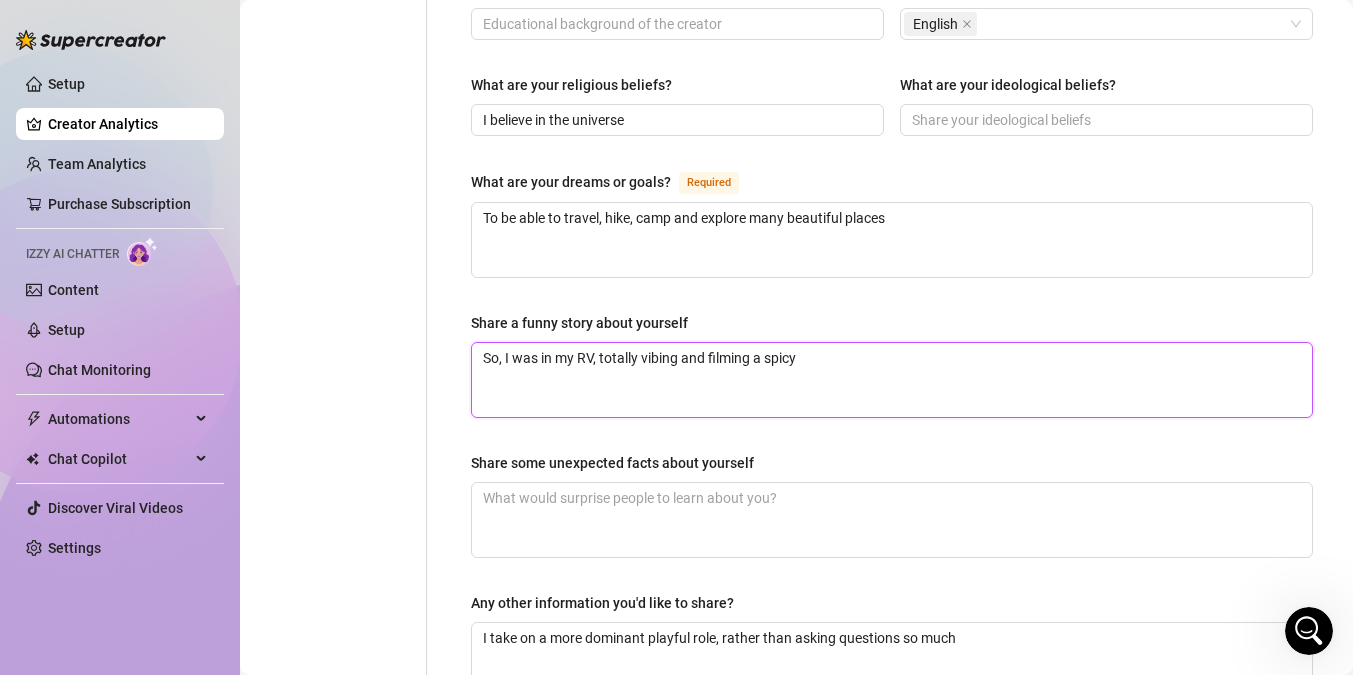 type 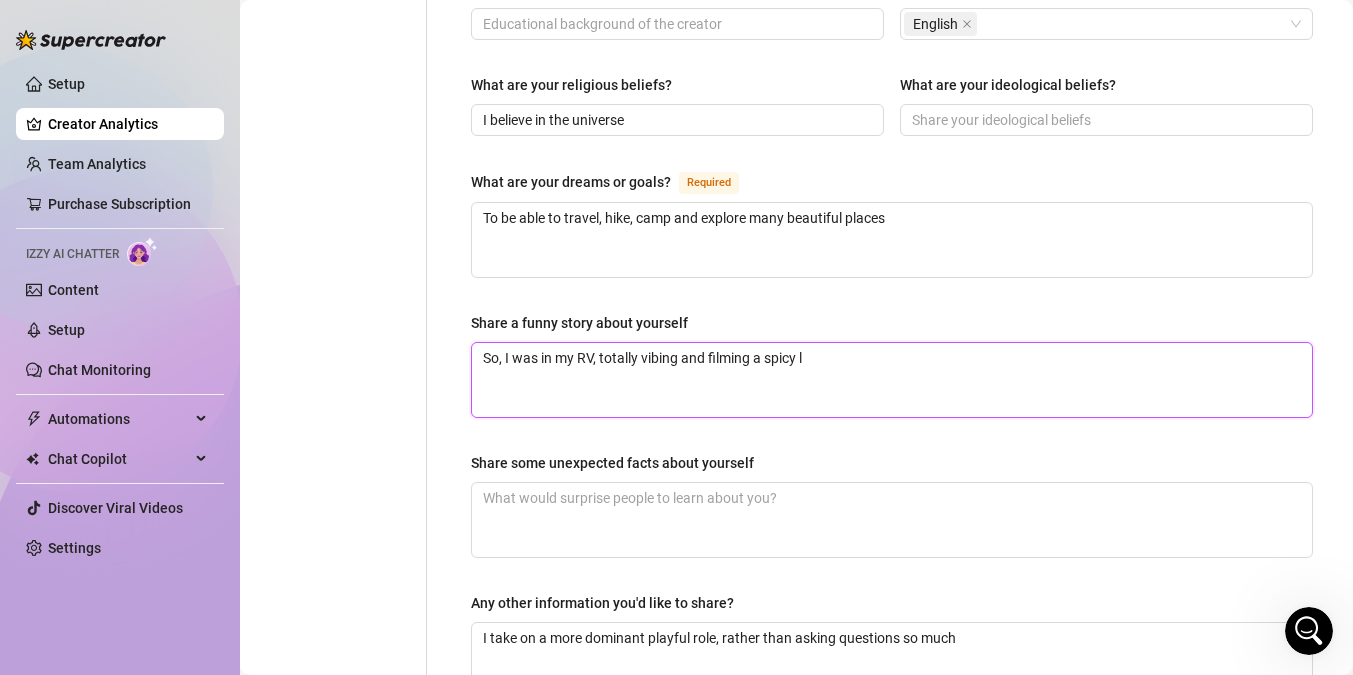 type 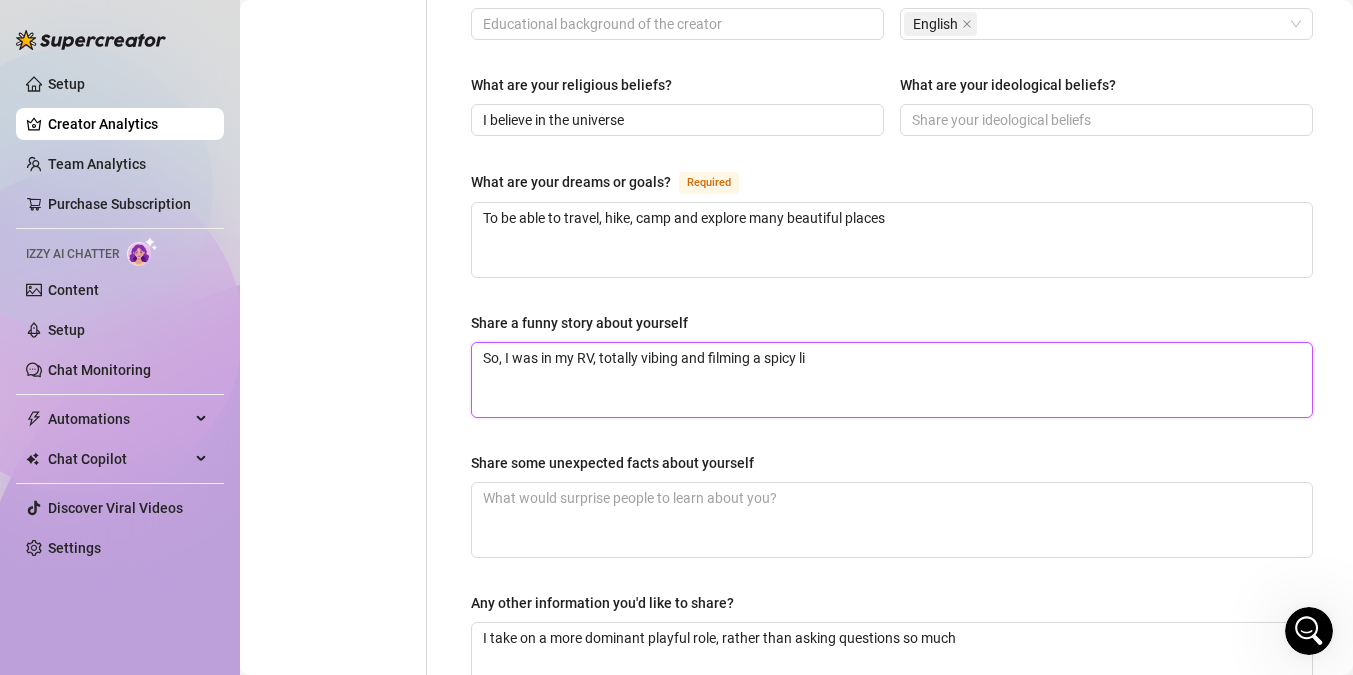 type 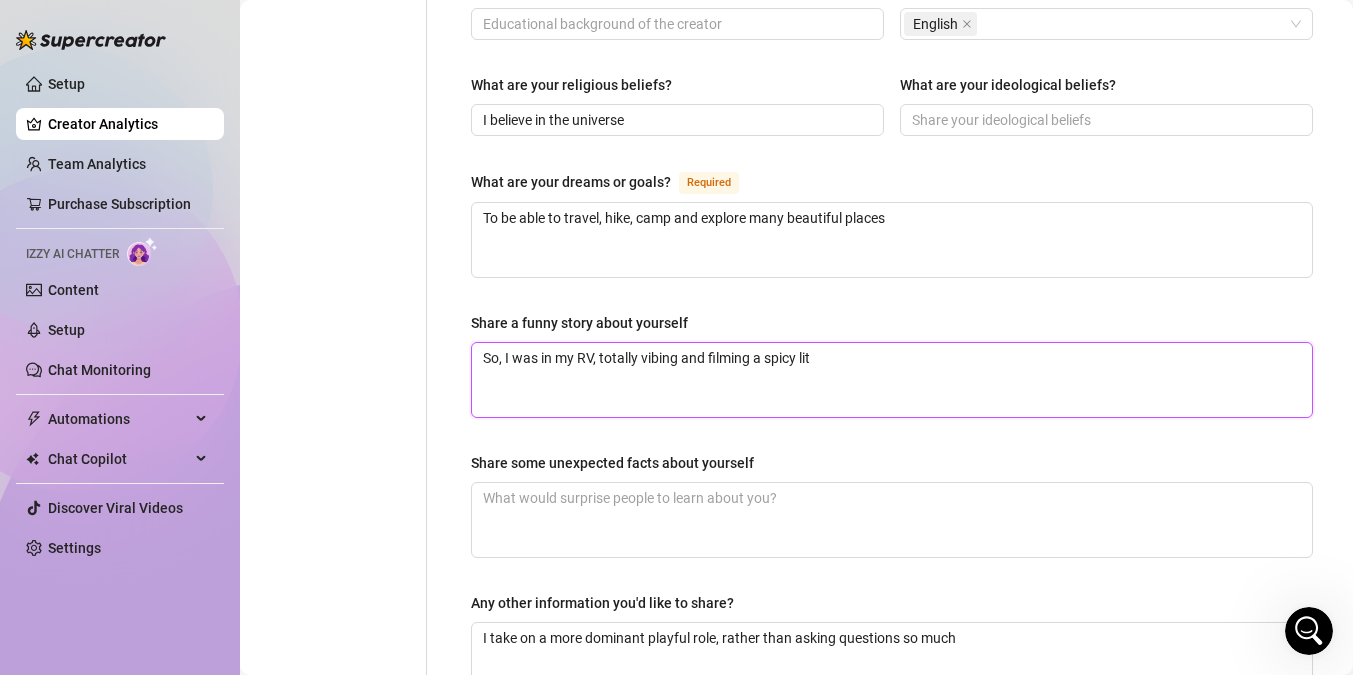 type 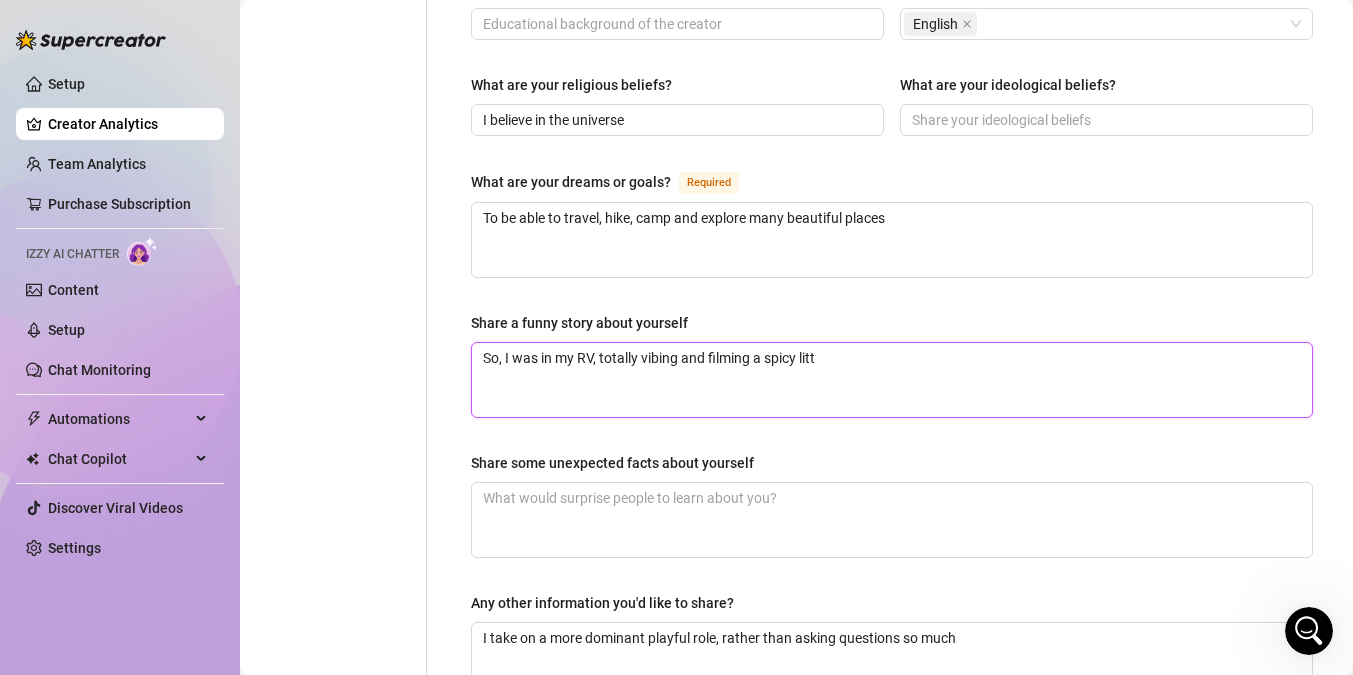 type on "So, I was in my RV, totally vibing and filming a spicy little" 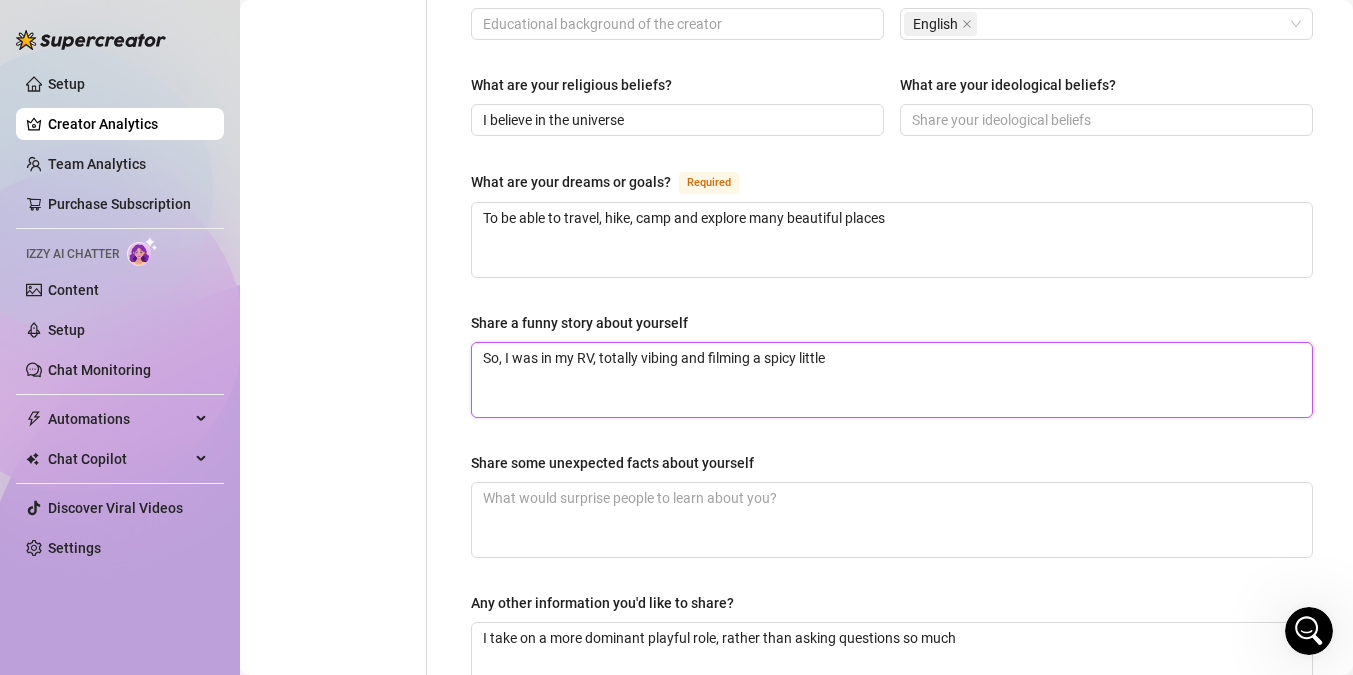 type 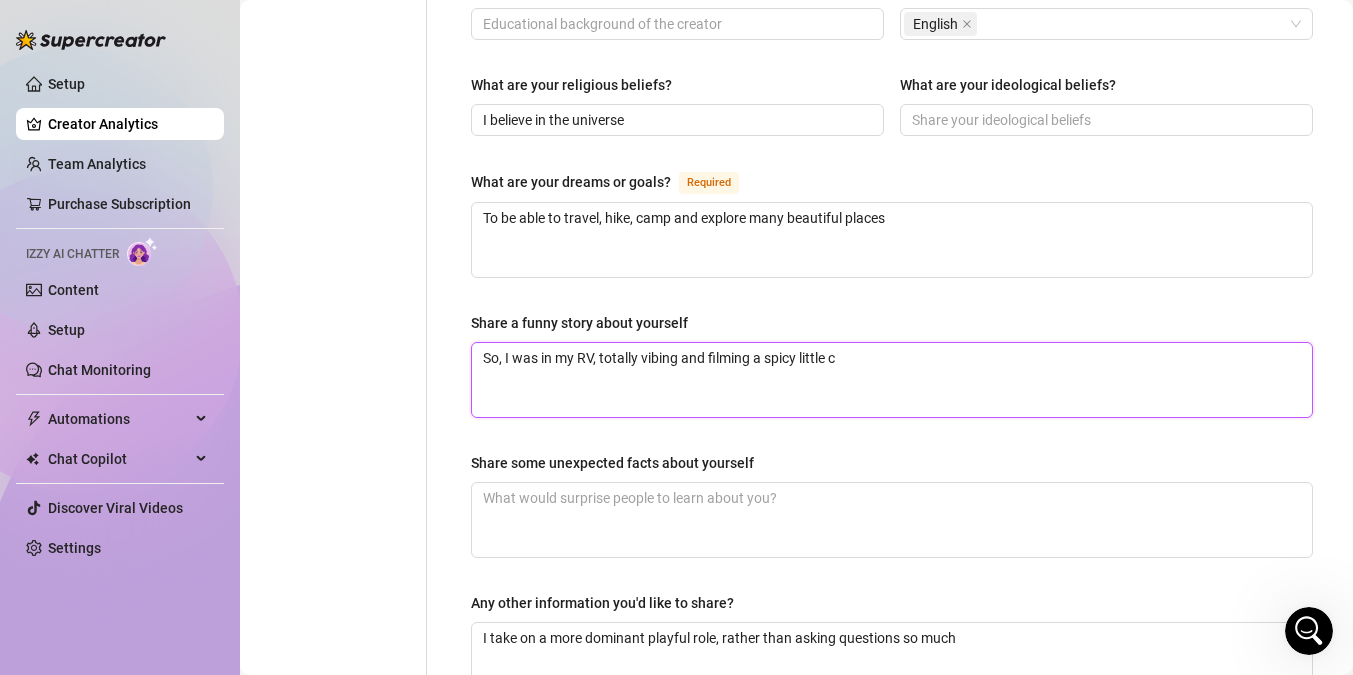 type 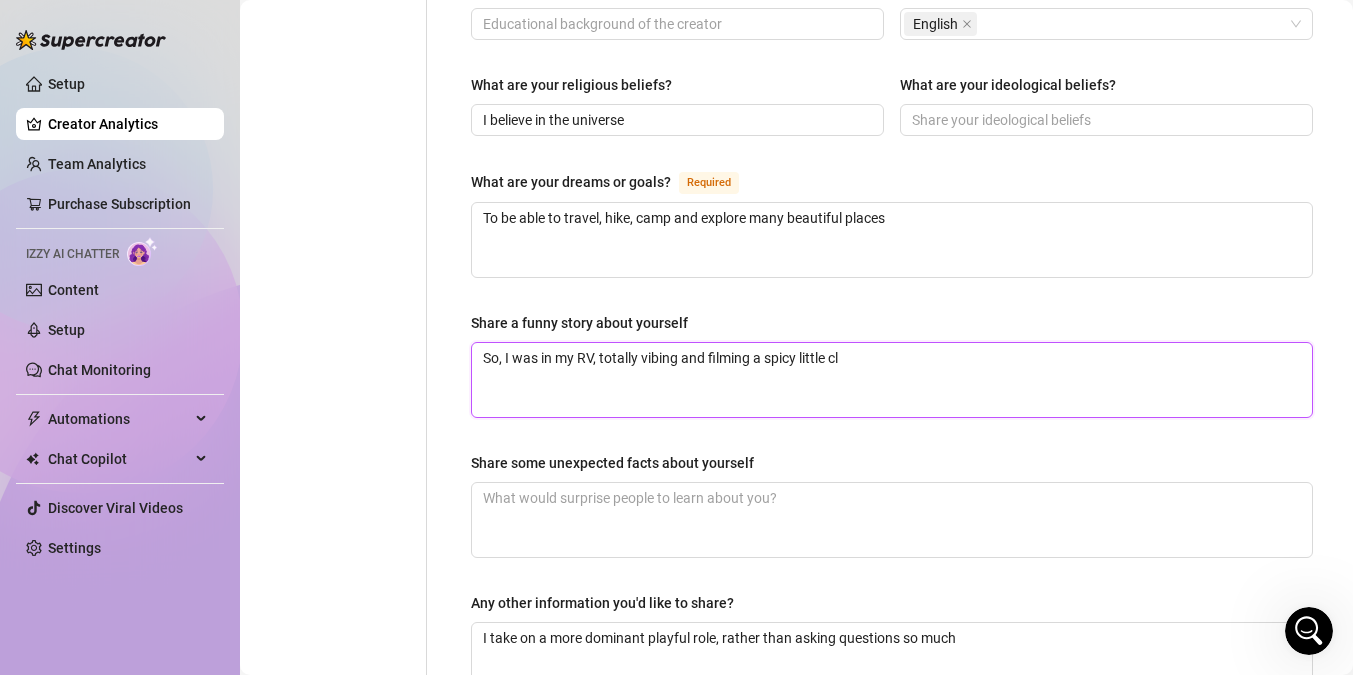 type 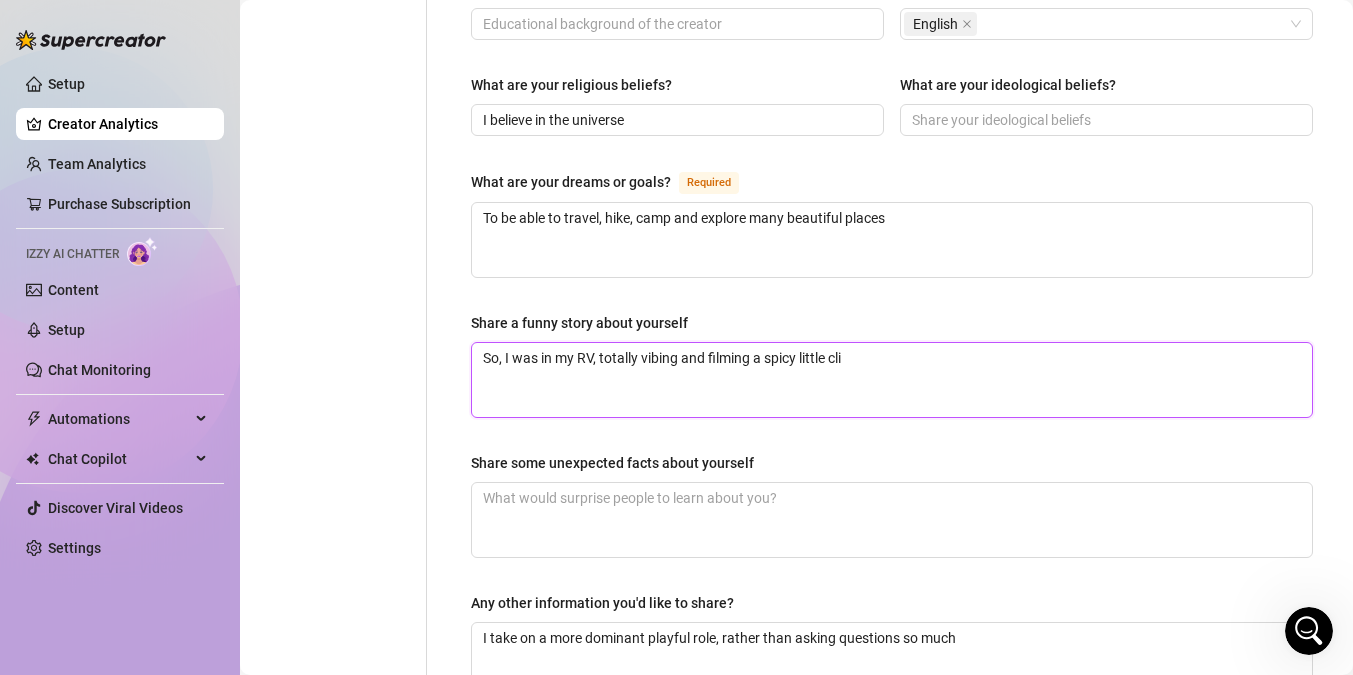 type 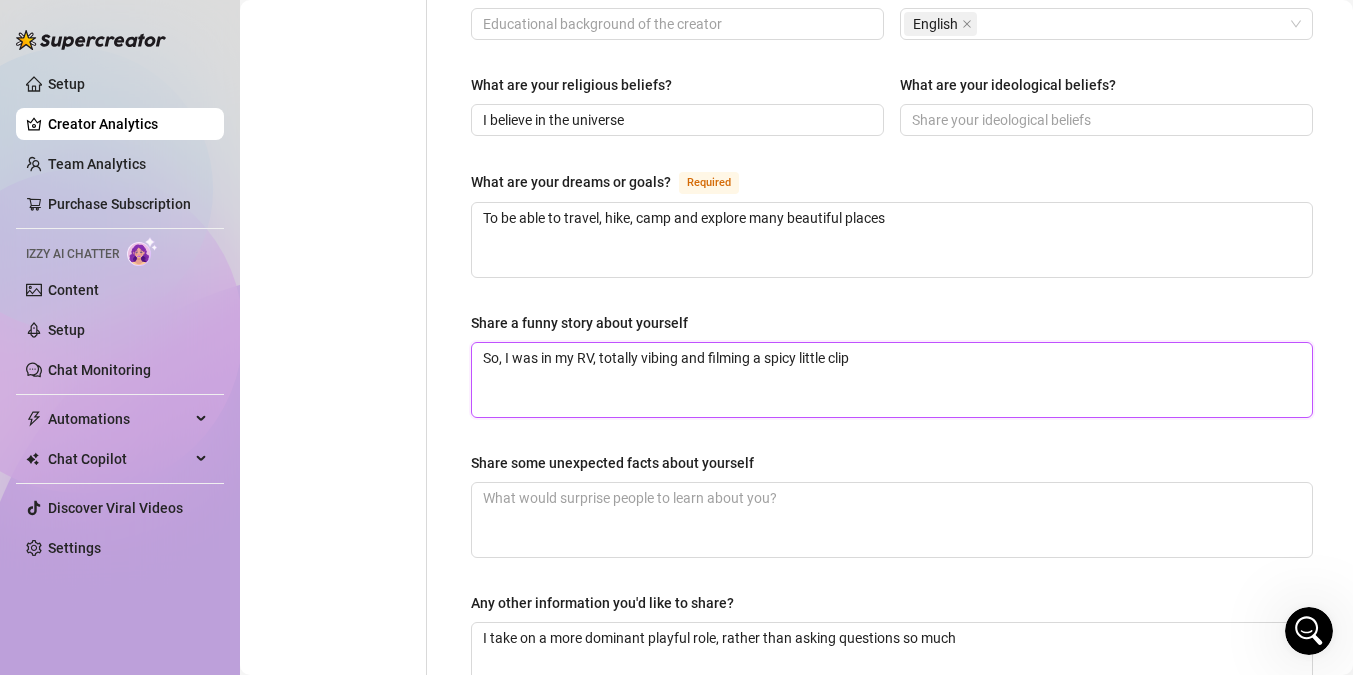 type 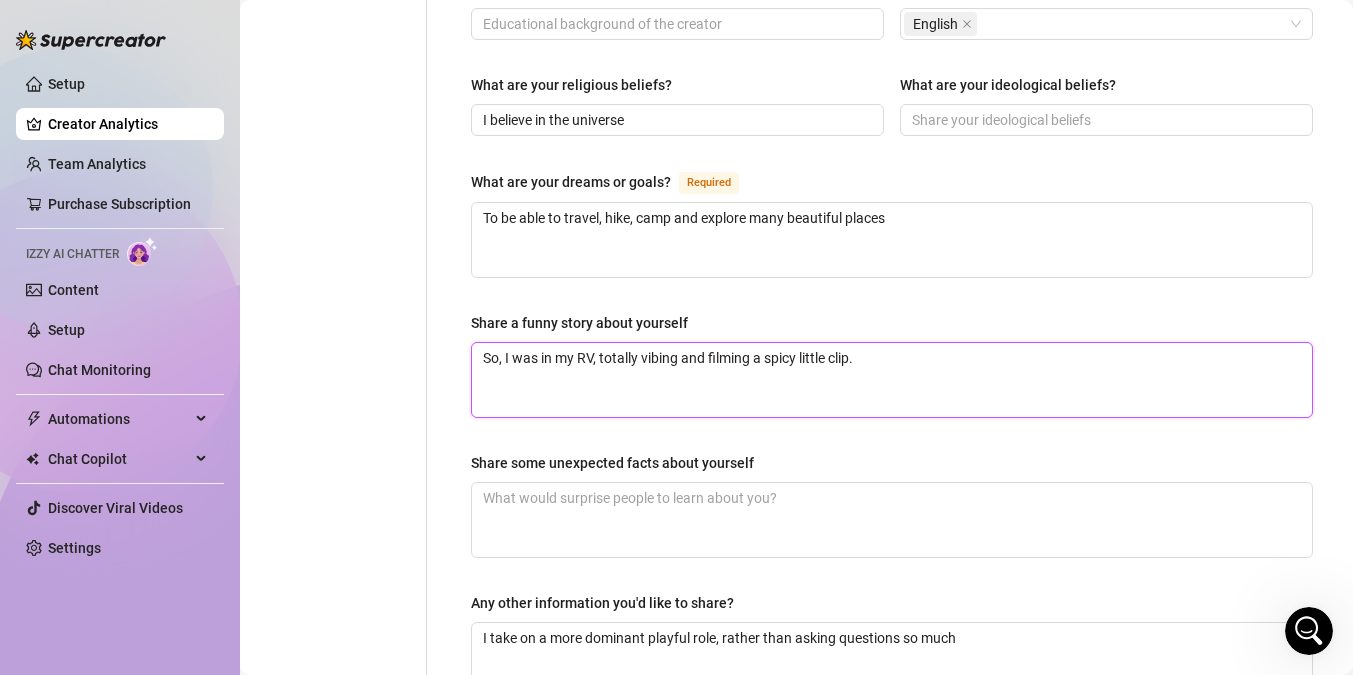 type 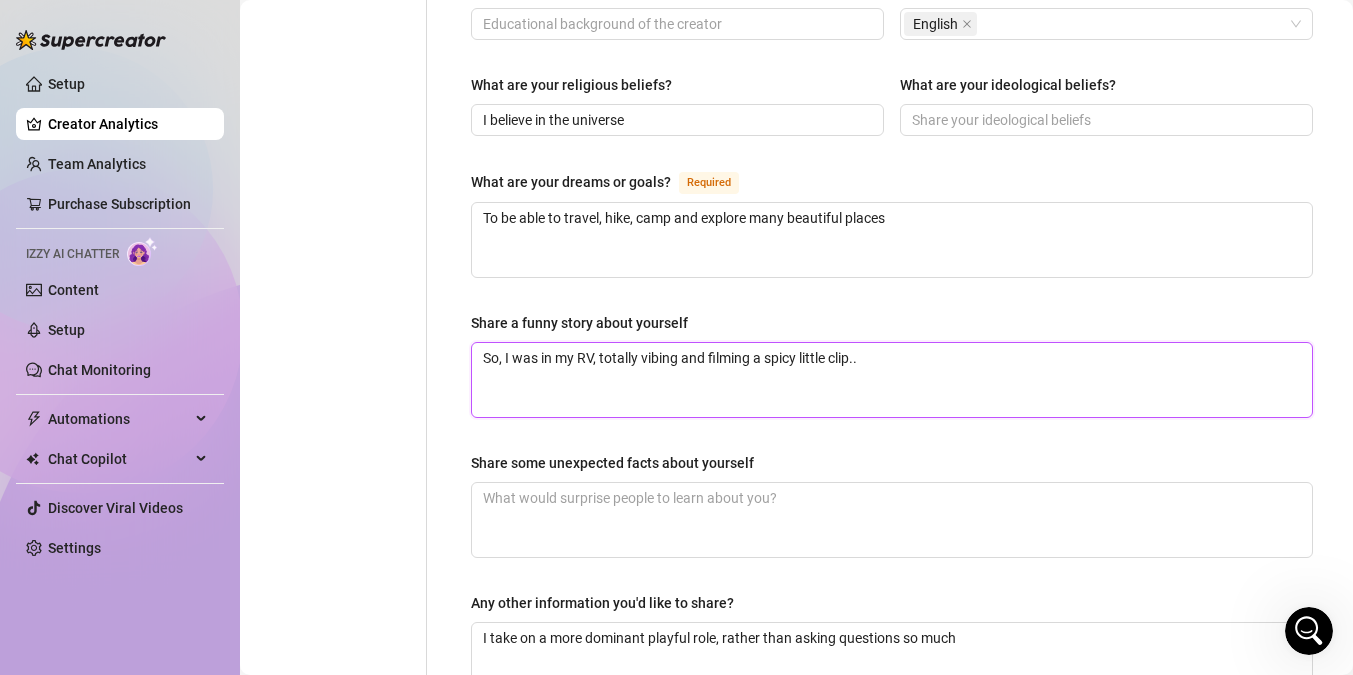 type 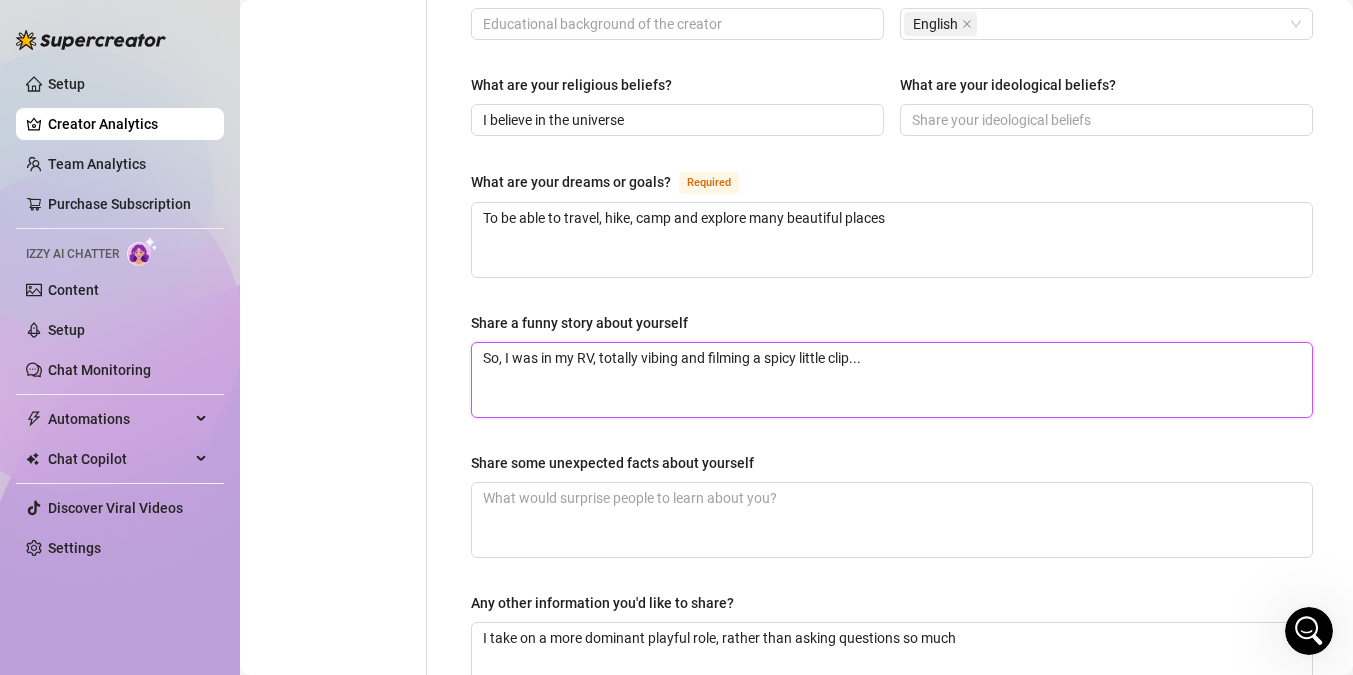 type on "So, I was in my RV, totally vibing and filming a spicy little clip..." 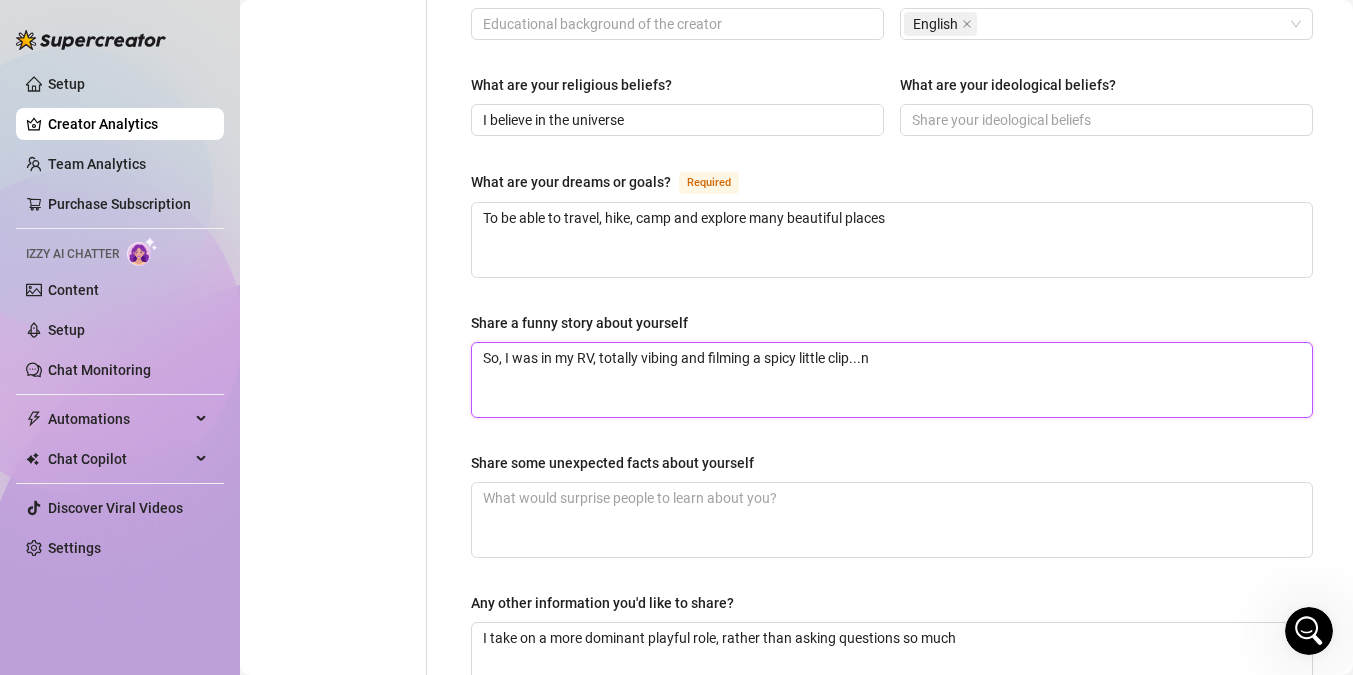 type 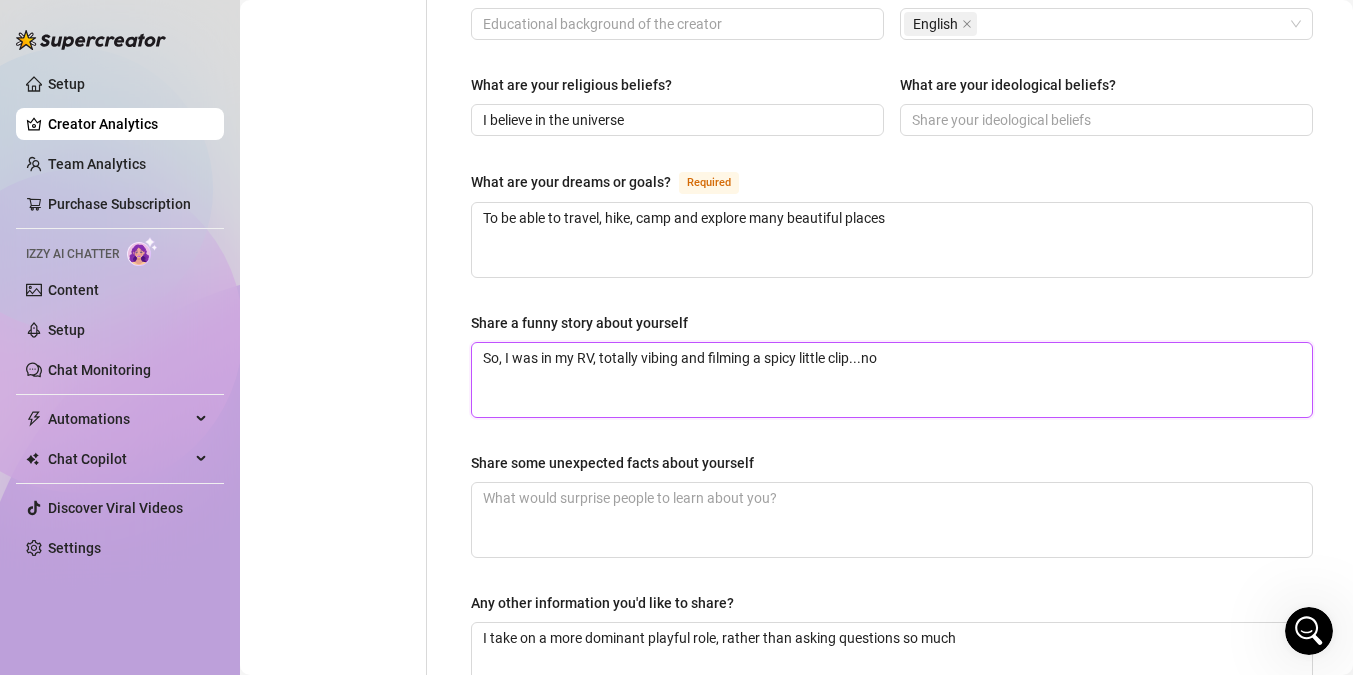 type 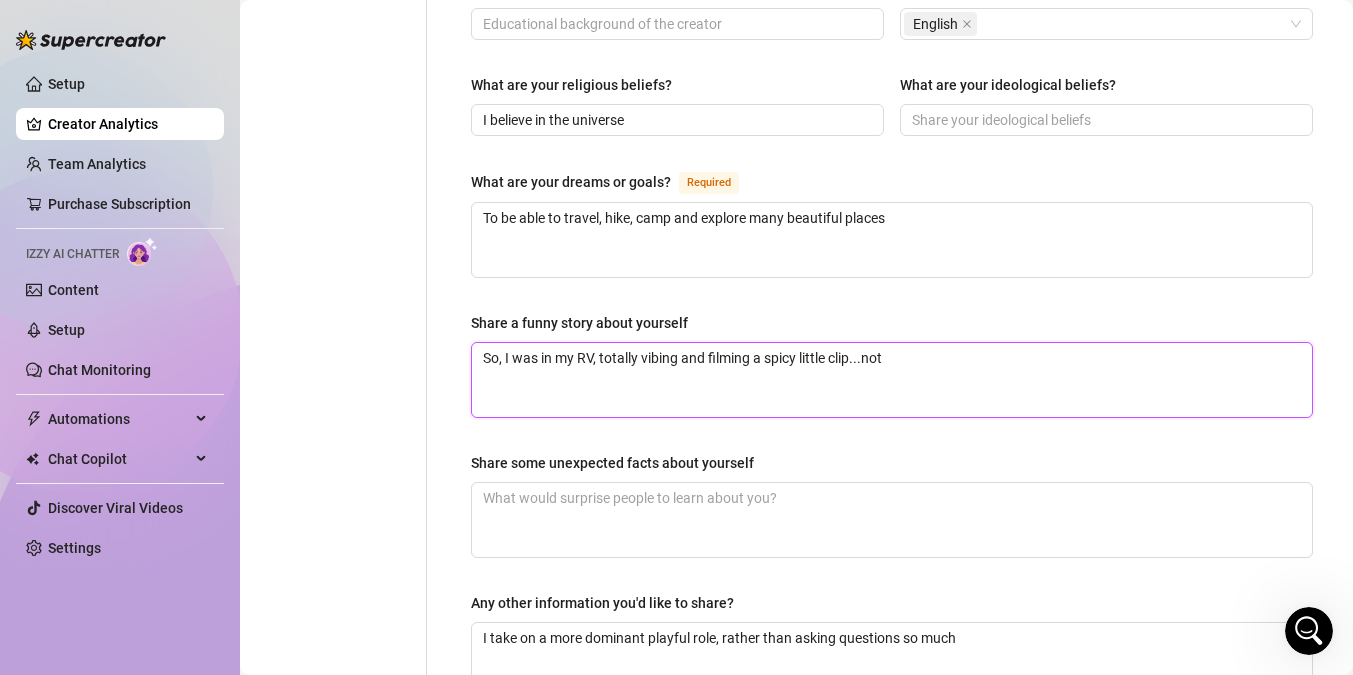 type 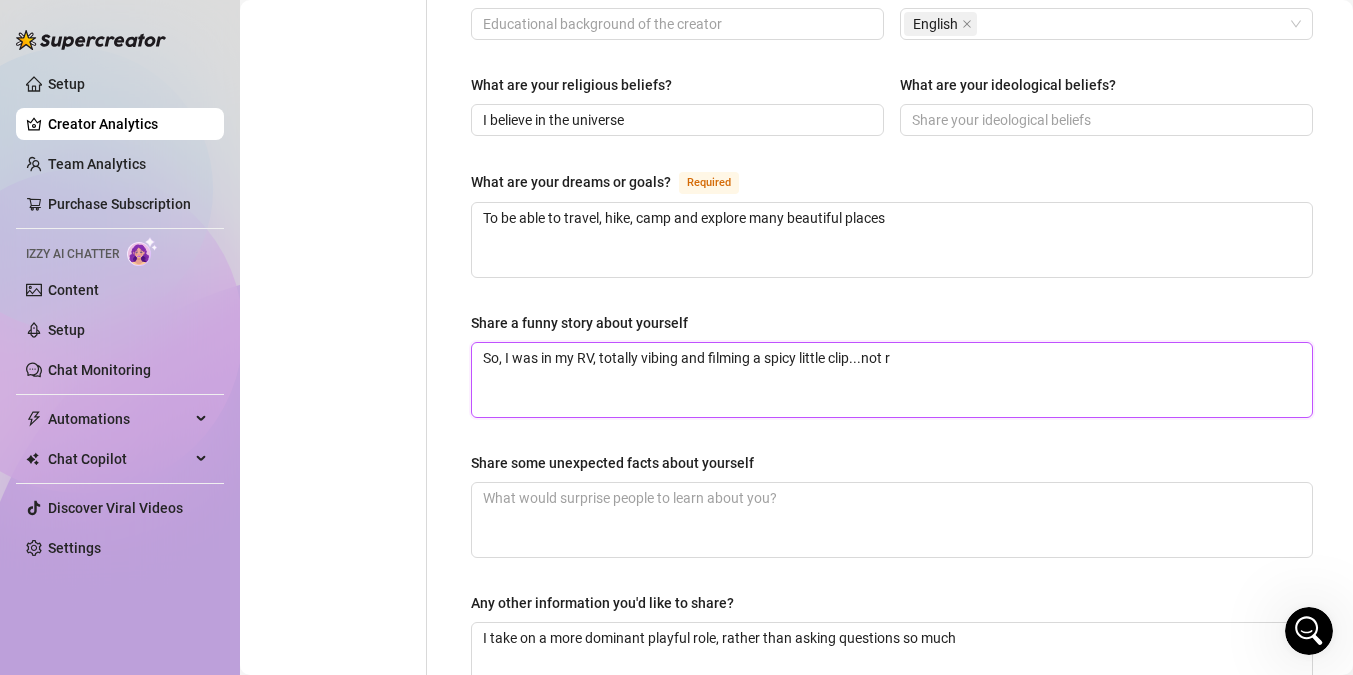 type 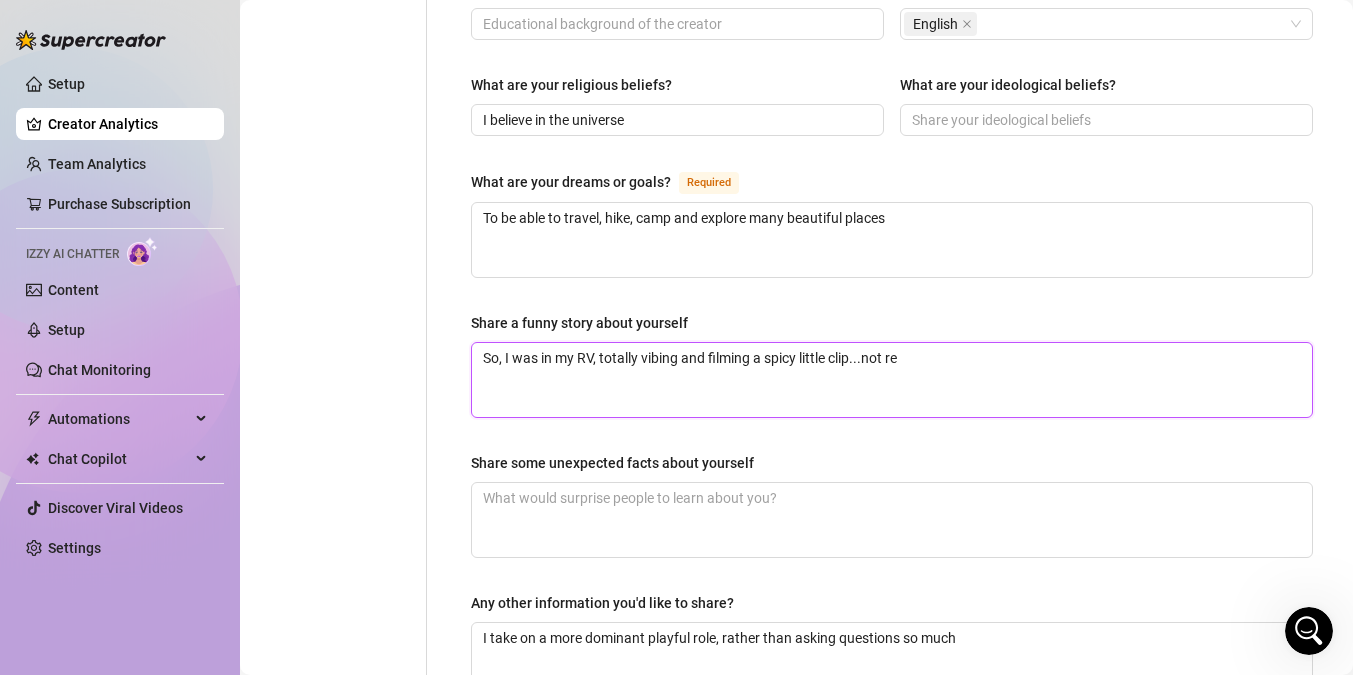 type 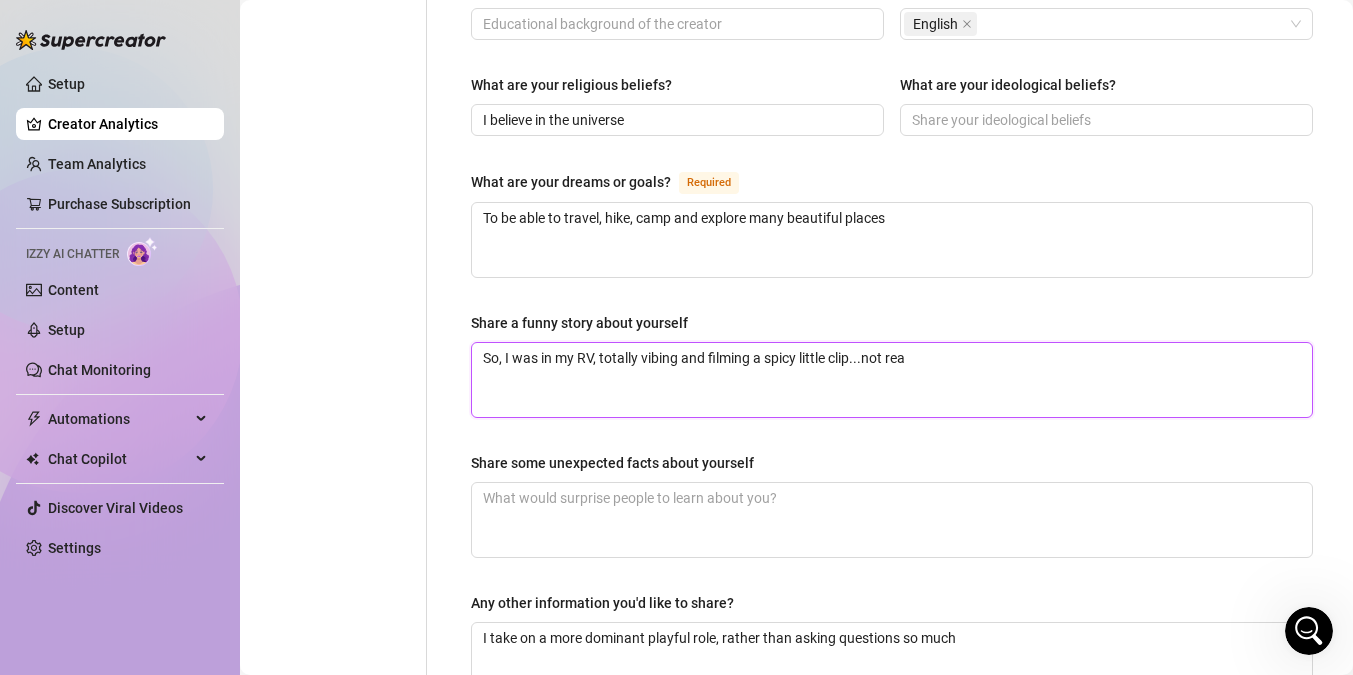 type 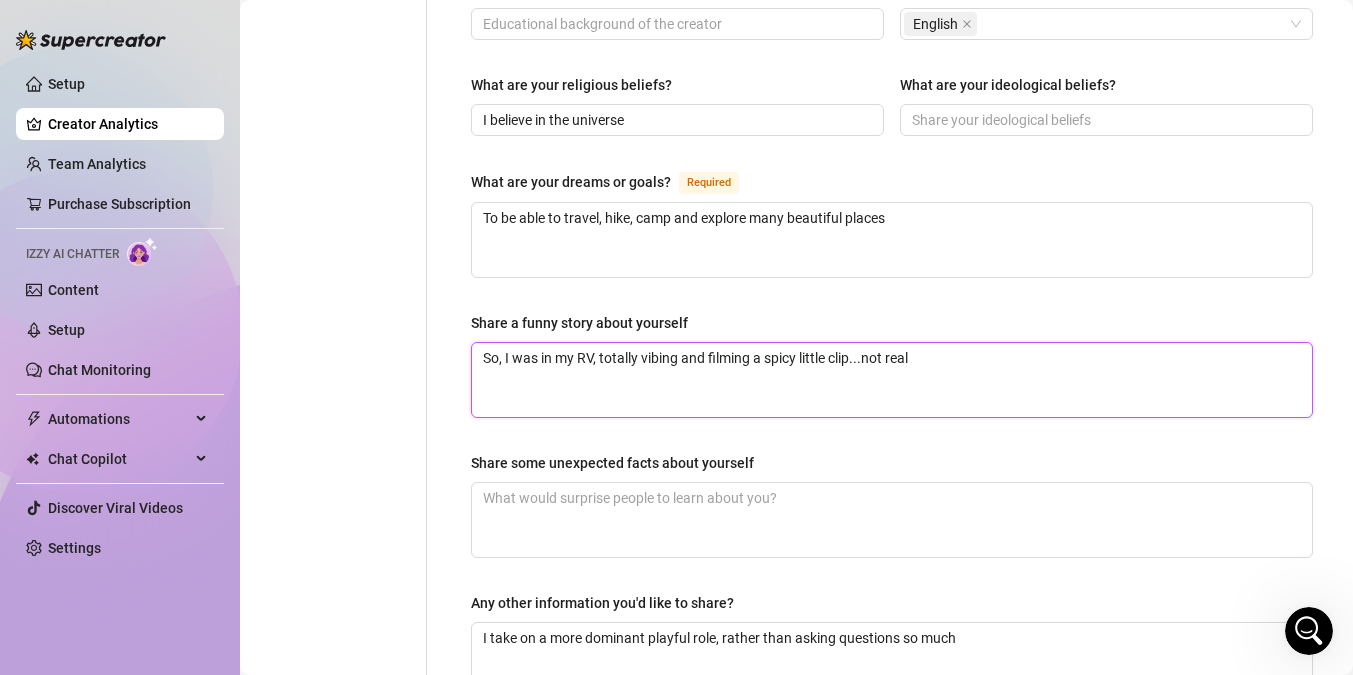 type 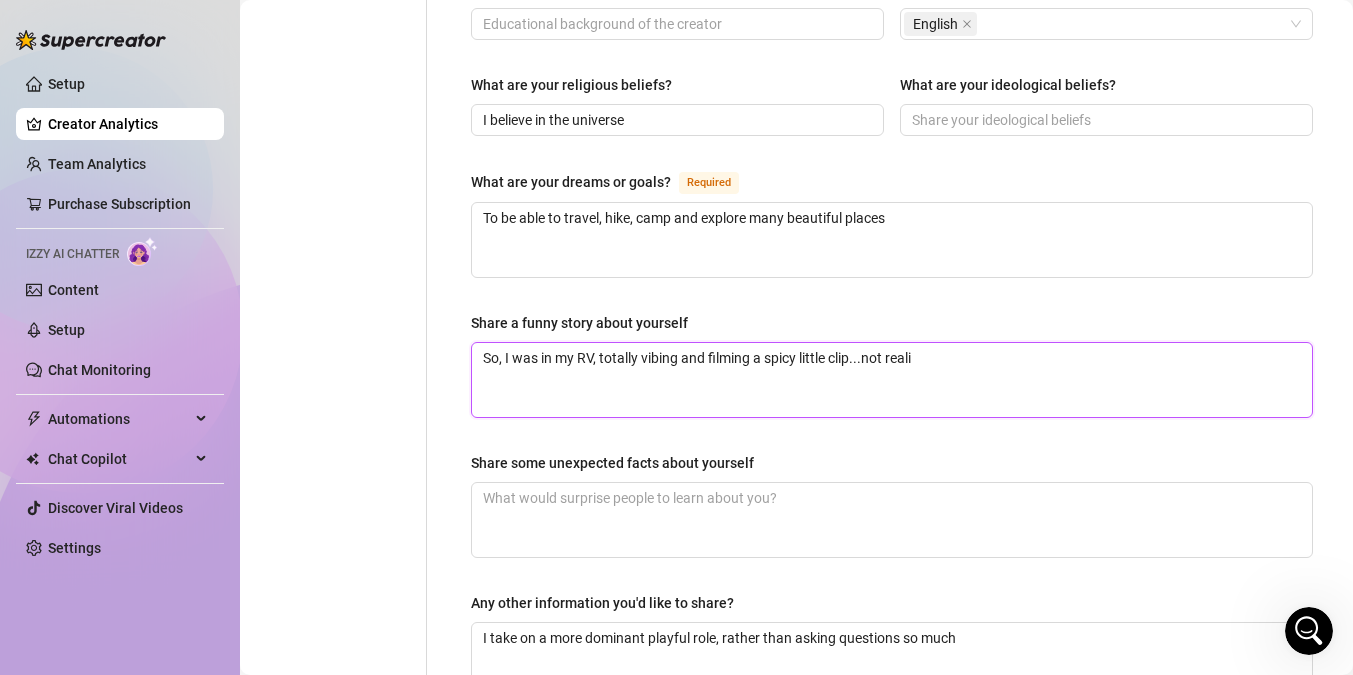 type 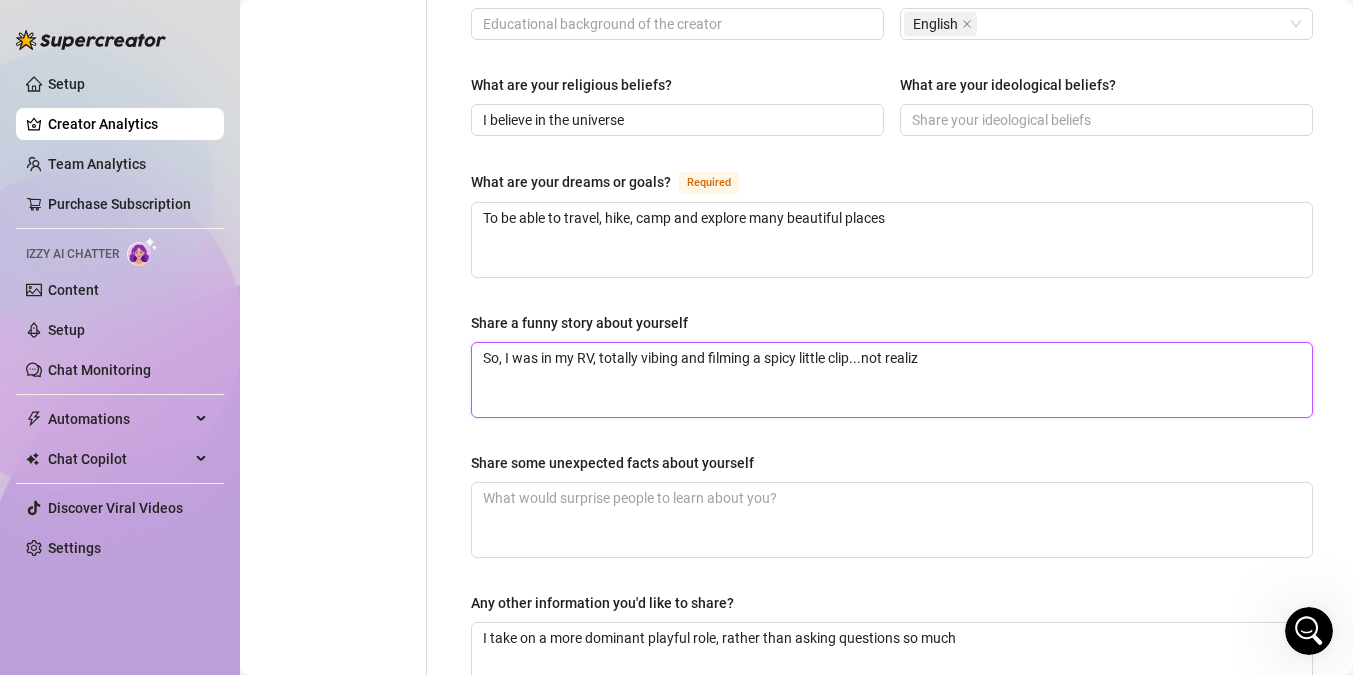 type 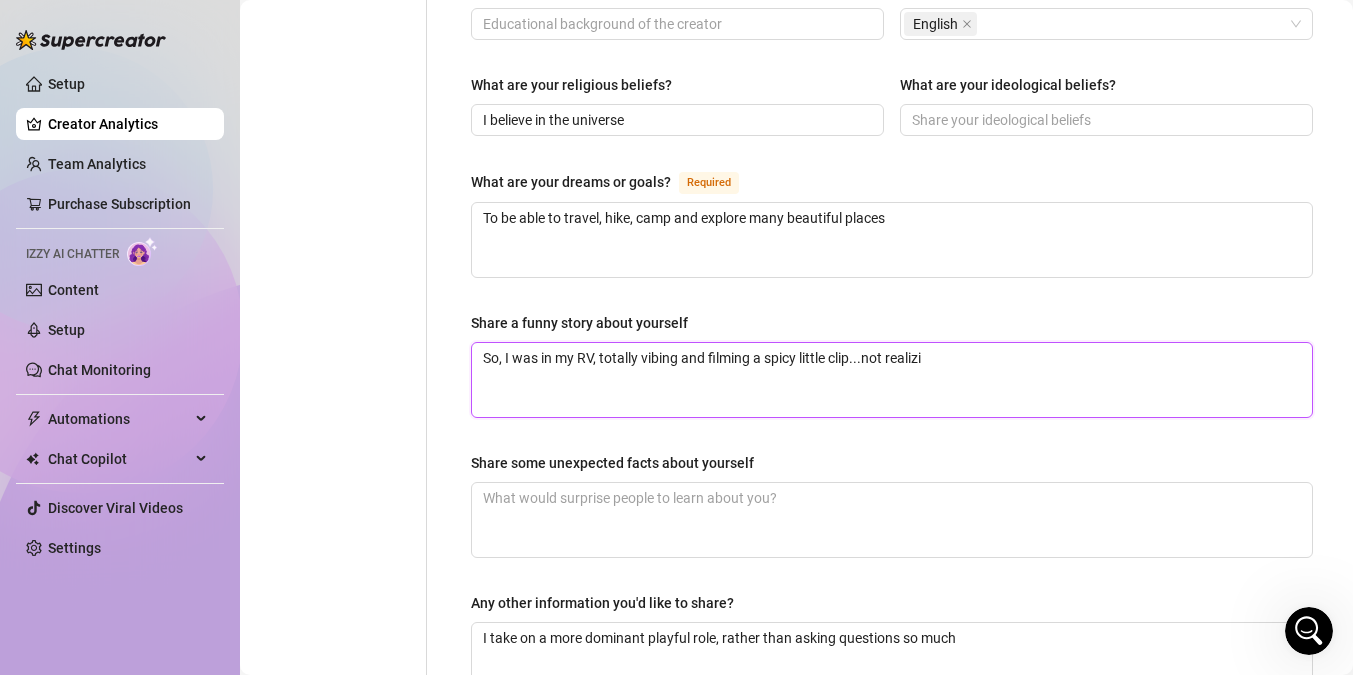 type 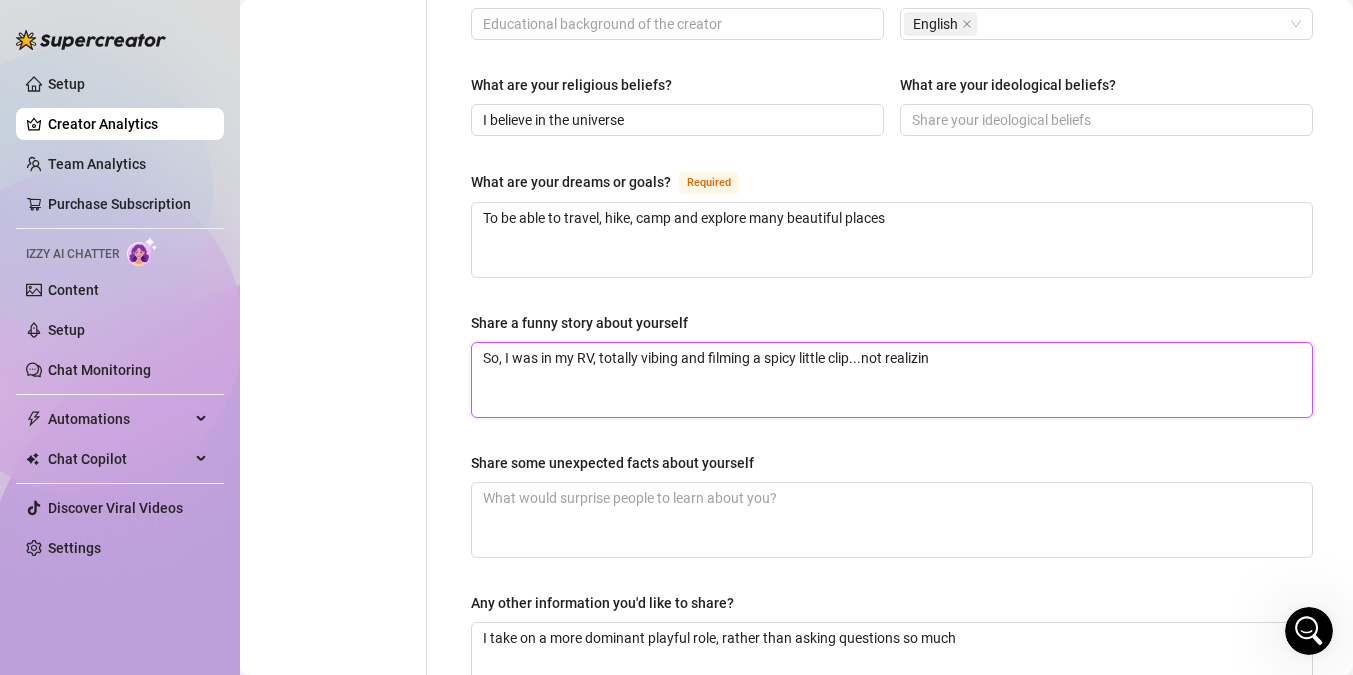 type 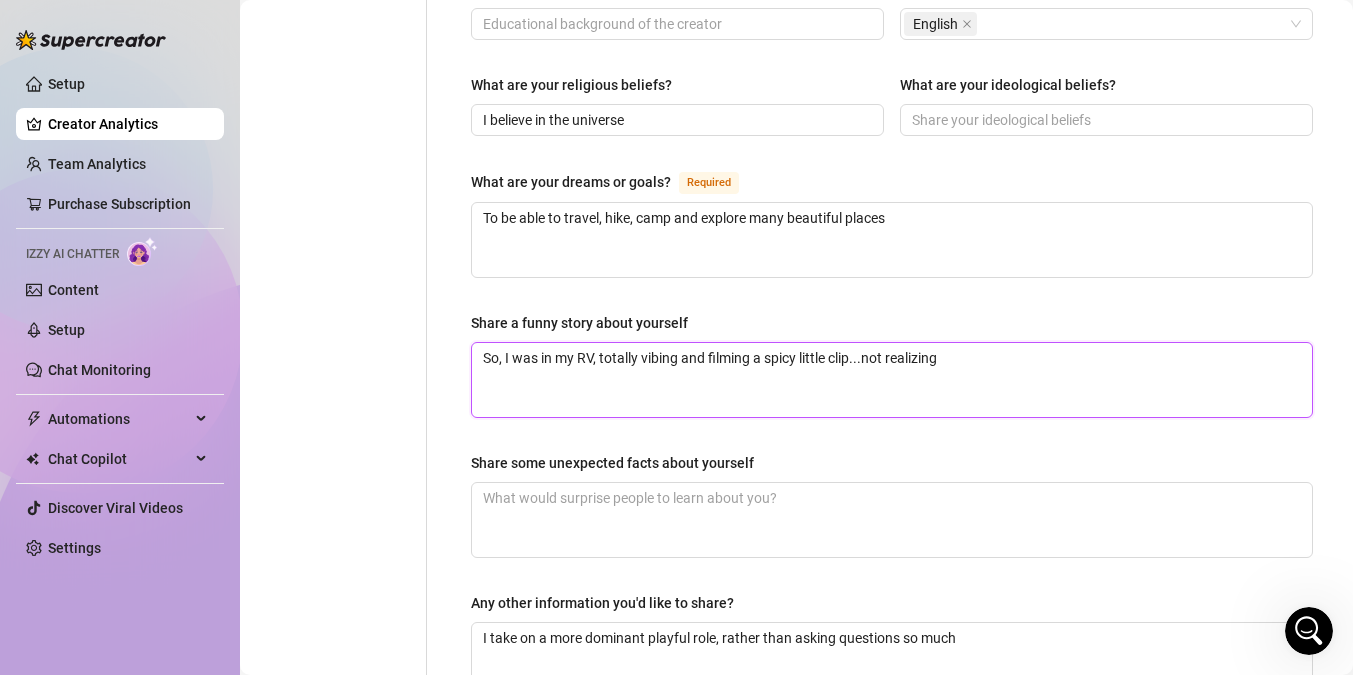 type 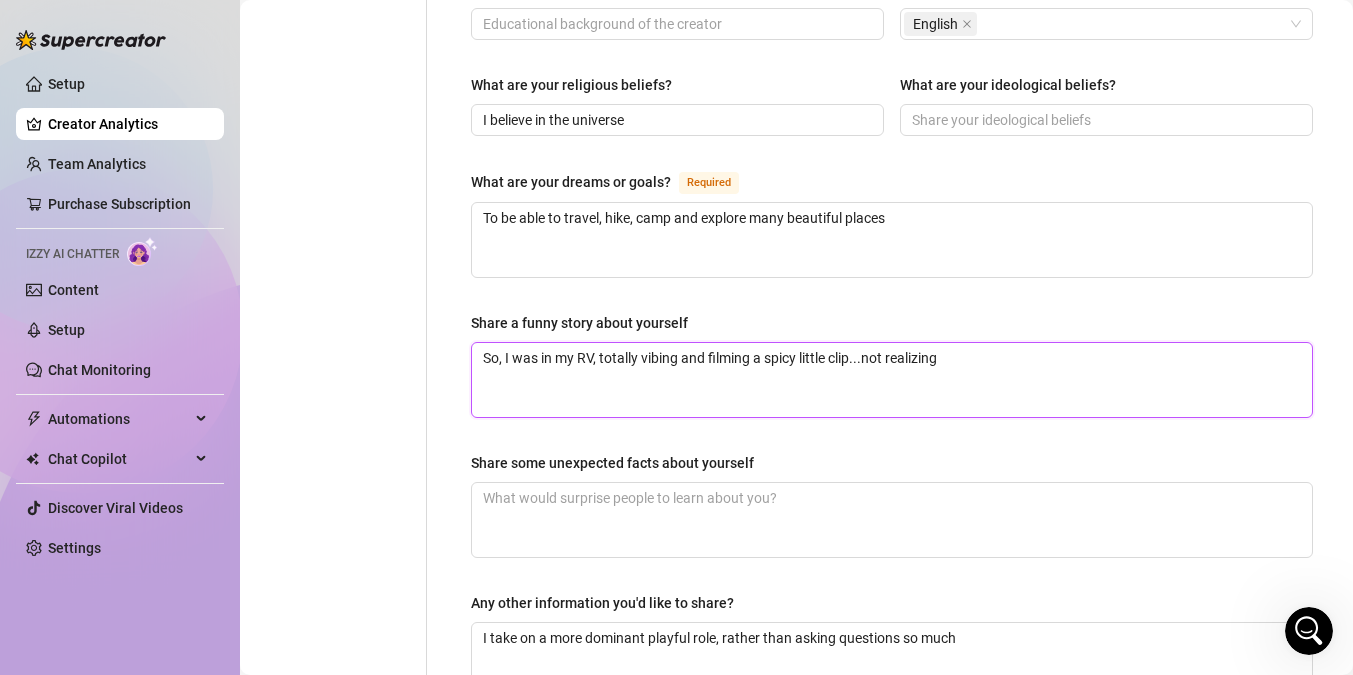 type 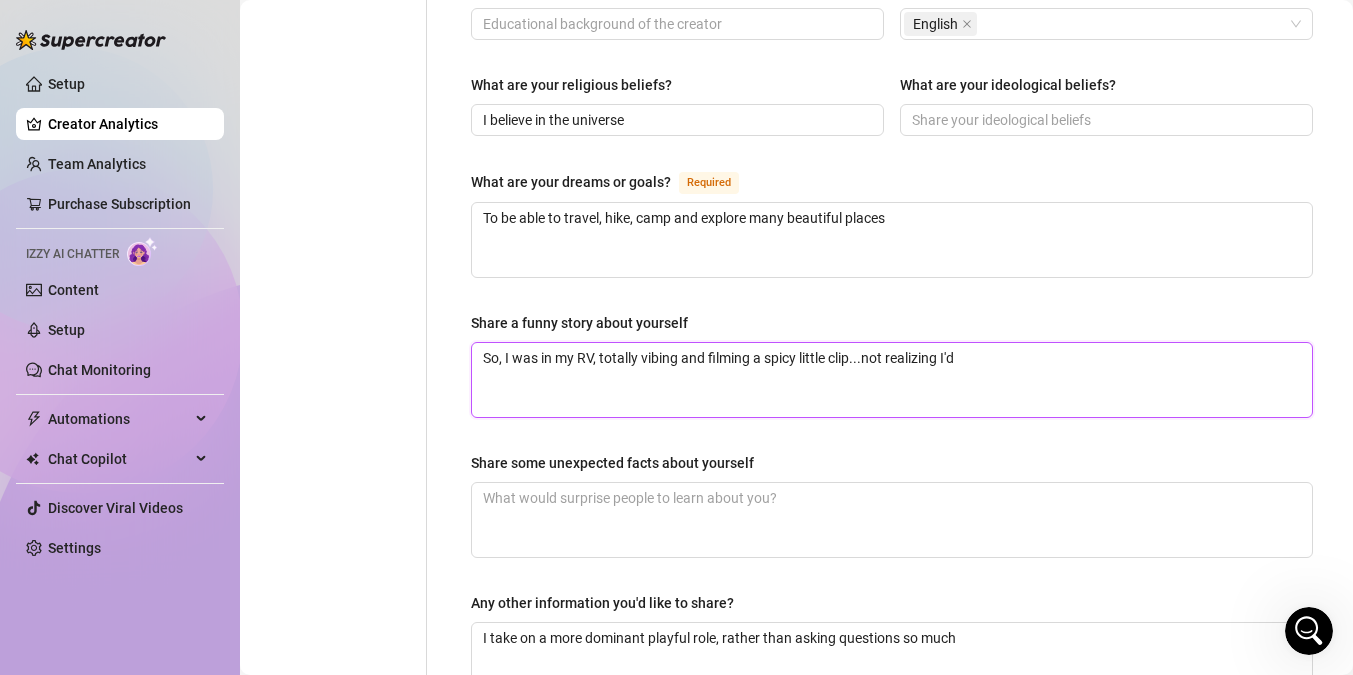 type 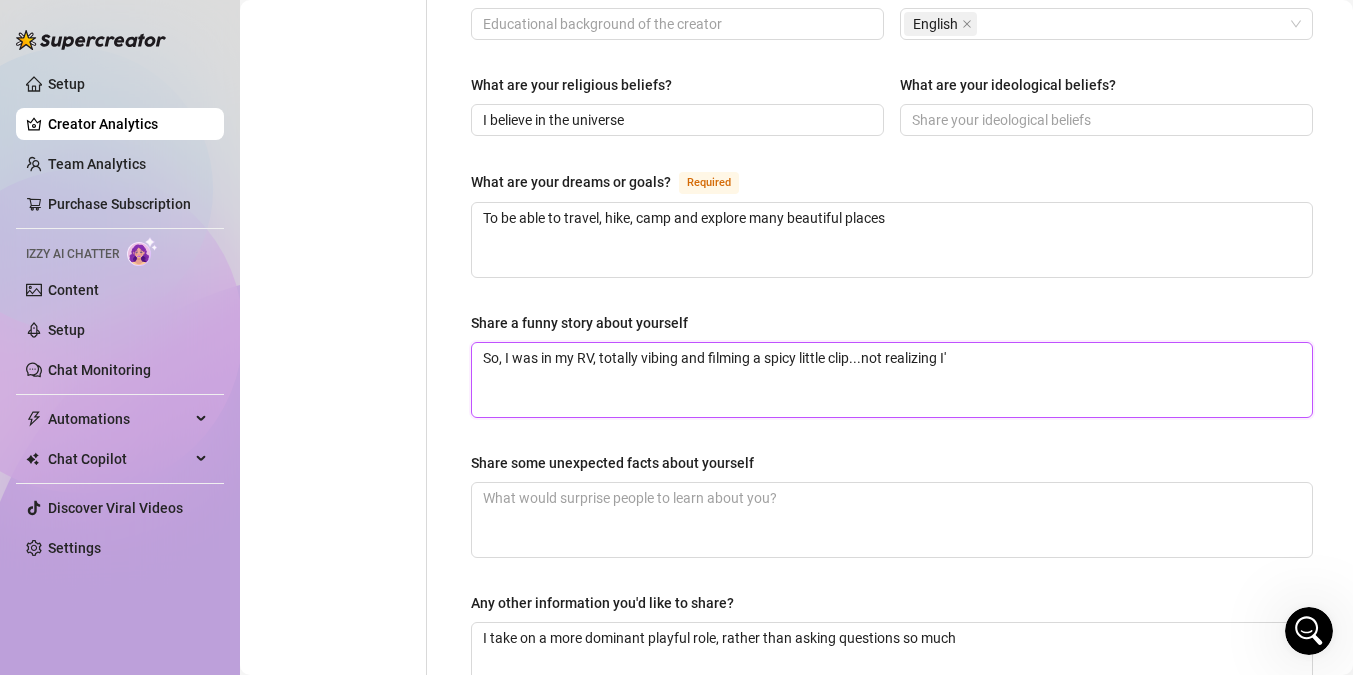type 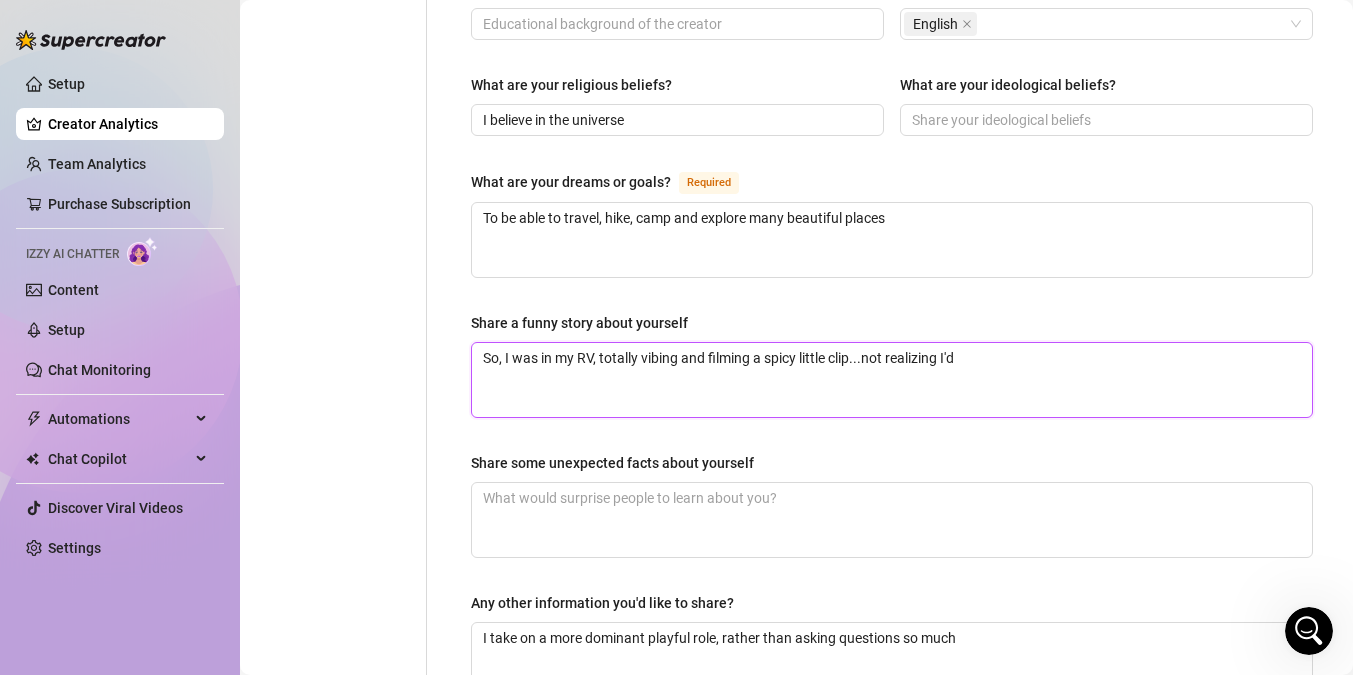 type 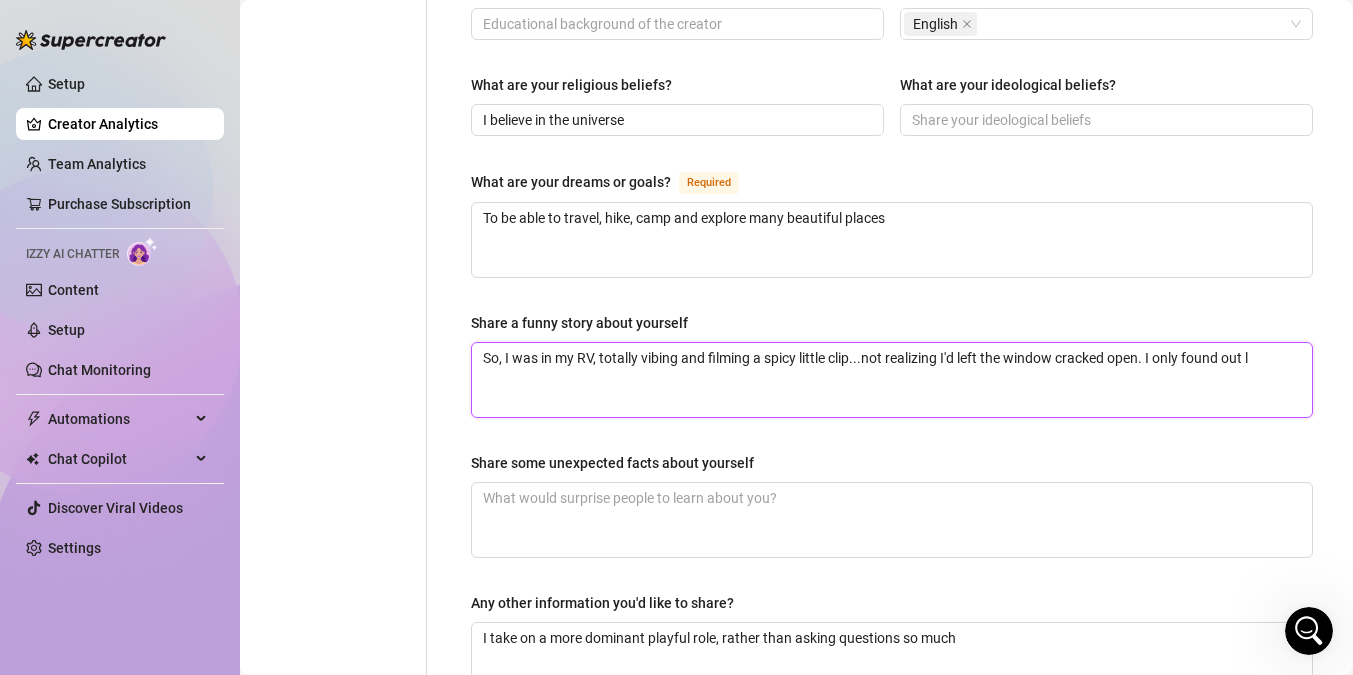 type 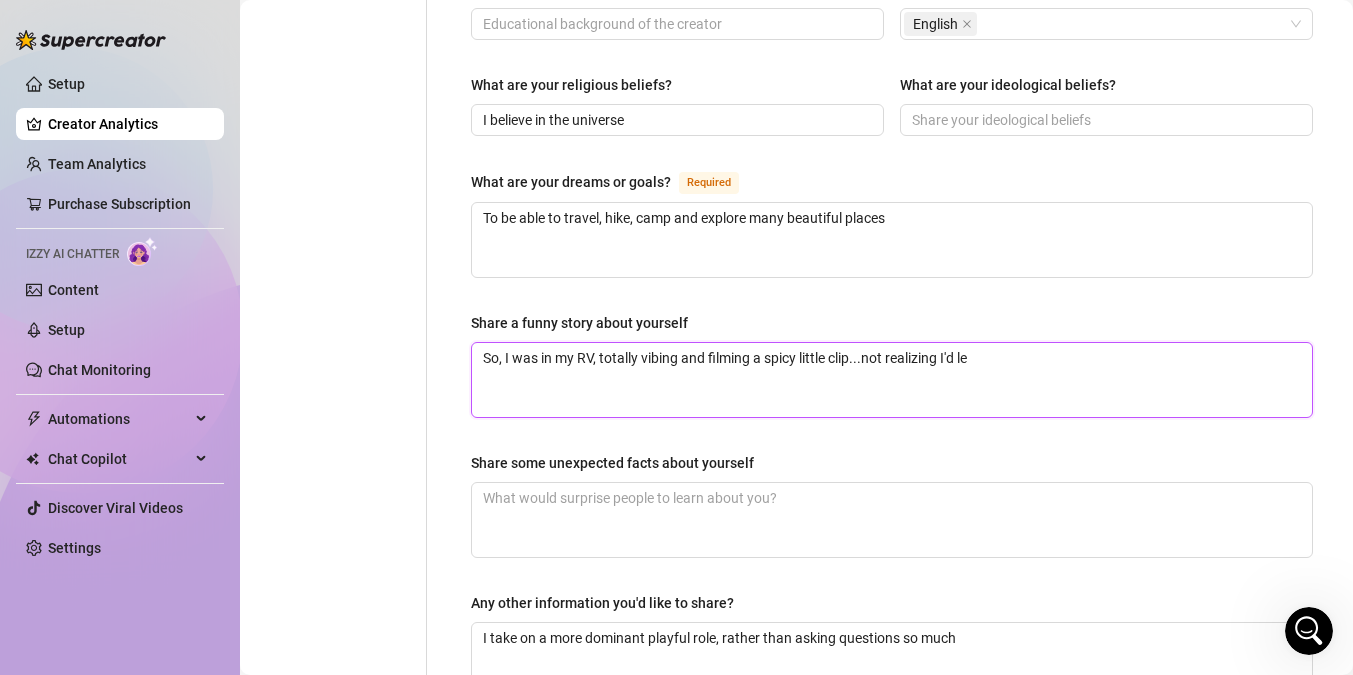 type 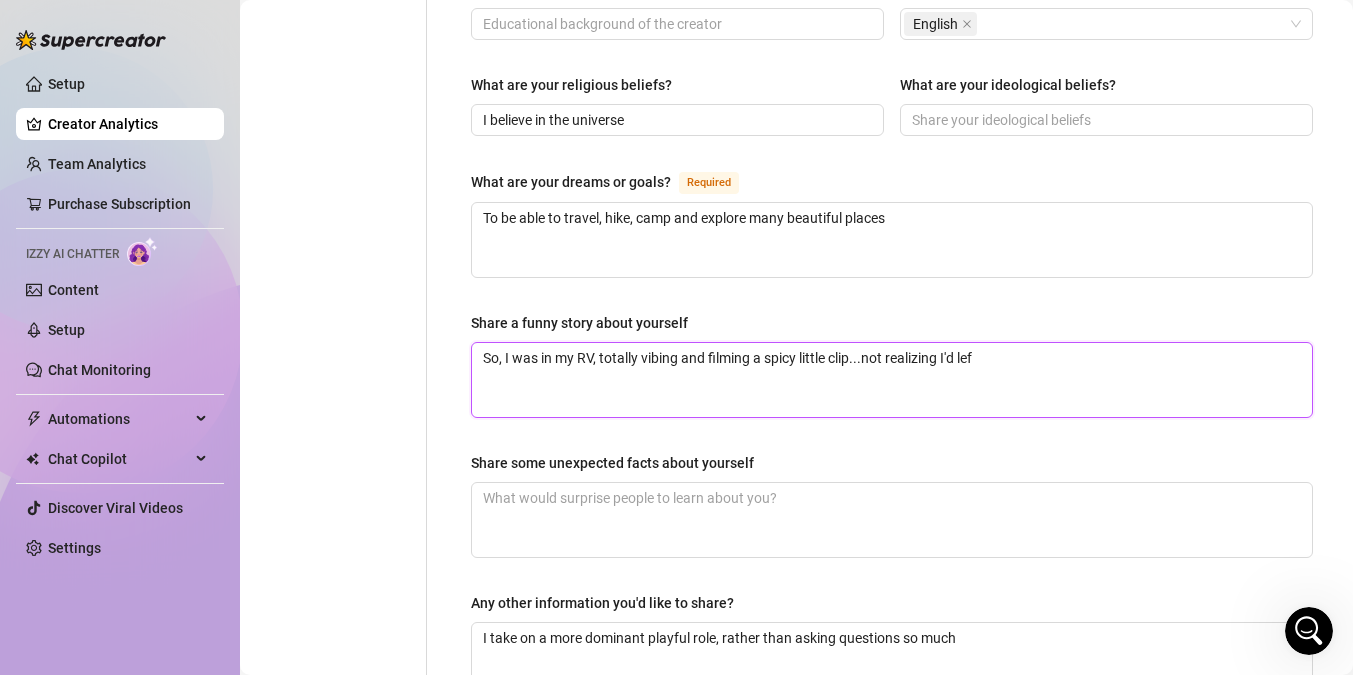 type 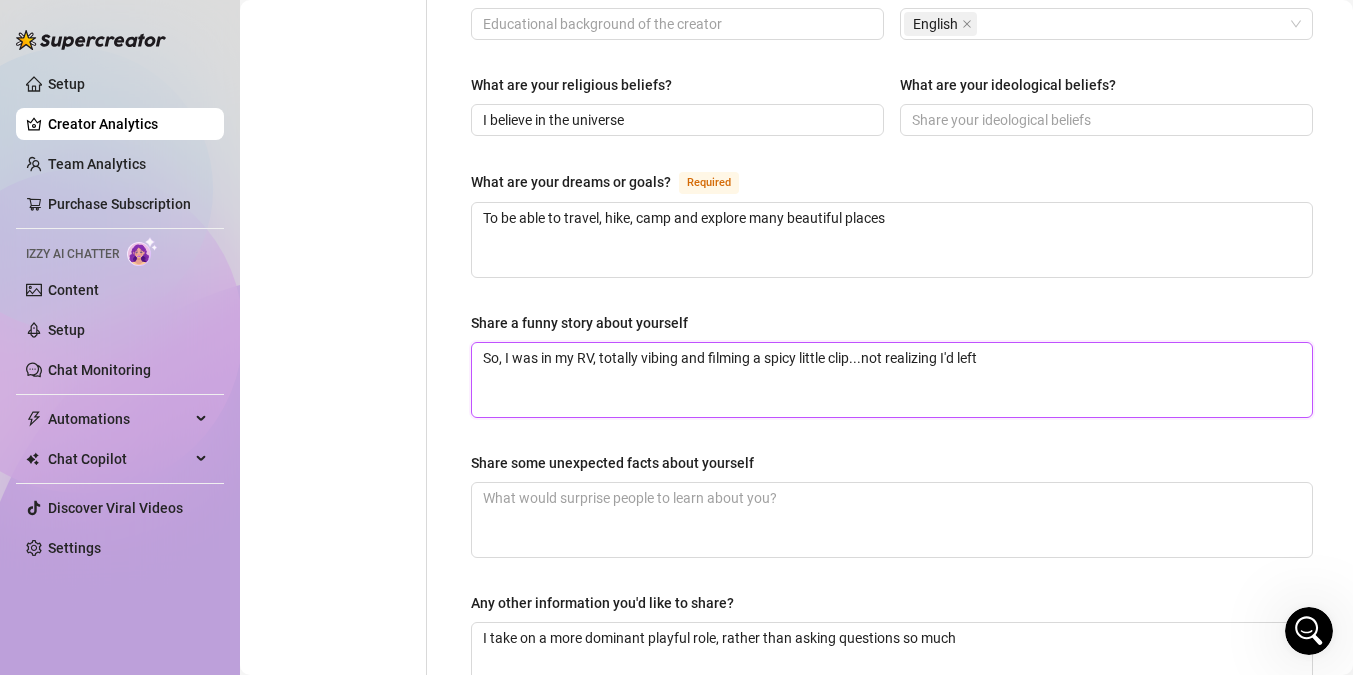 type 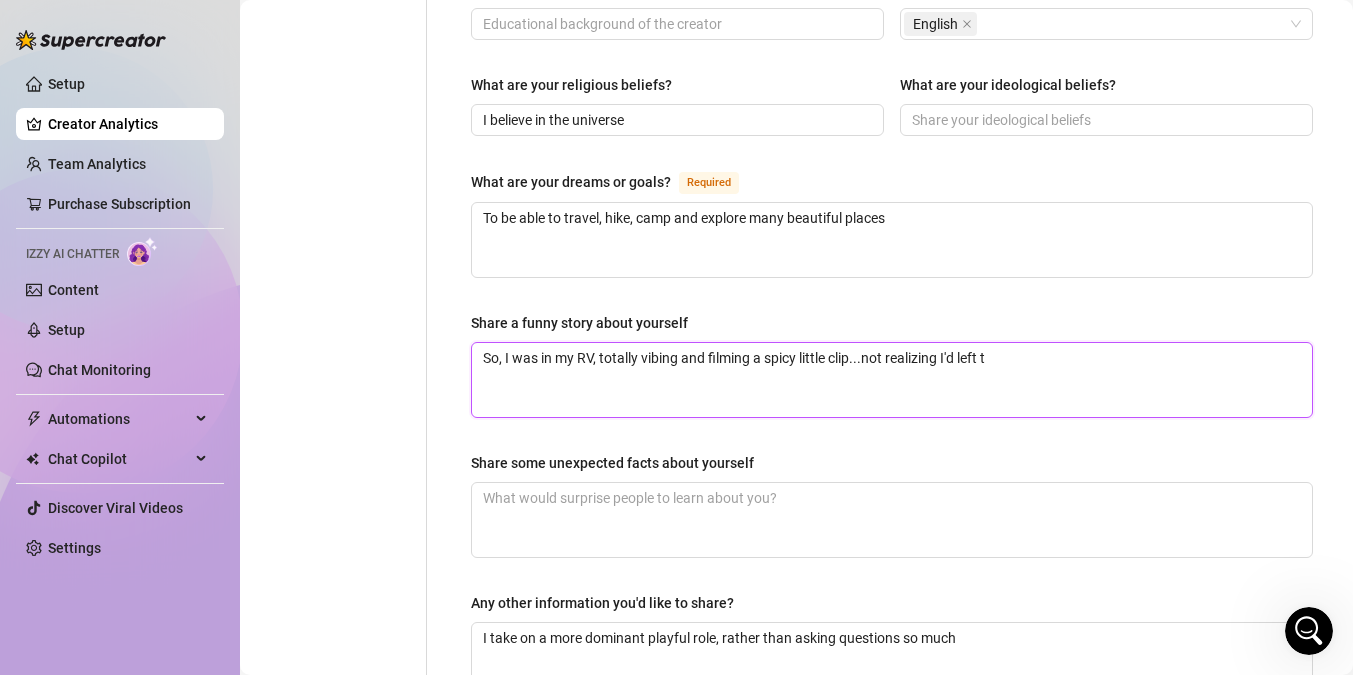 type 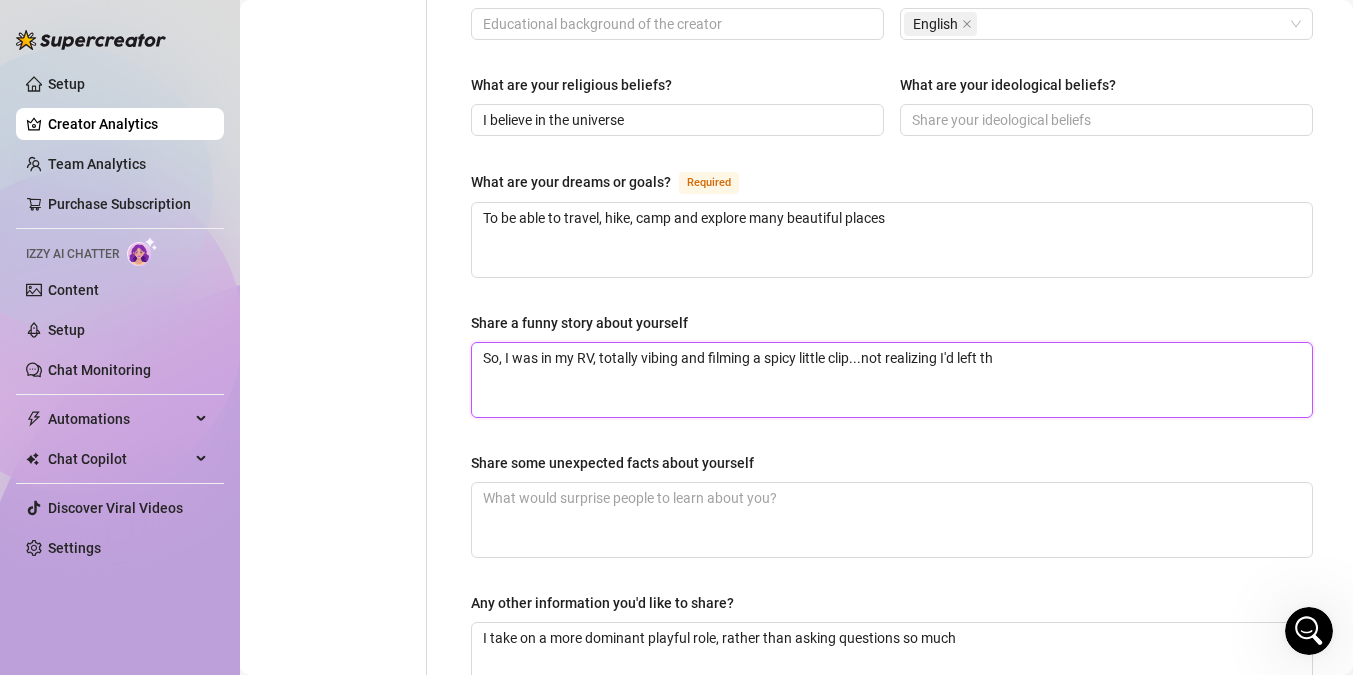 type 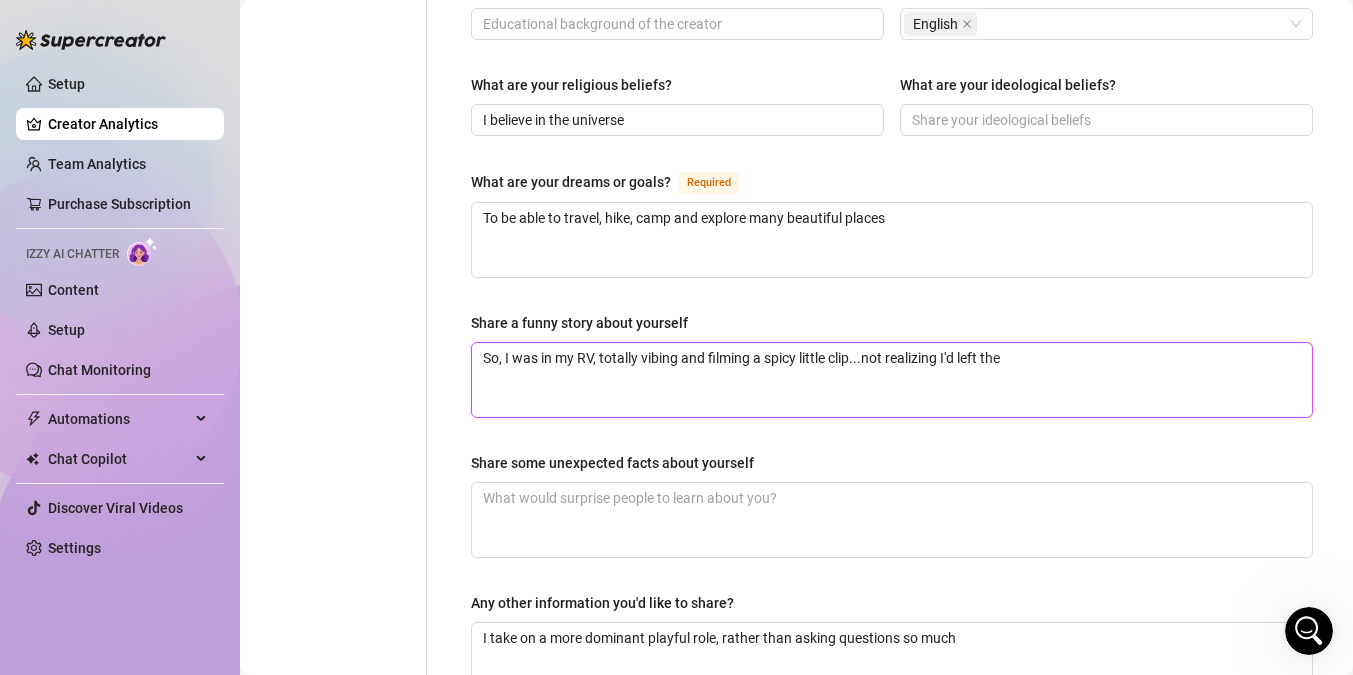 type 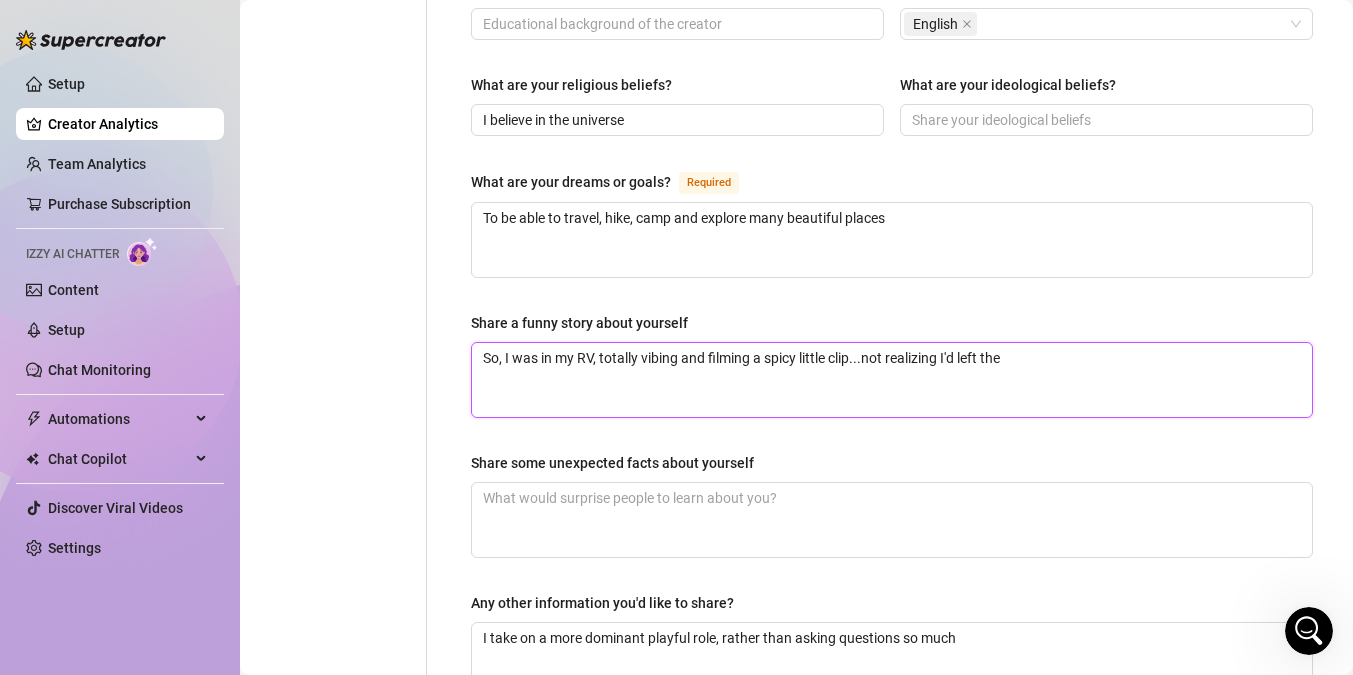 type 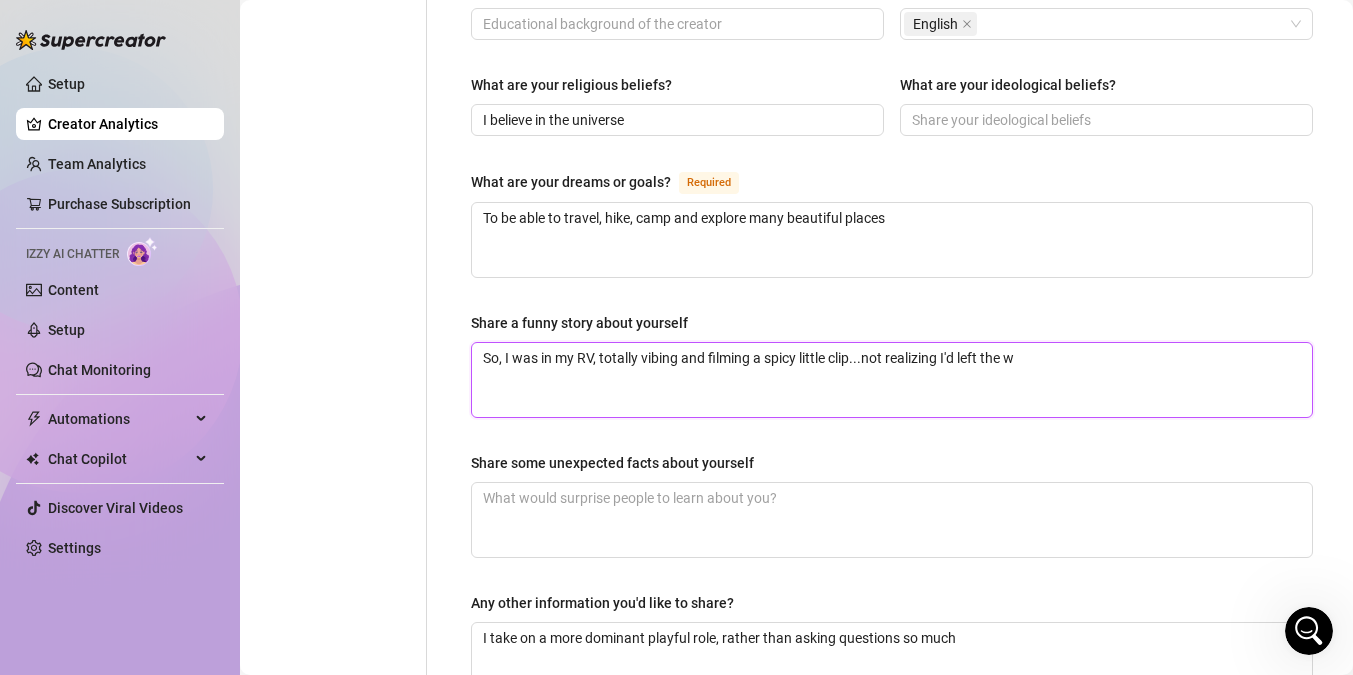 type 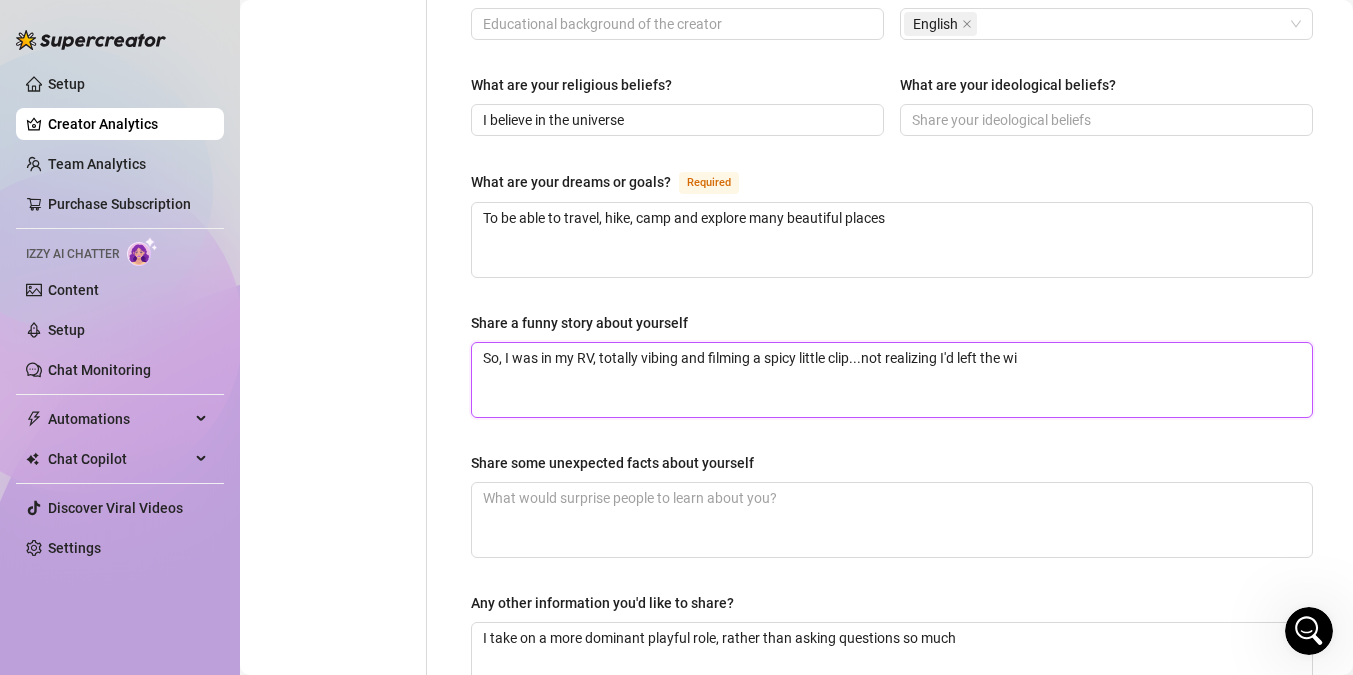 type 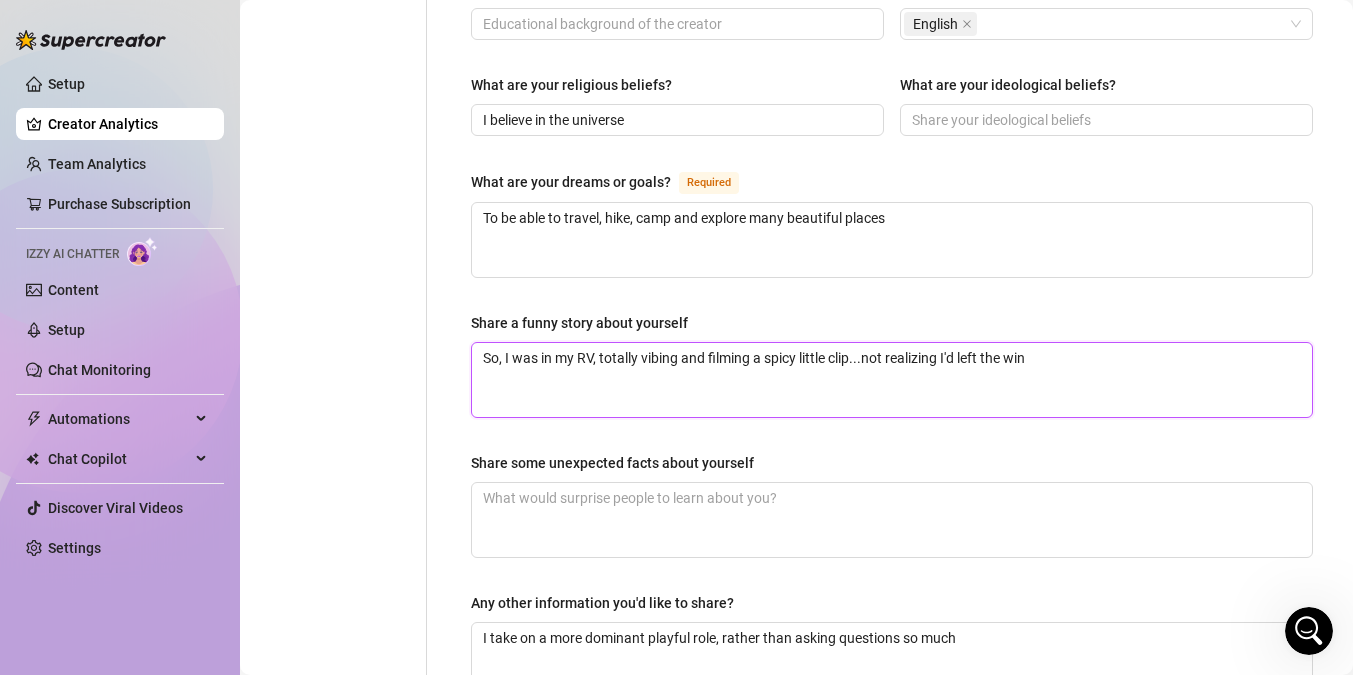 type 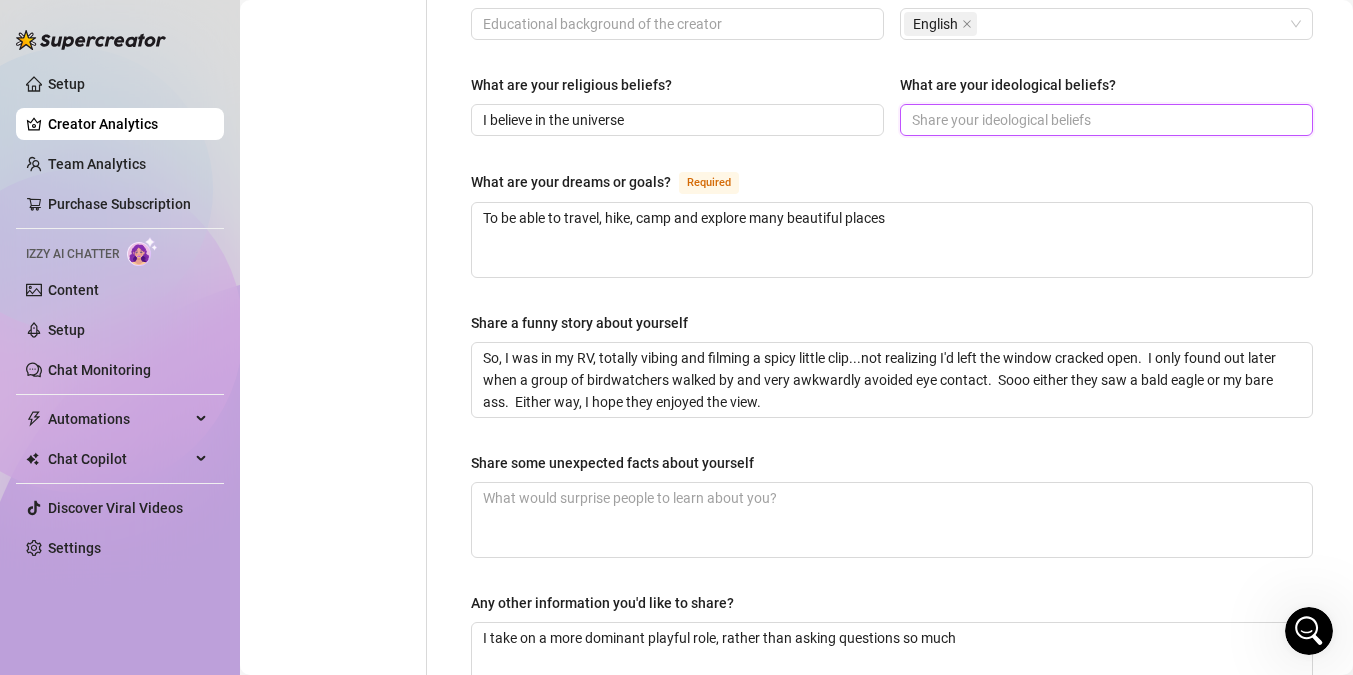 click on "What are your ideological beliefs?" at bounding box center (1104, 120) 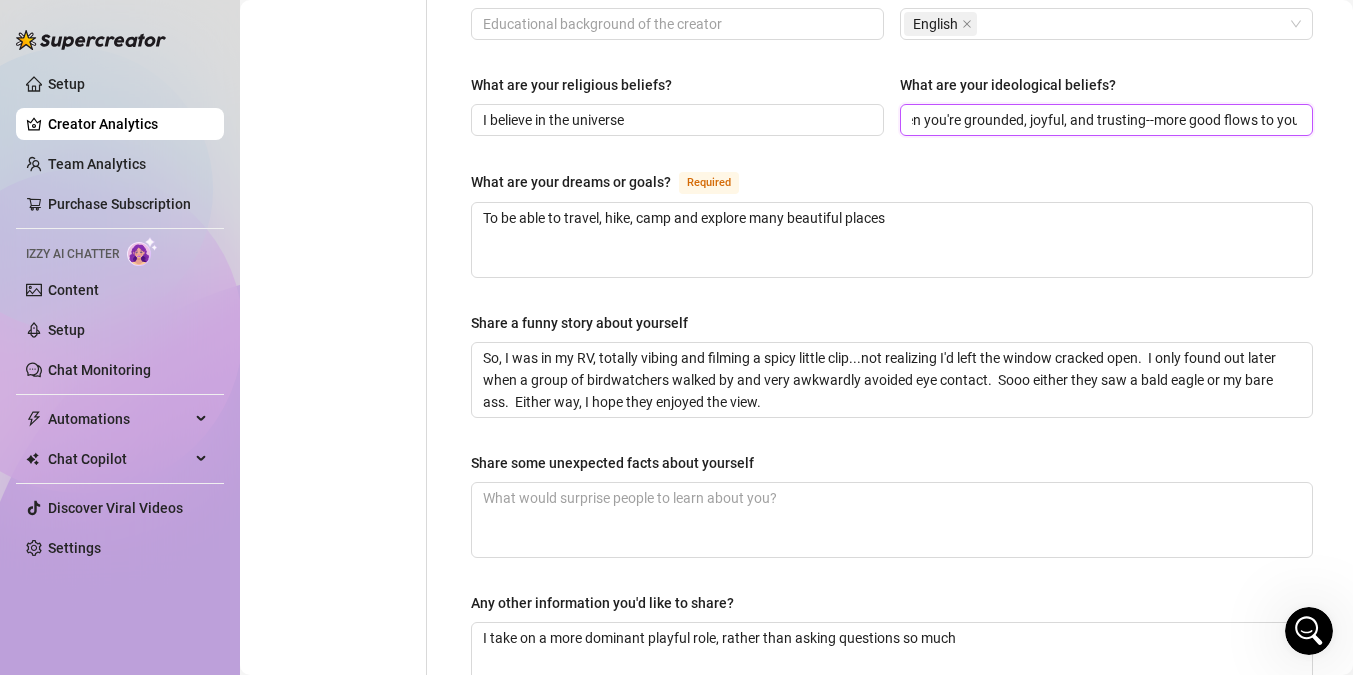 scroll, scrollTop: 0, scrollLeft: 490, axis: horizontal 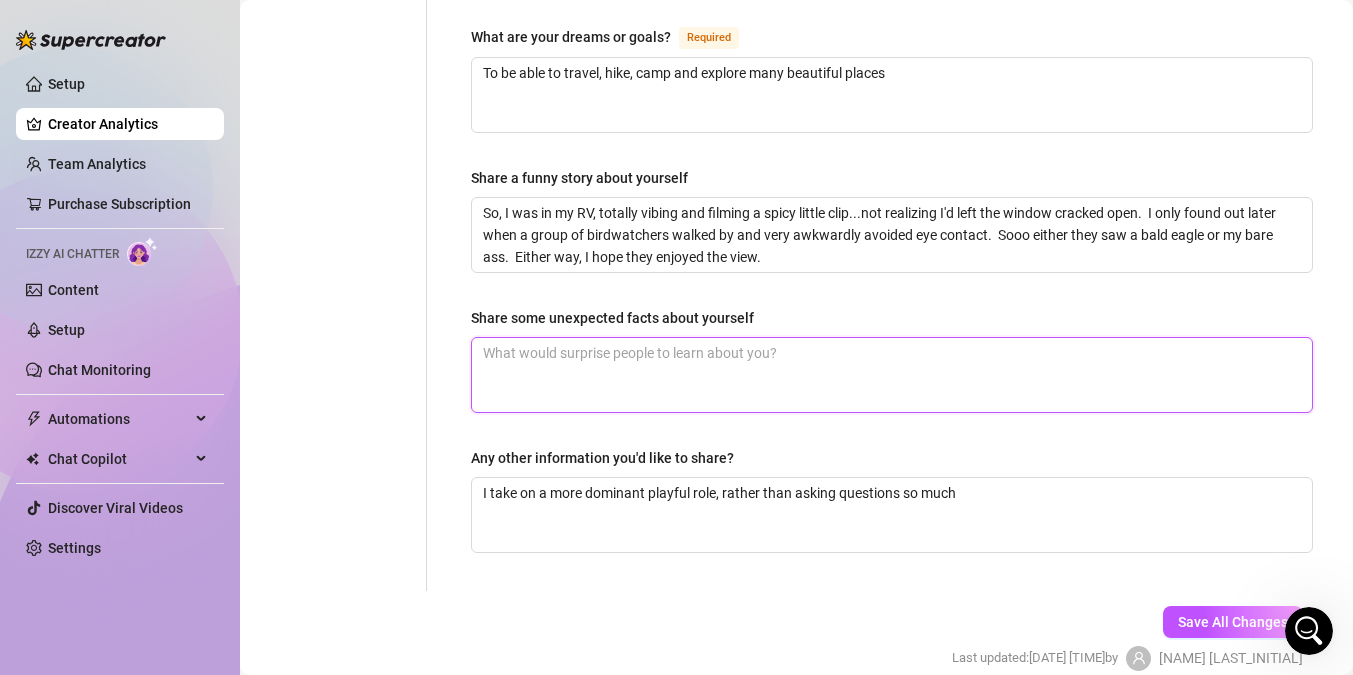 click on "Share some unexpected facts about yourself" at bounding box center (892, 375) 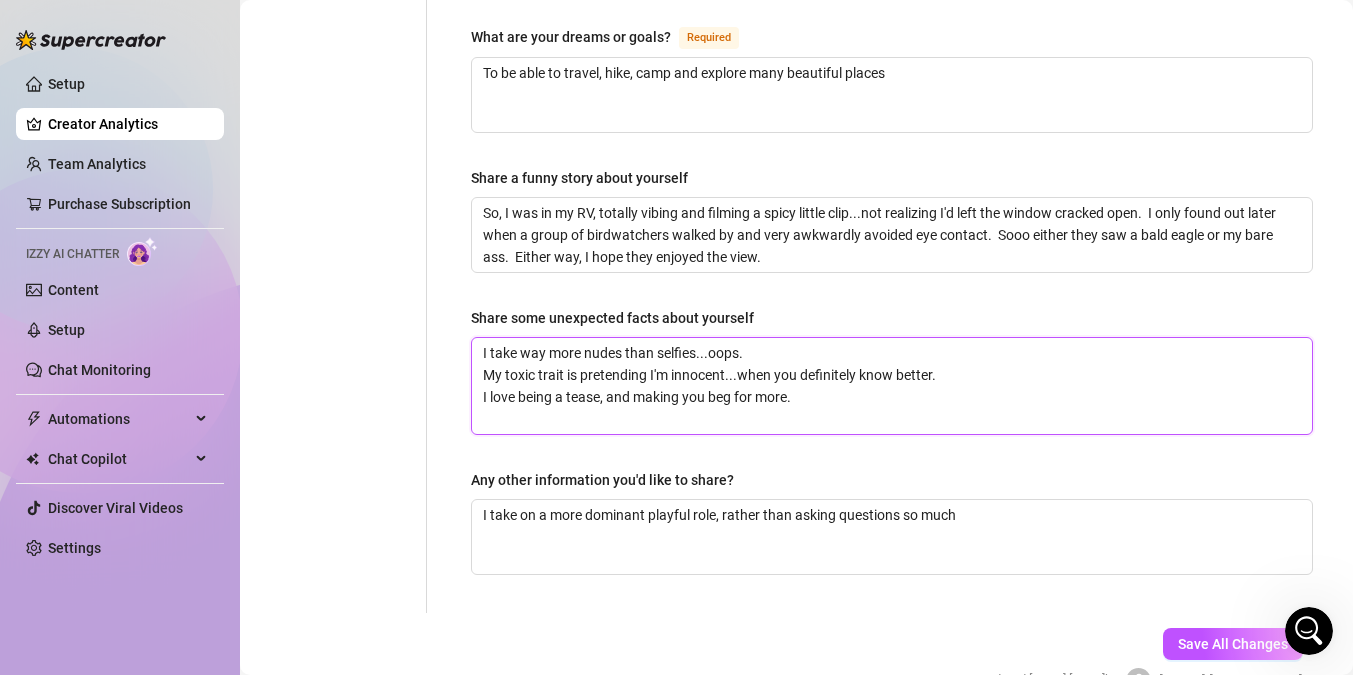 scroll, scrollTop: 0, scrollLeft: 0, axis: both 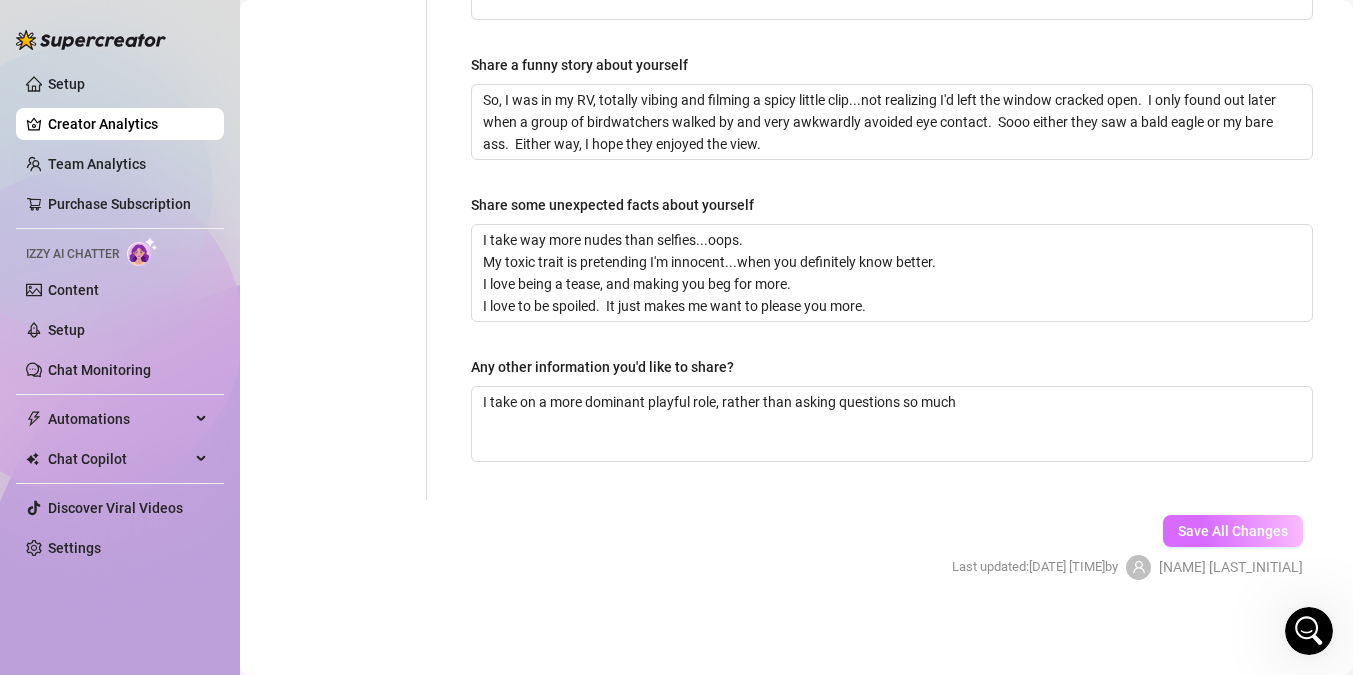click on "Save All Changes" at bounding box center (1233, 531) 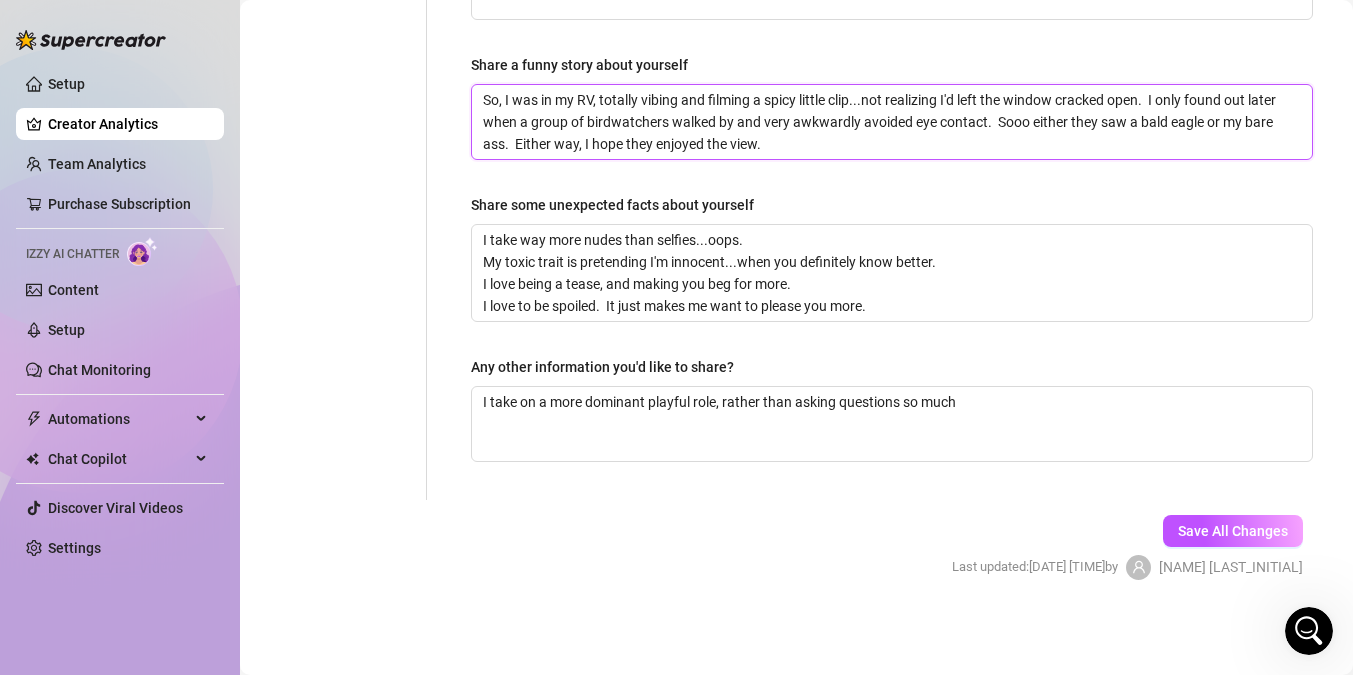 click on "So, I was in my RV, totally vibing and filming a spicy little clip...not realizing I'd left the window cracked open.  I only found out later when a group of birdwatchers walked by and very awkwardly avoided eye contact.  Sooo either they saw a bald eagle or my bare ass.  Either way, I hope they enjoyed the view." at bounding box center (892, 122) 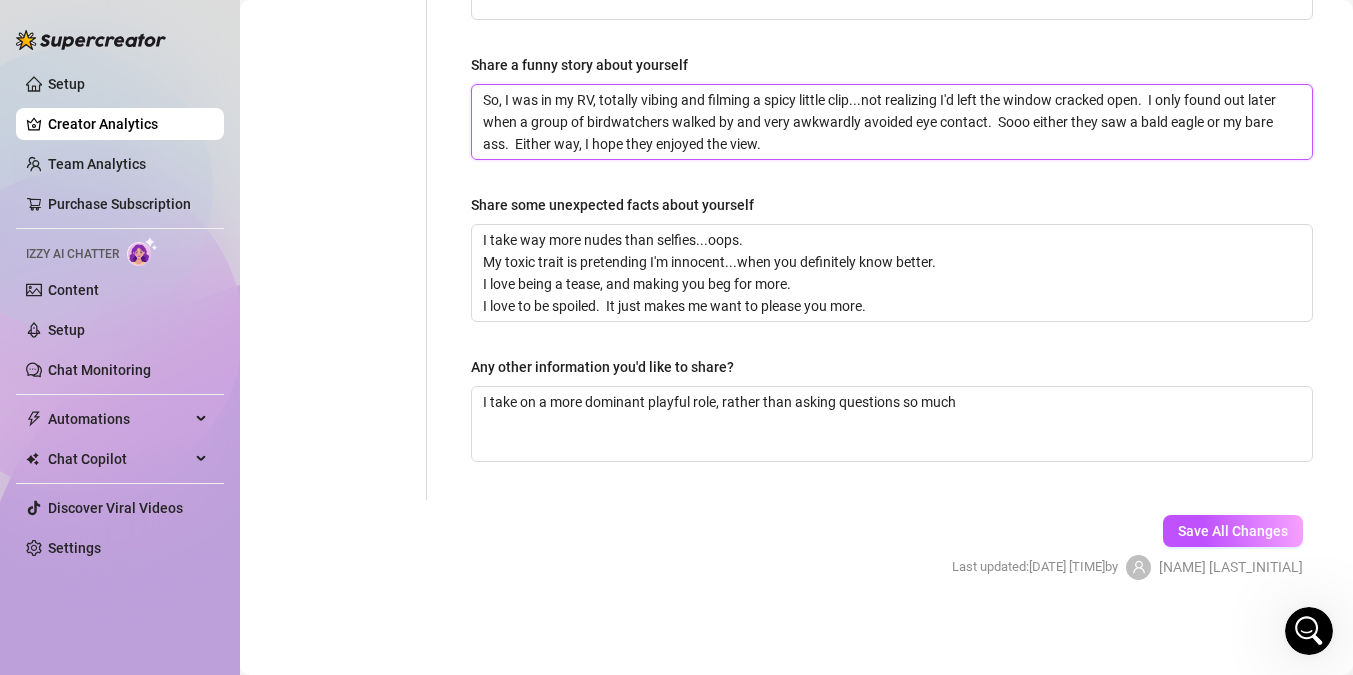 click on "So, I was in my RV, totally vibing and filming a spicy little clip...not realizing I'd left the window cracked open.  I only found out later when a group of birdwatchers walked by and very awkwardly avoided eye contact.  Sooo either they saw a bald eagle or my bare ass.  Either way, I hope they enjoyed the view." at bounding box center [892, 122] 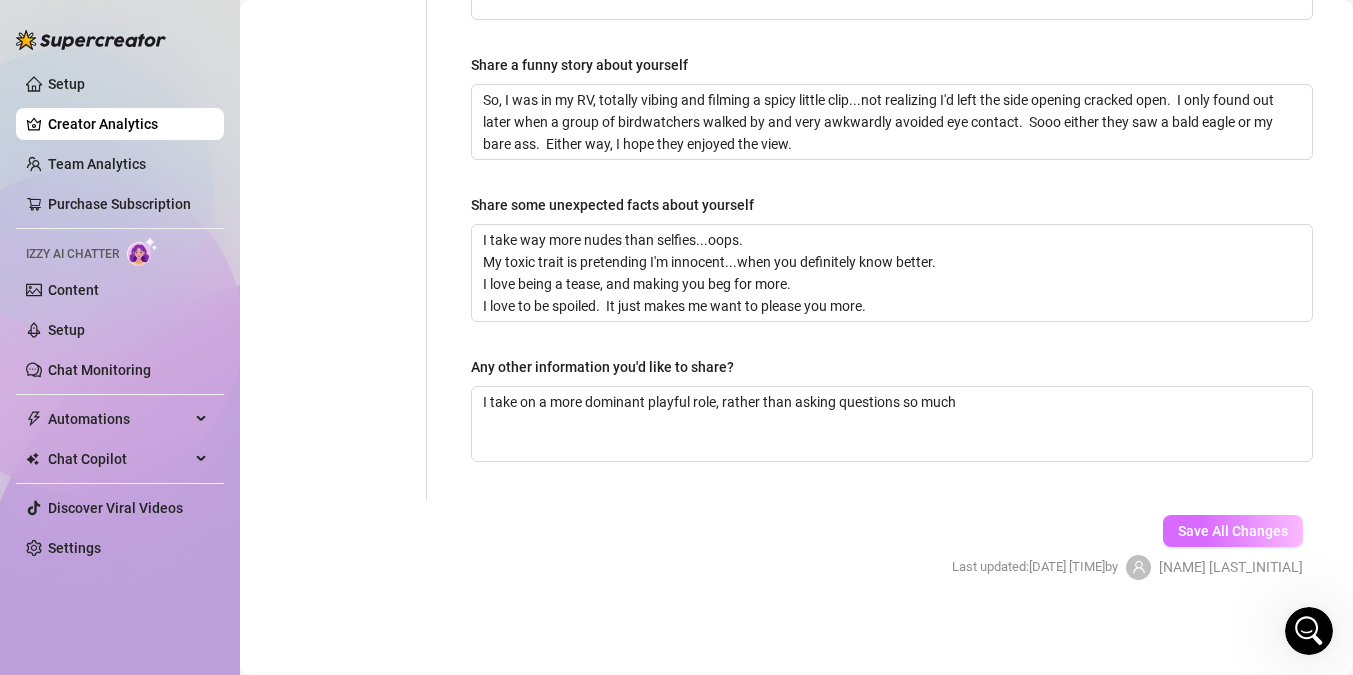 click on "Save All Changes" at bounding box center (1233, 531) 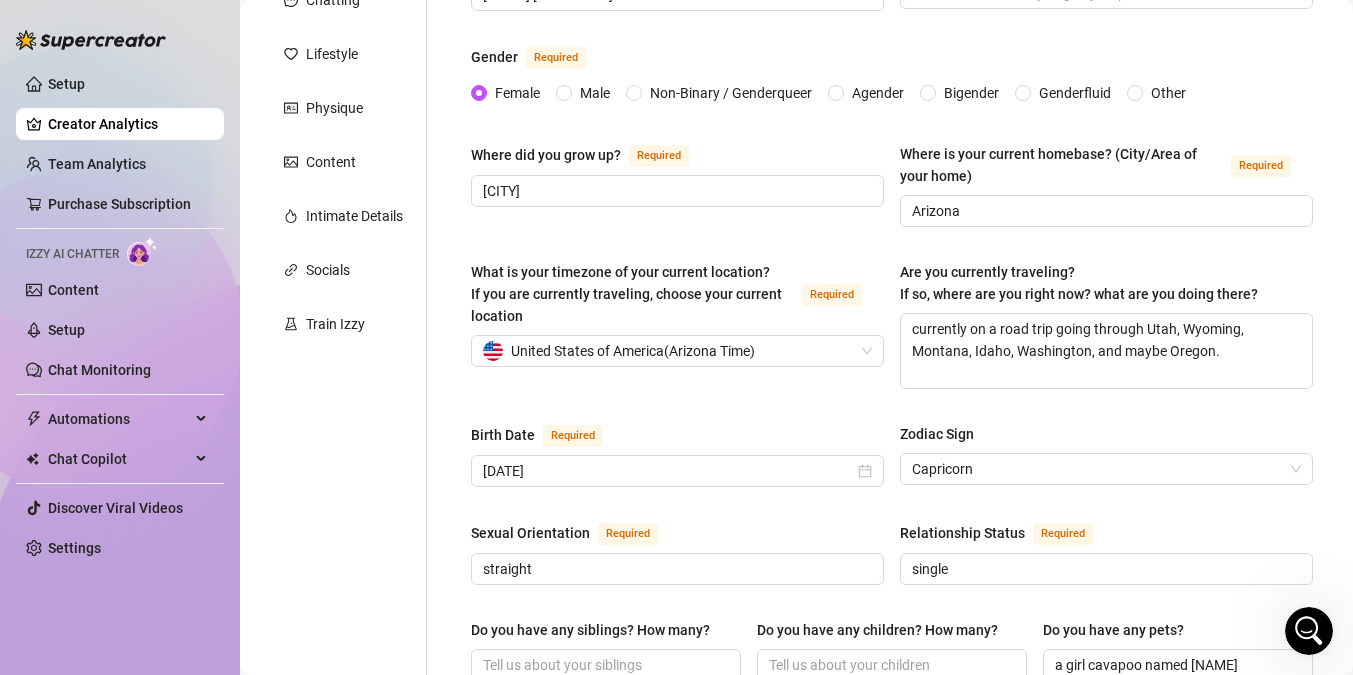 scroll, scrollTop: 0, scrollLeft: 0, axis: both 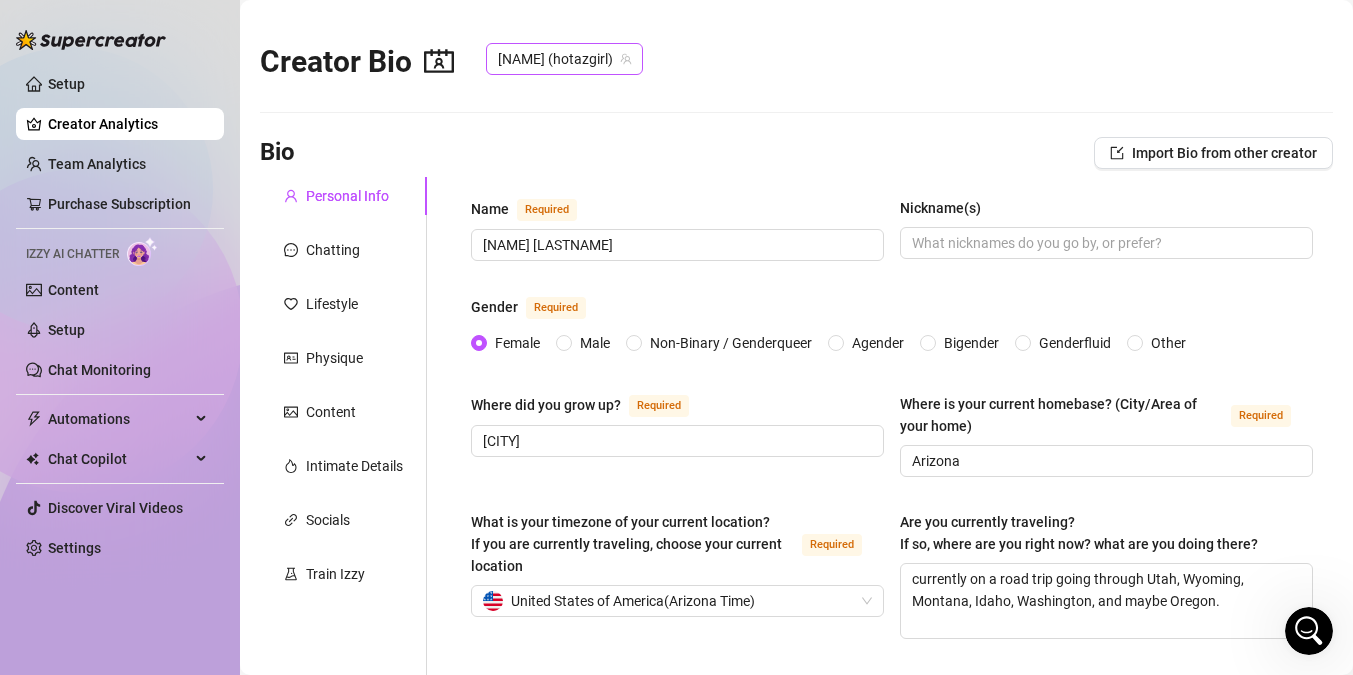 click on "[NAME] (hotazgirl)" at bounding box center (564, 59) 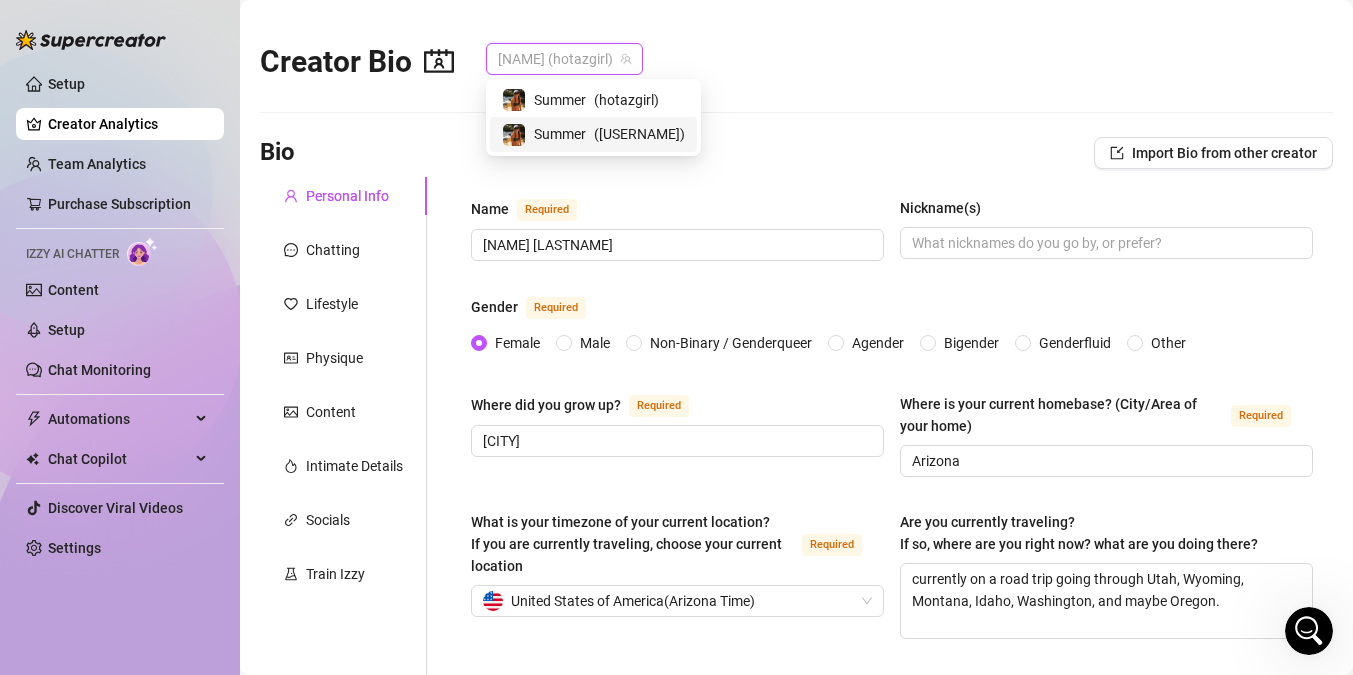 click on "( [USERNAME] )" at bounding box center [639, 134] 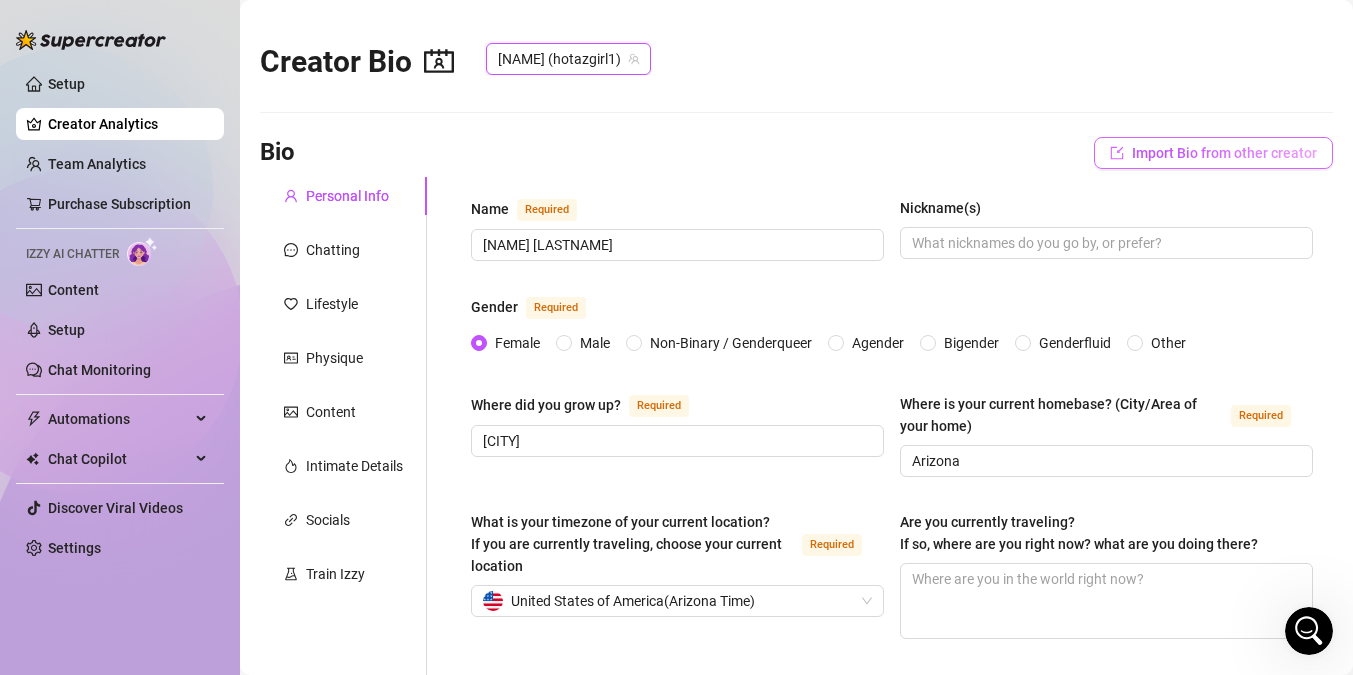 click on "Import Bio from other creator" at bounding box center [1213, 153] 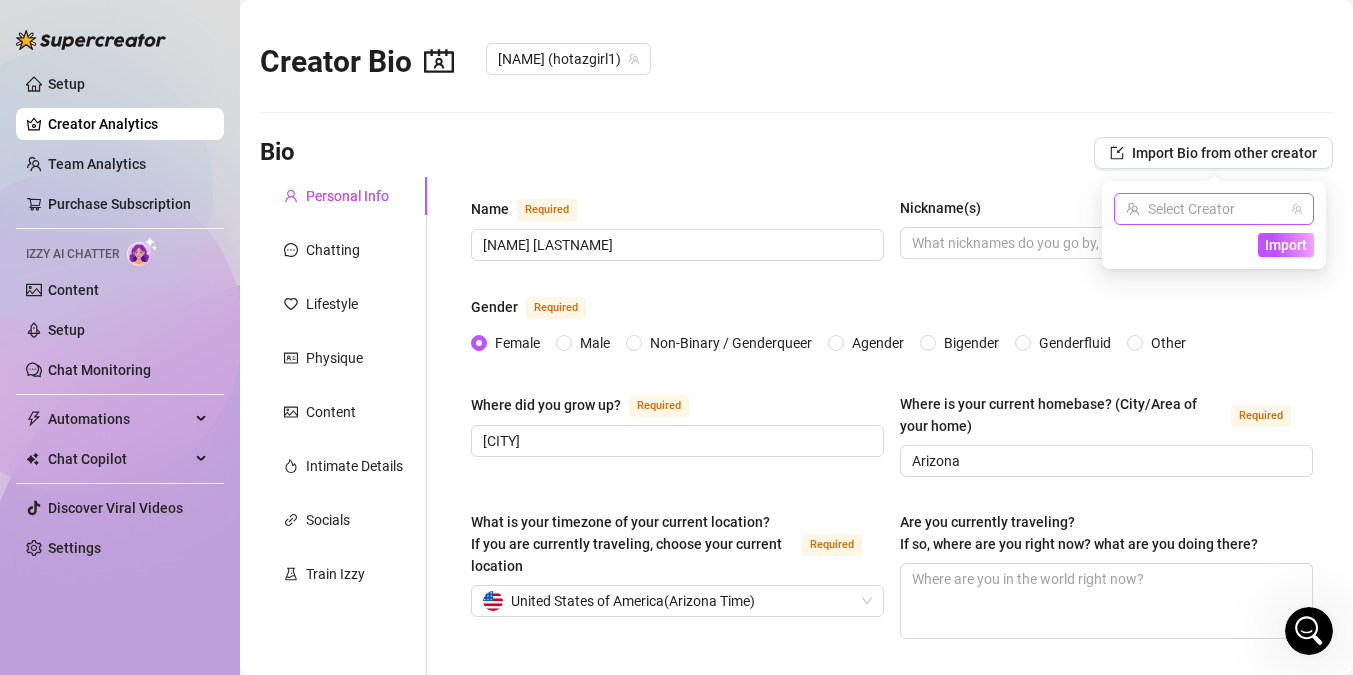 click at bounding box center [1205, 209] 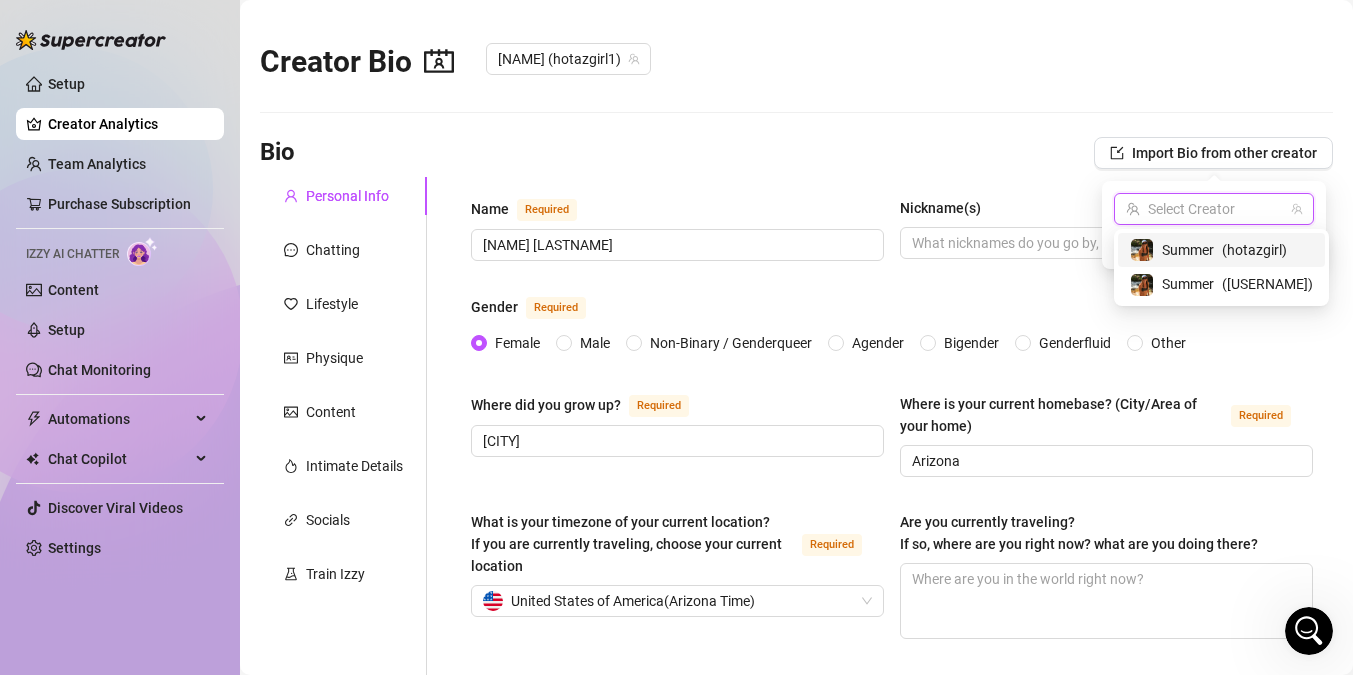 click on "Summer" at bounding box center [1188, 250] 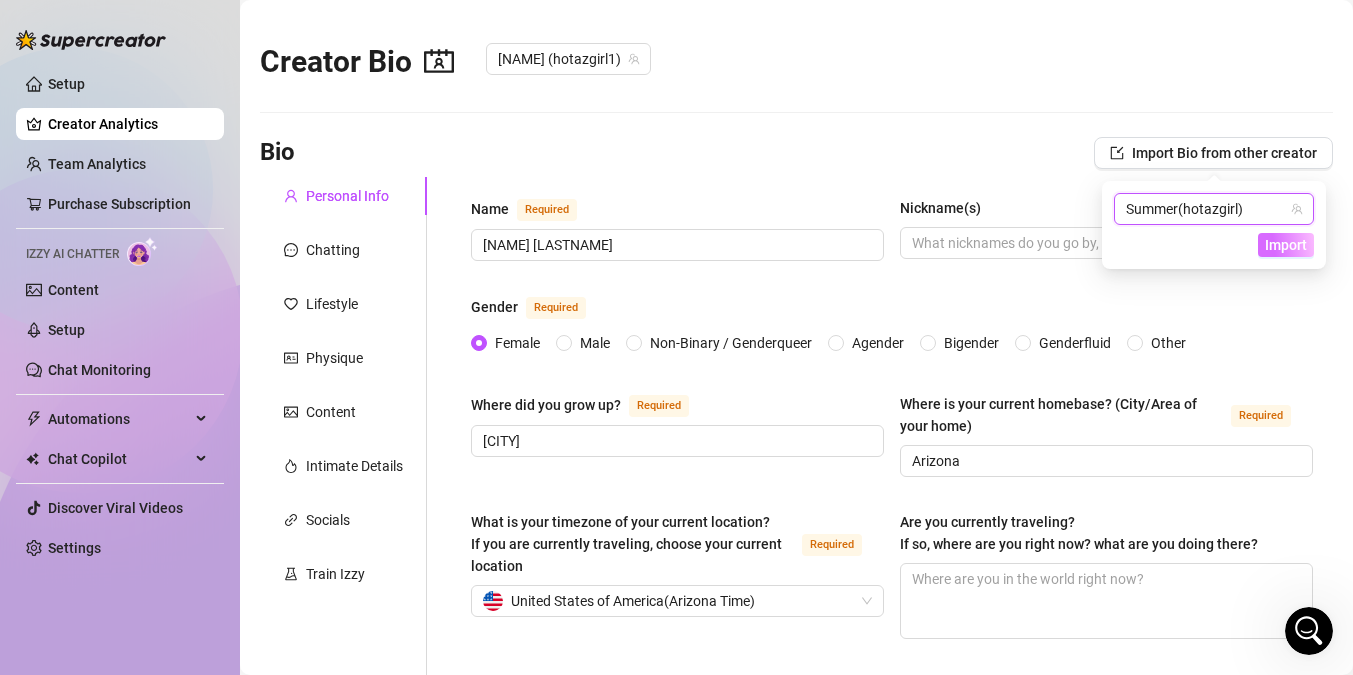 click on "Import" at bounding box center (1286, 245) 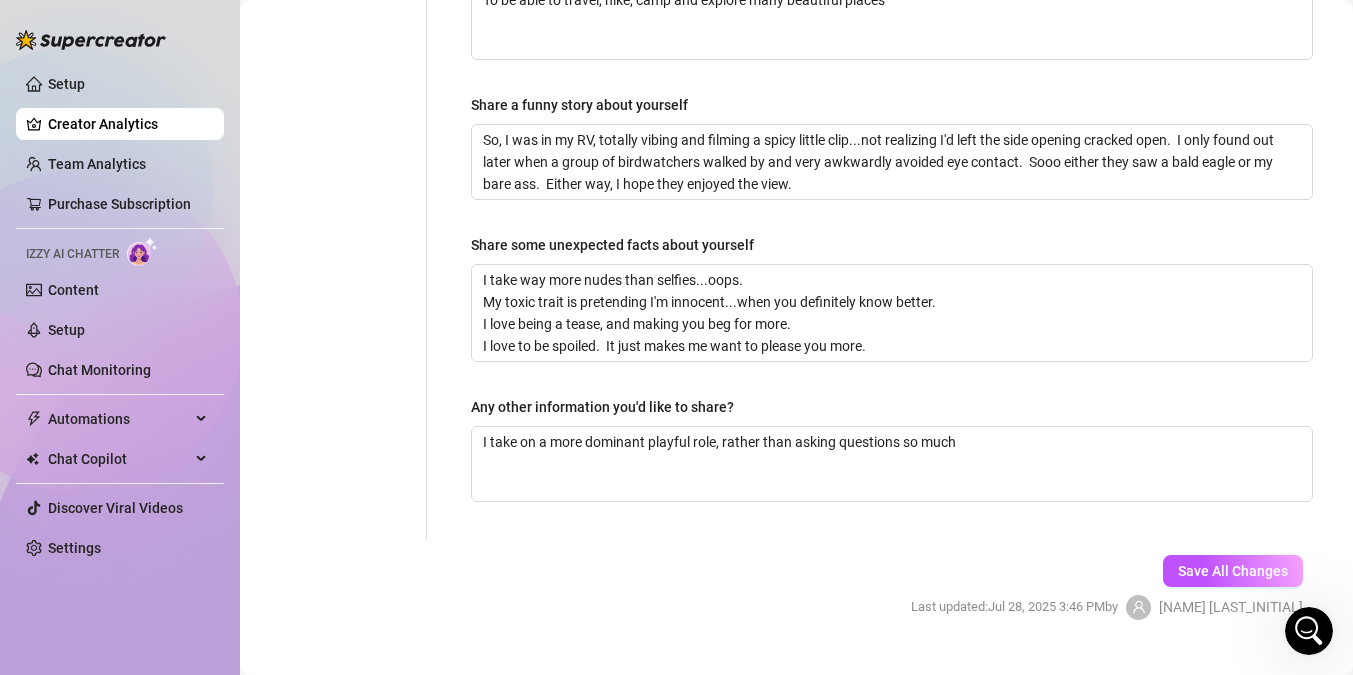 scroll, scrollTop: 1304, scrollLeft: 0, axis: vertical 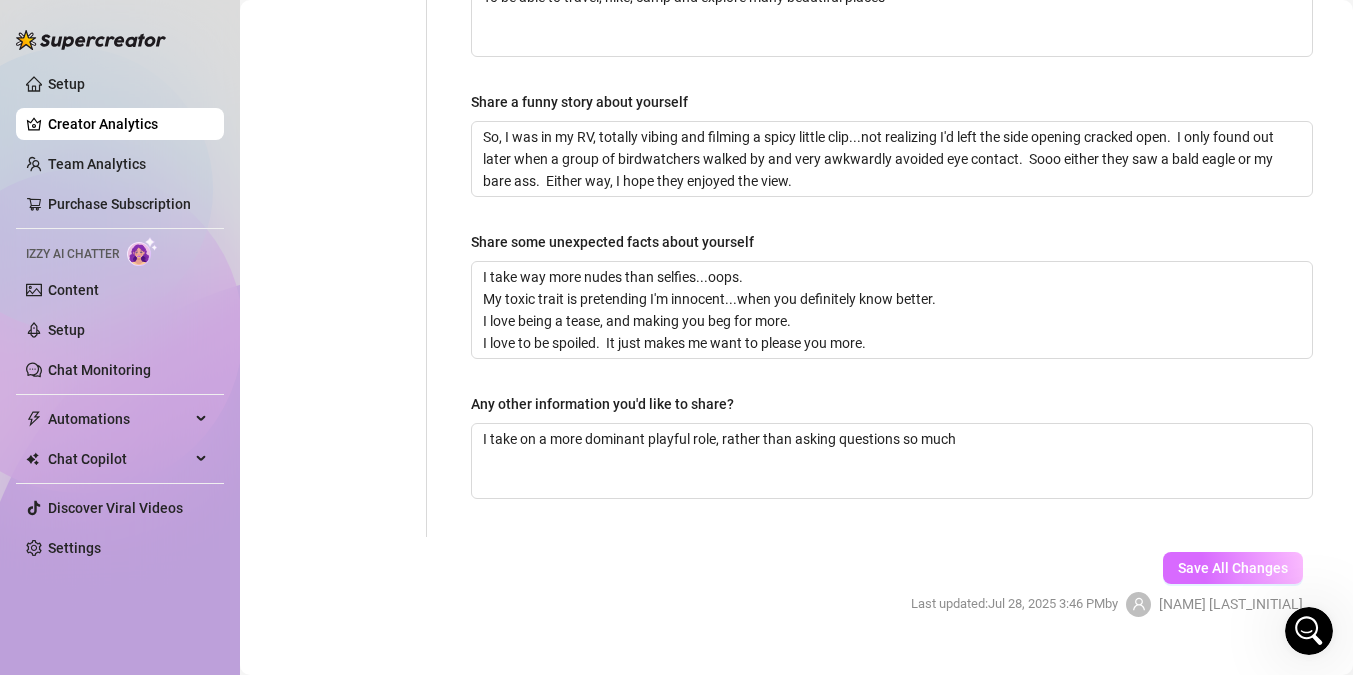 click on "Save All Changes" at bounding box center [1233, 568] 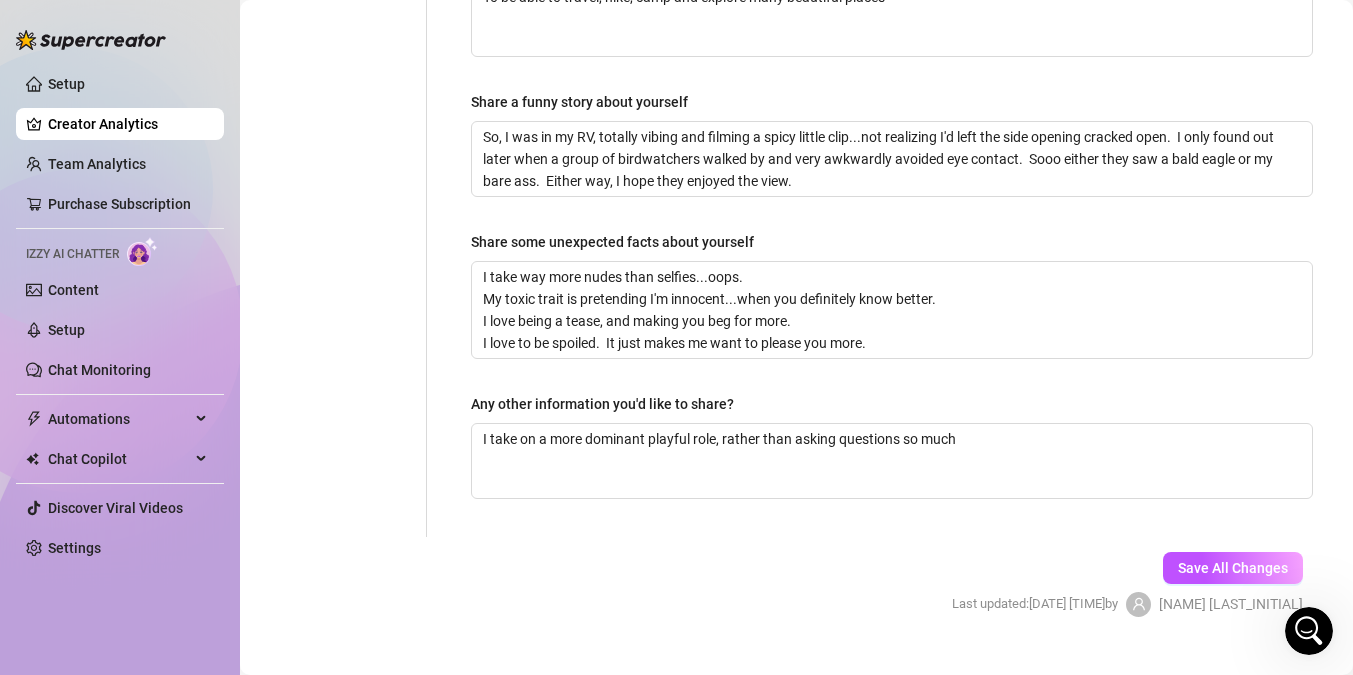click 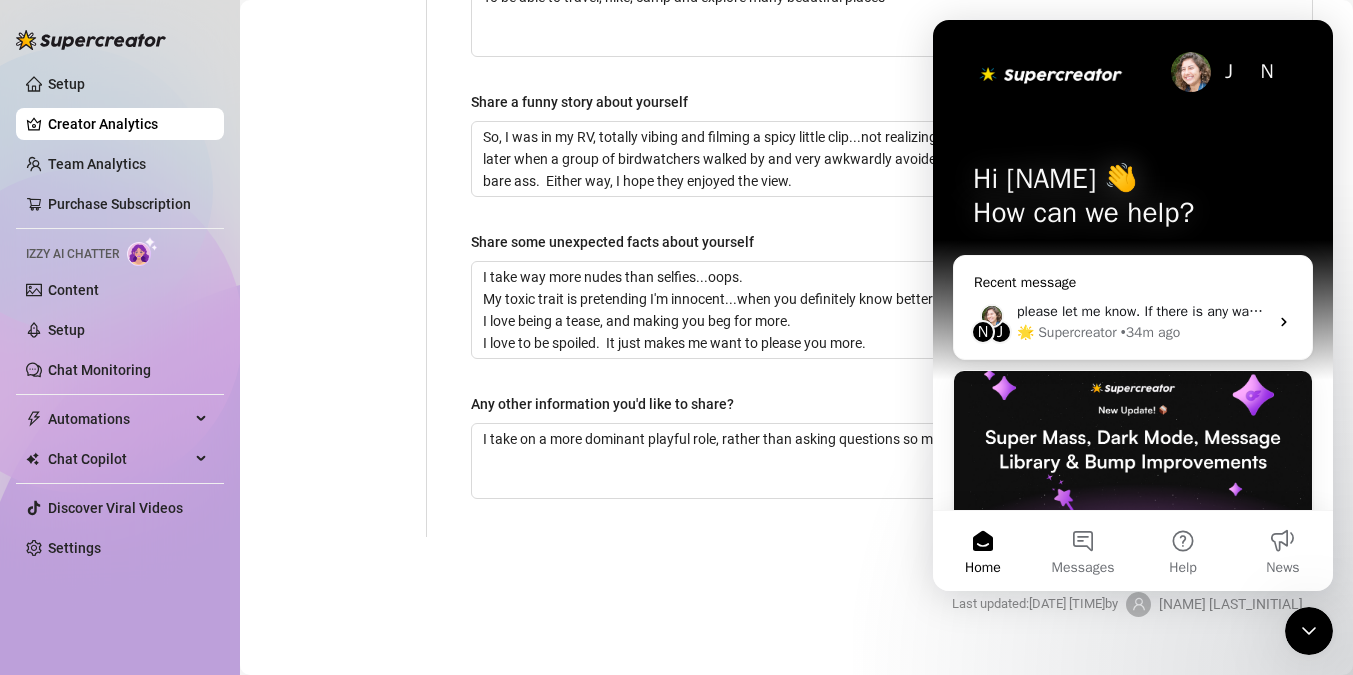 click on "N J please let me know. If there is any way you could text me, that would be helpful. I have spotty service at the moment. [PHONE] 🌟 Supercreator • 34m ago" at bounding box center (1133, 322) 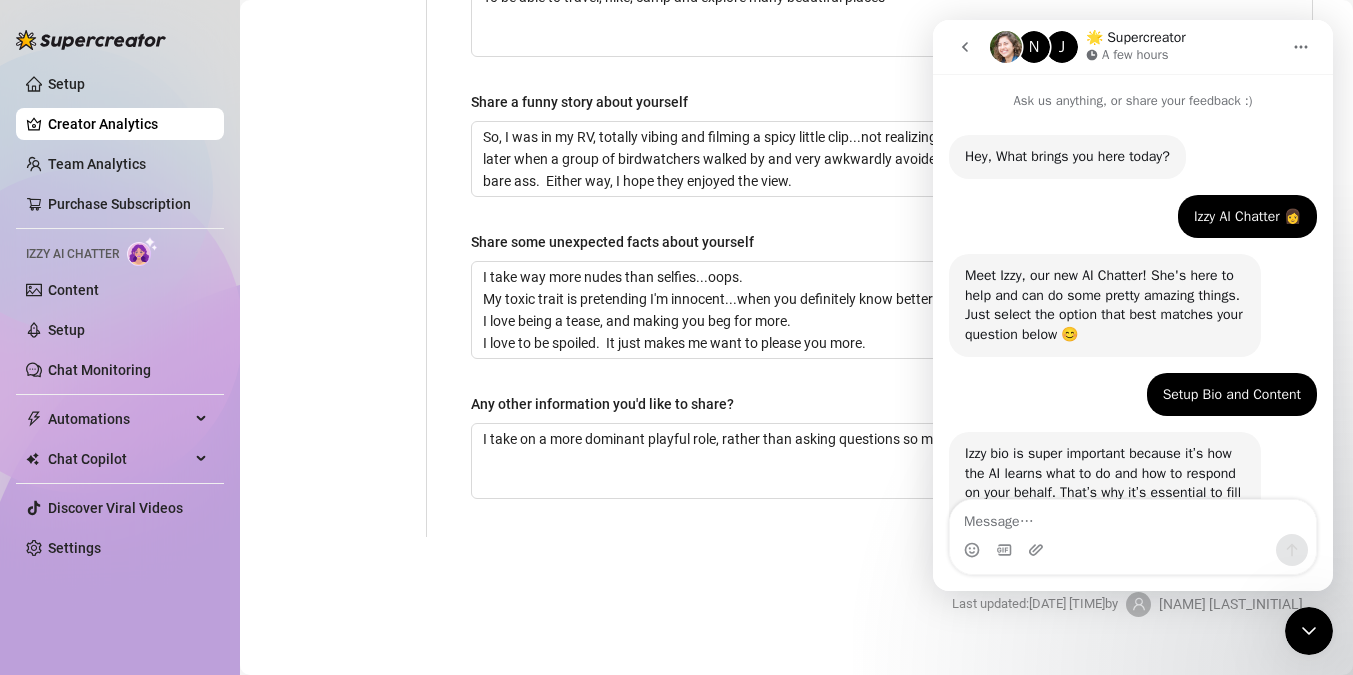 scroll, scrollTop: 680, scrollLeft: 0, axis: vertical 